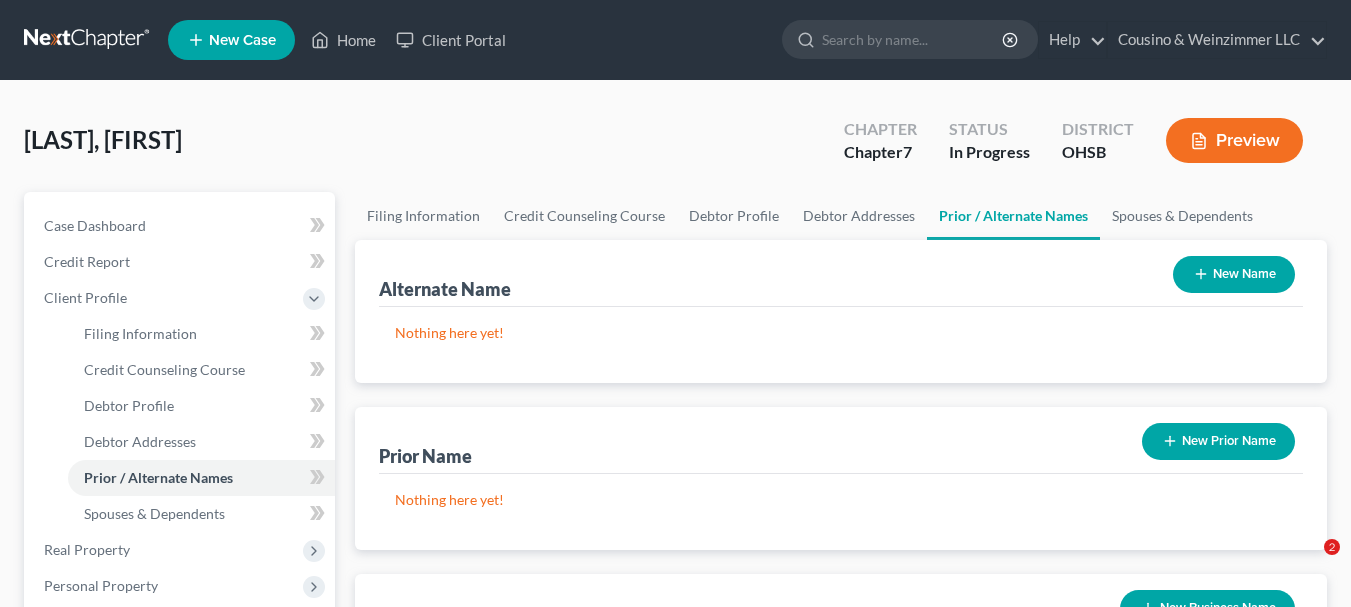 scroll, scrollTop: 500, scrollLeft: 0, axis: vertical 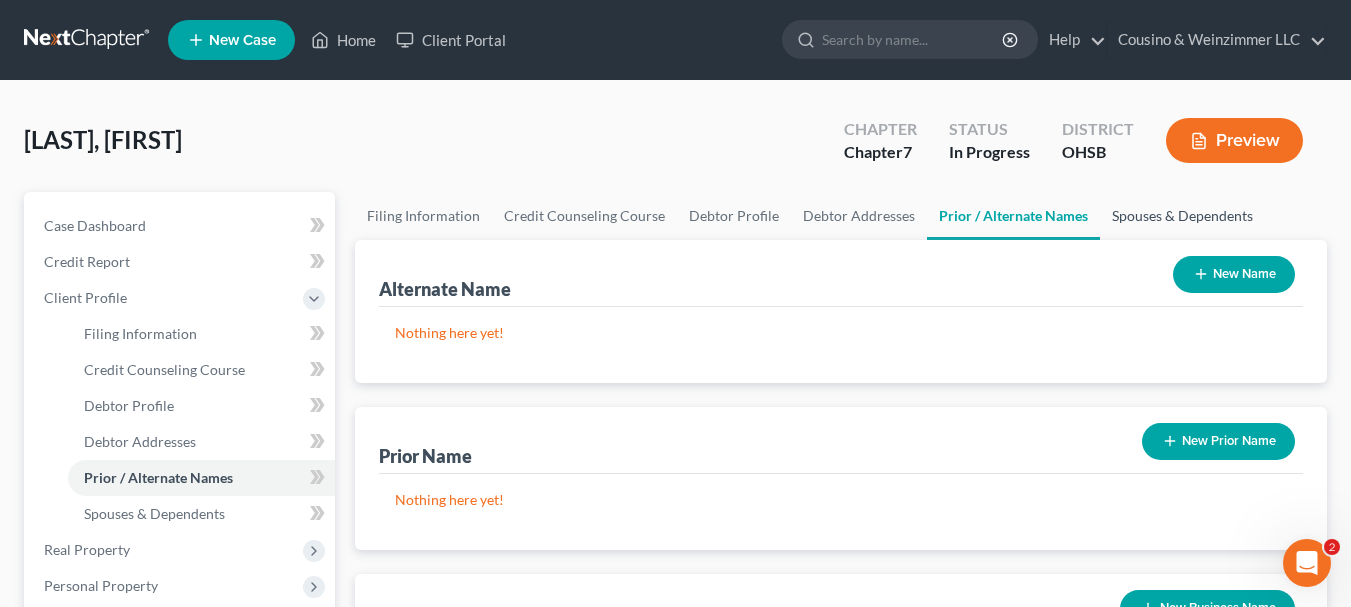 click on "Spouses & Dependents" at bounding box center (1182, 216) 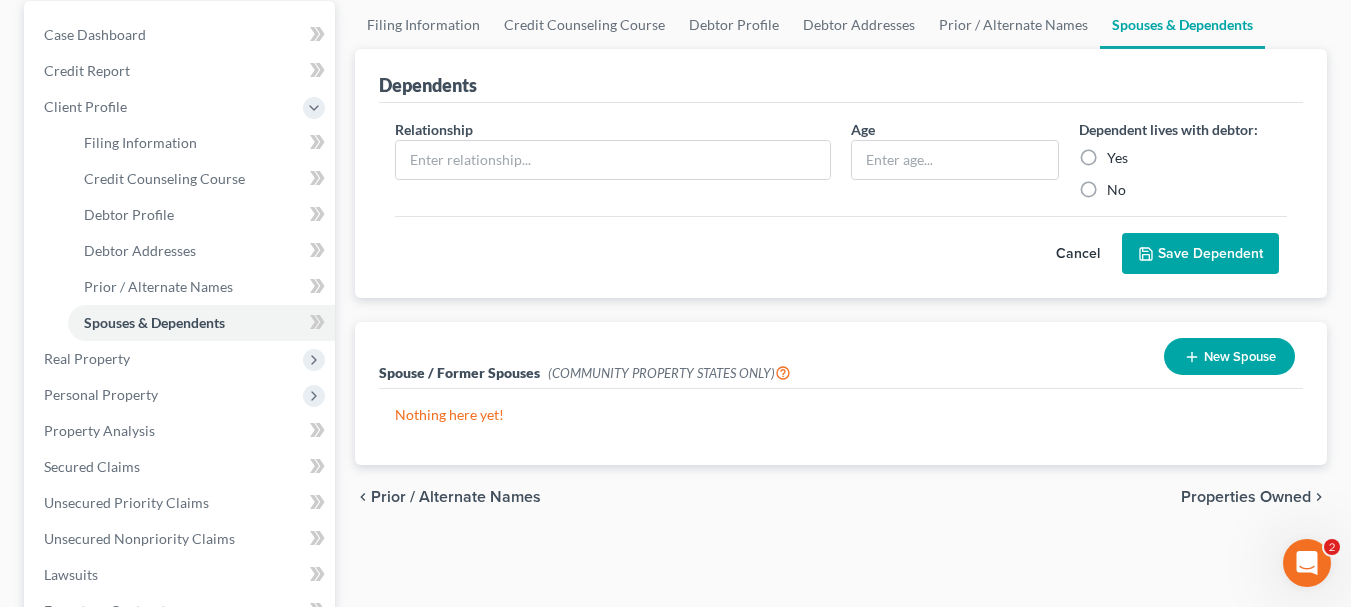 scroll, scrollTop: 200, scrollLeft: 0, axis: vertical 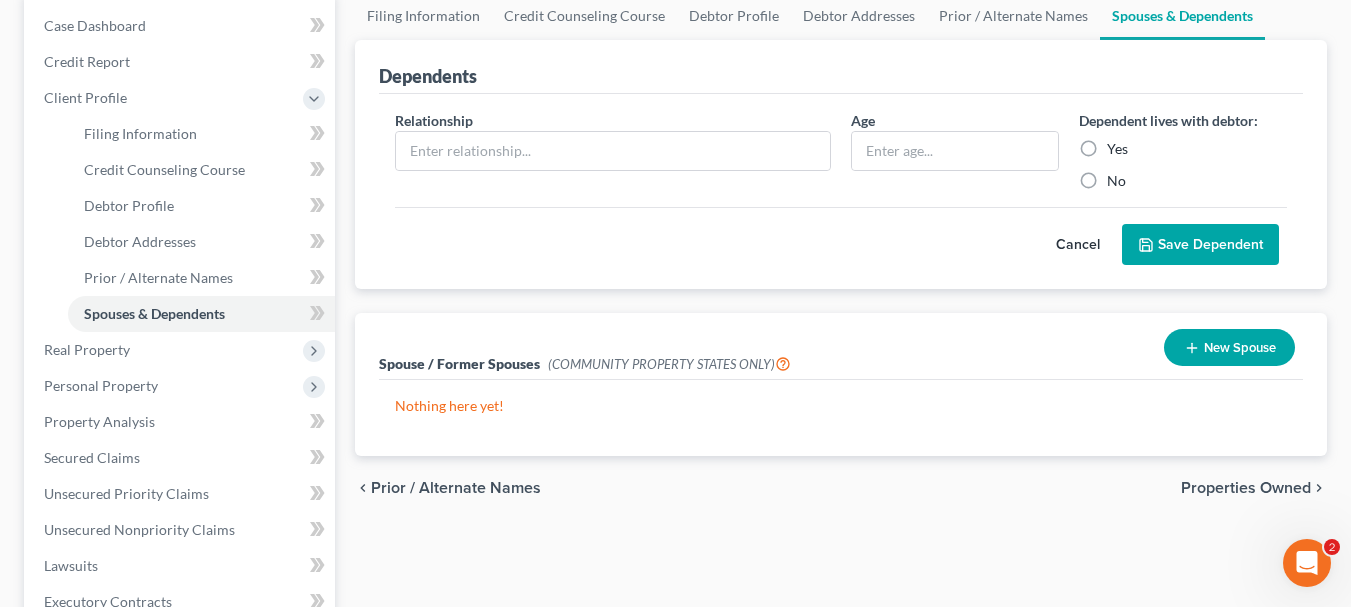 click on "Properties Owned" at bounding box center (1246, 488) 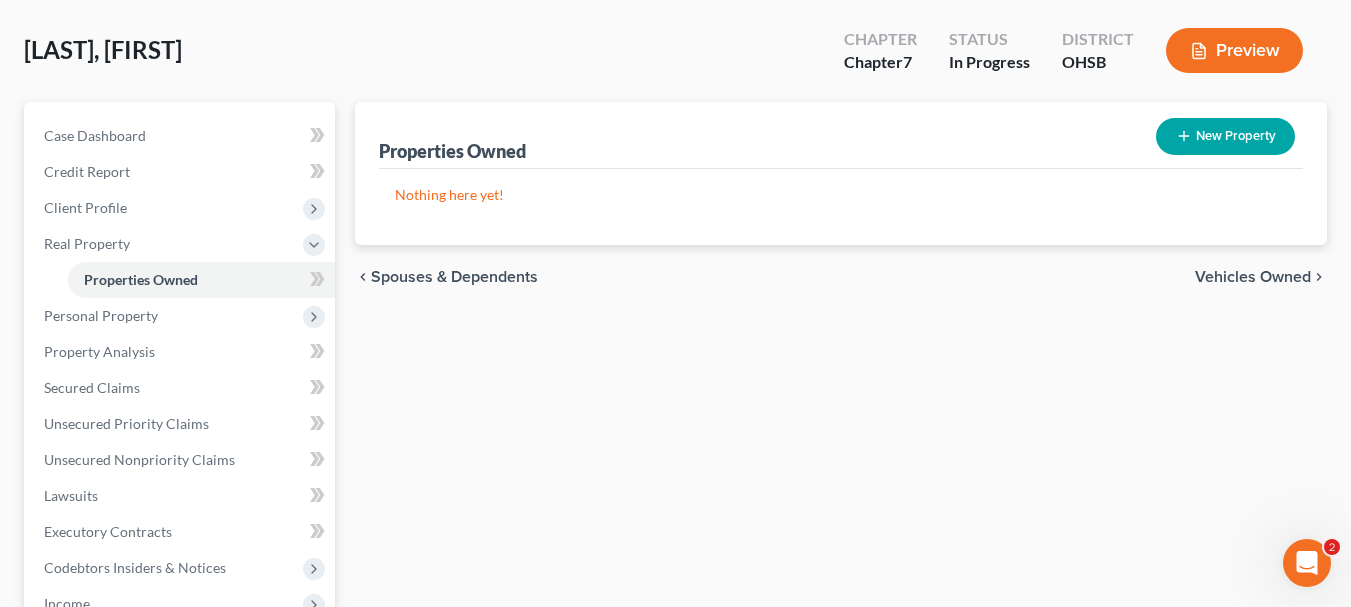 scroll, scrollTop: 0, scrollLeft: 0, axis: both 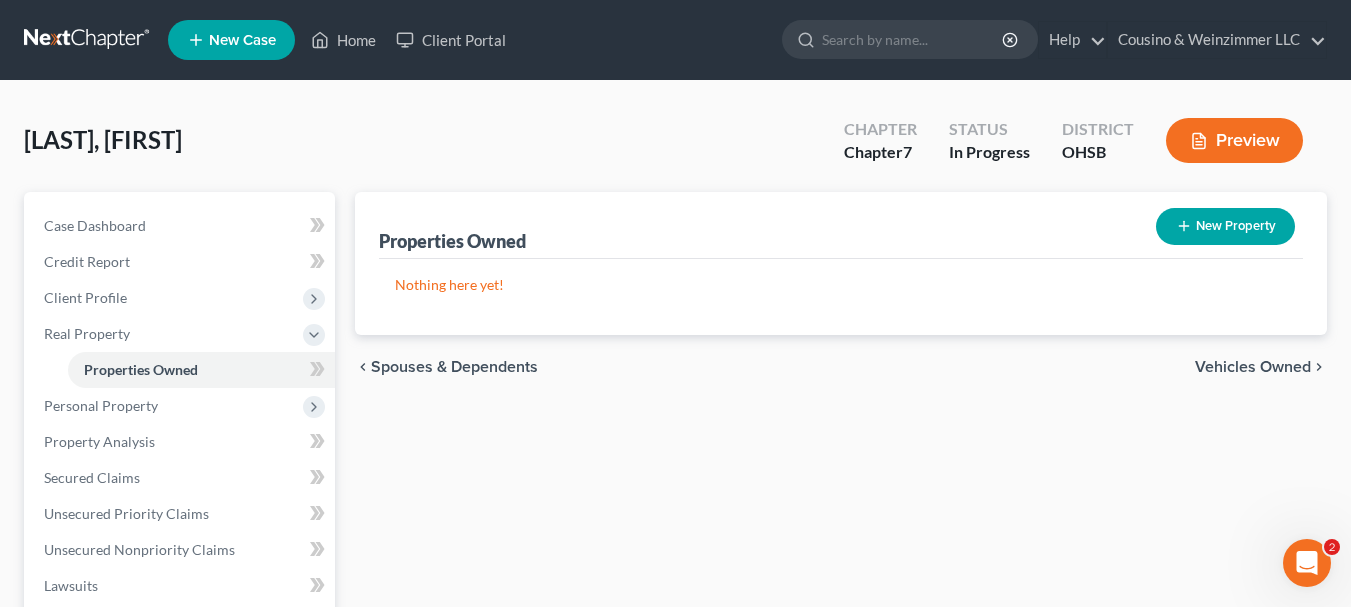 click on "New Property" at bounding box center [1225, 226] 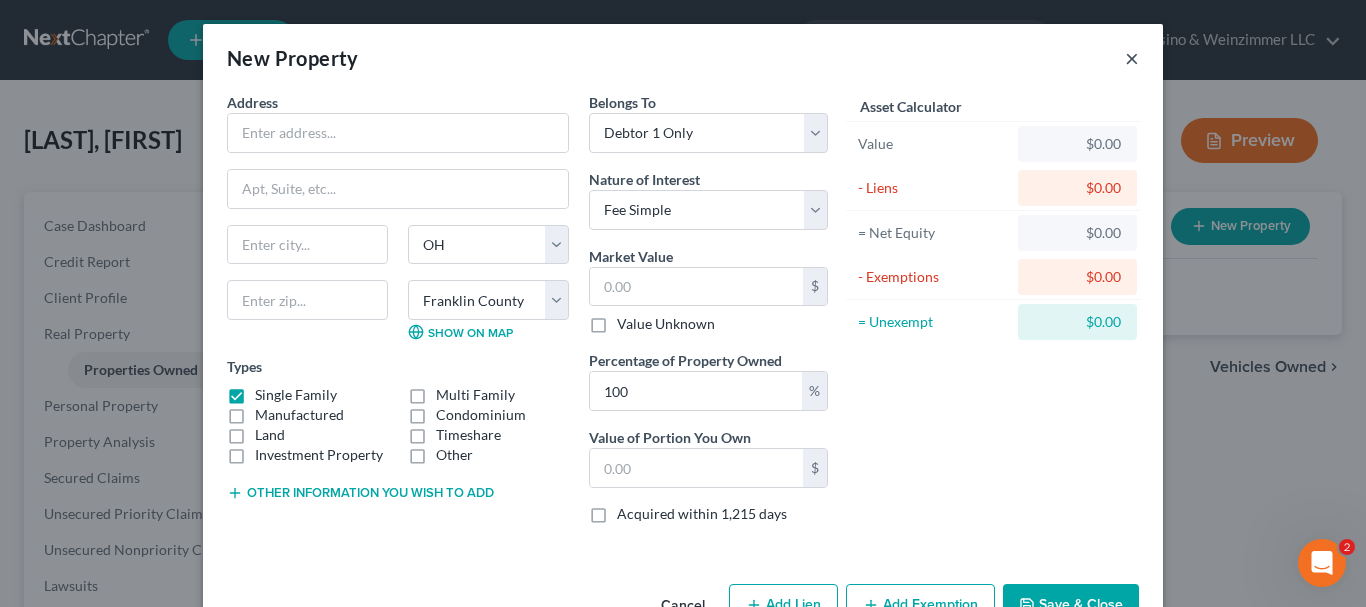 click on "×" at bounding box center [1132, 58] 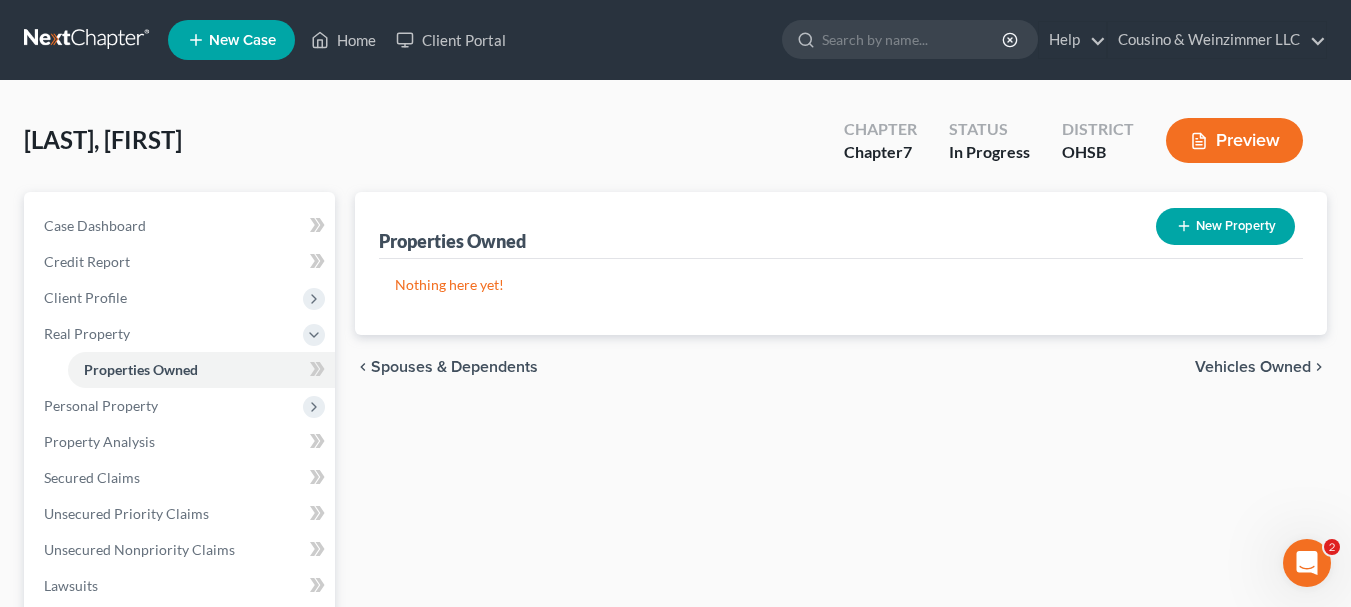 click on "Vehicles Owned" at bounding box center (1253, 367) 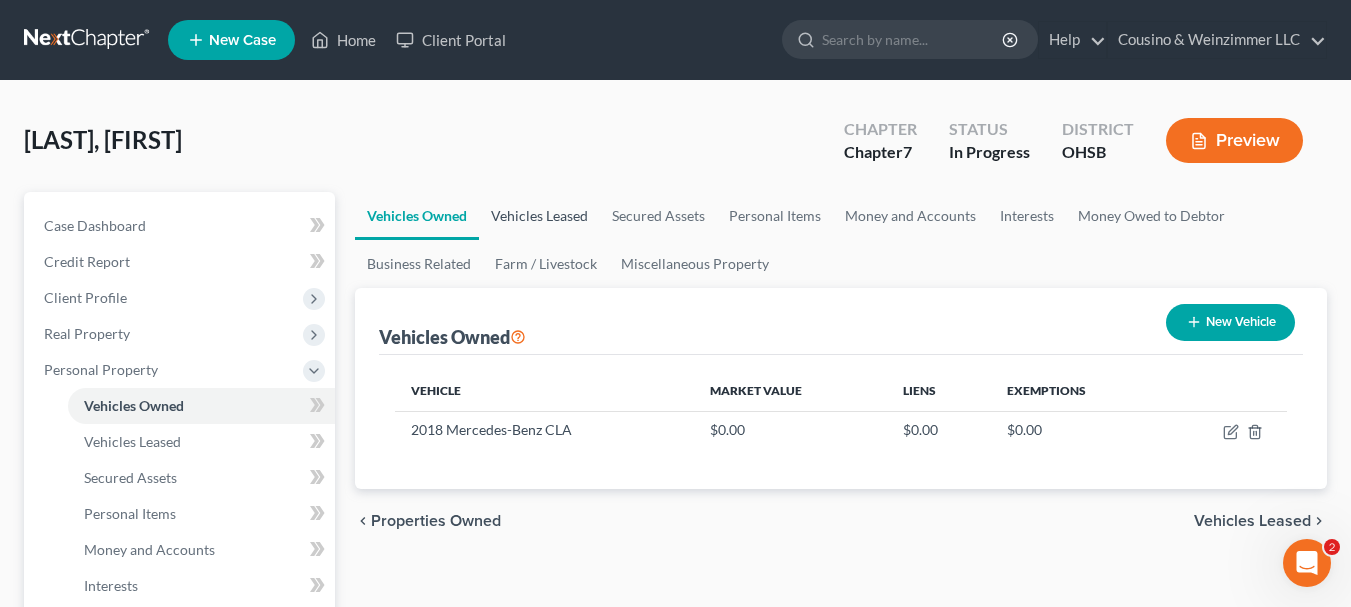 click on "Vehicles Leased" at bounding box center (539, 216) 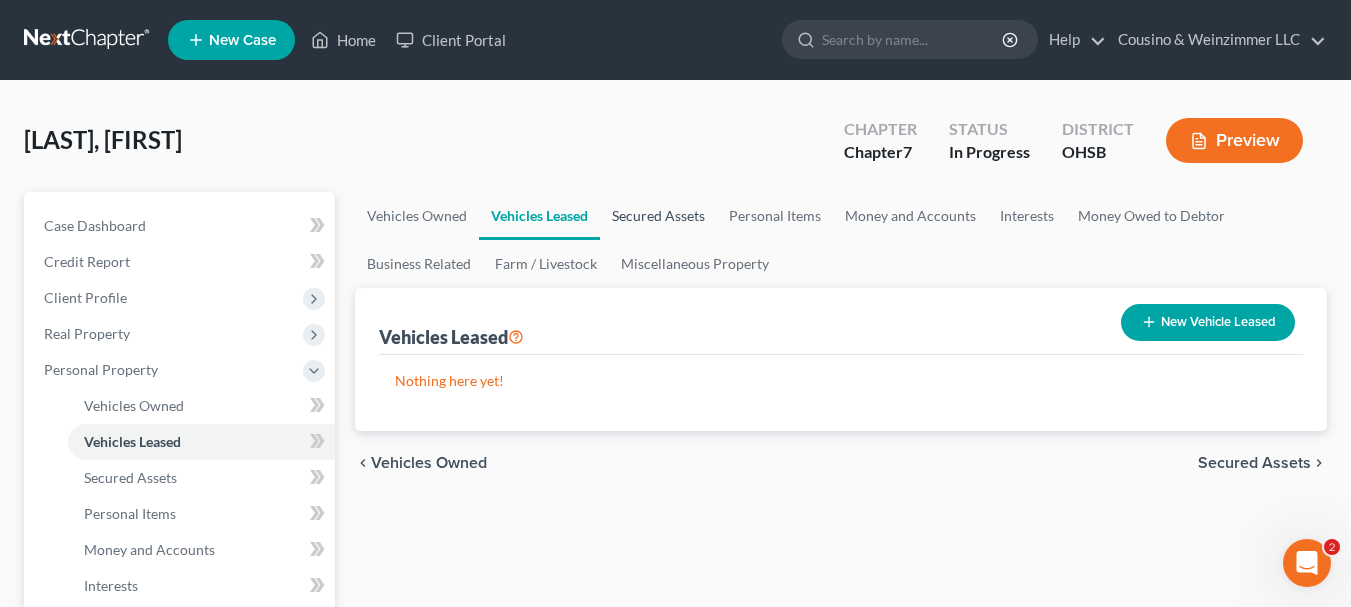 click on "Secured Assets" at bounding box center [658, 216] 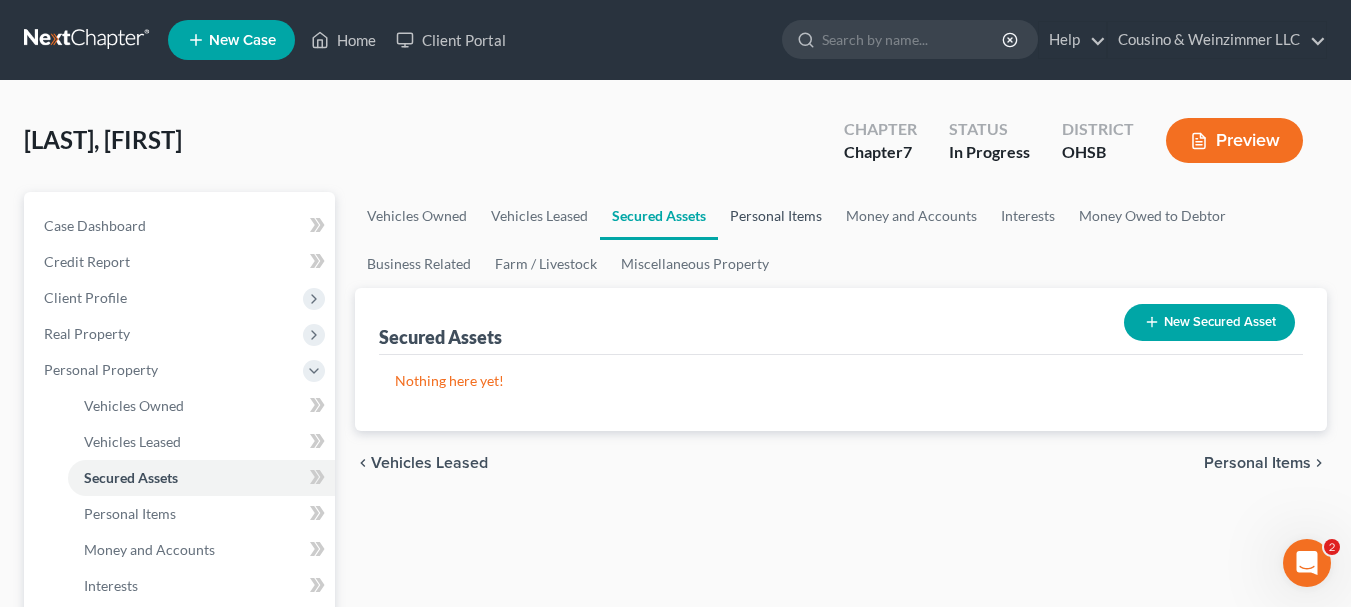 click on "Personal Items" at bounding box center [776, 216] 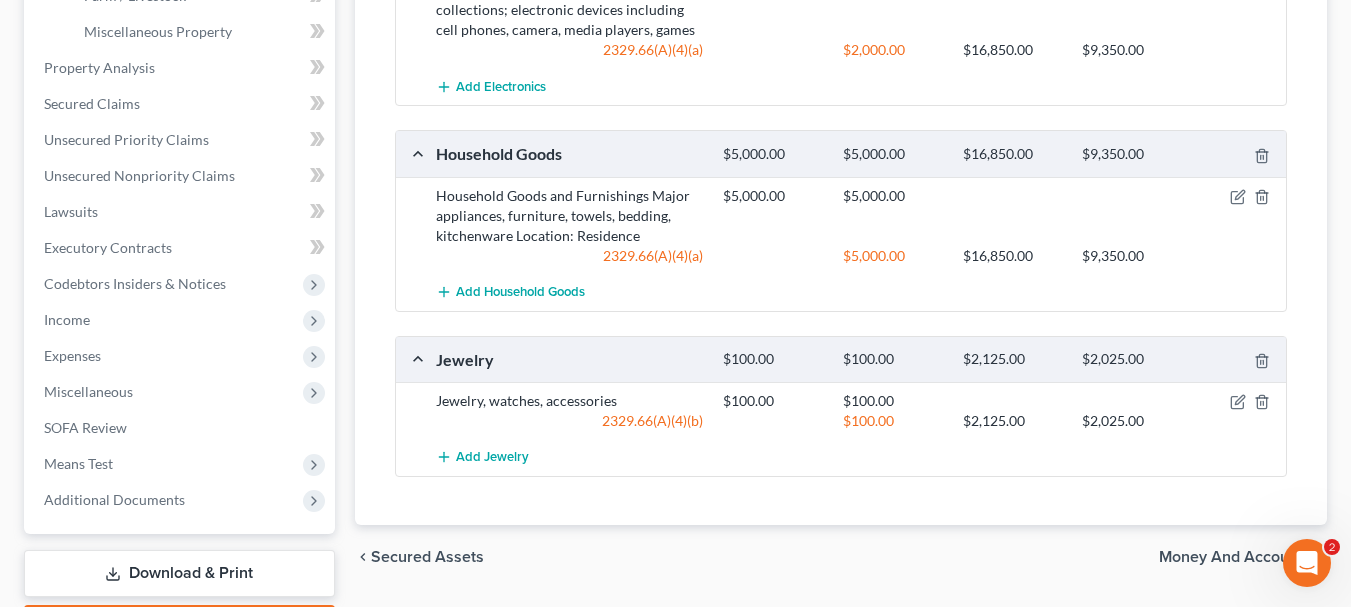 scroll, scrollTop: 700, scrollLeft: 0, axis: vertical 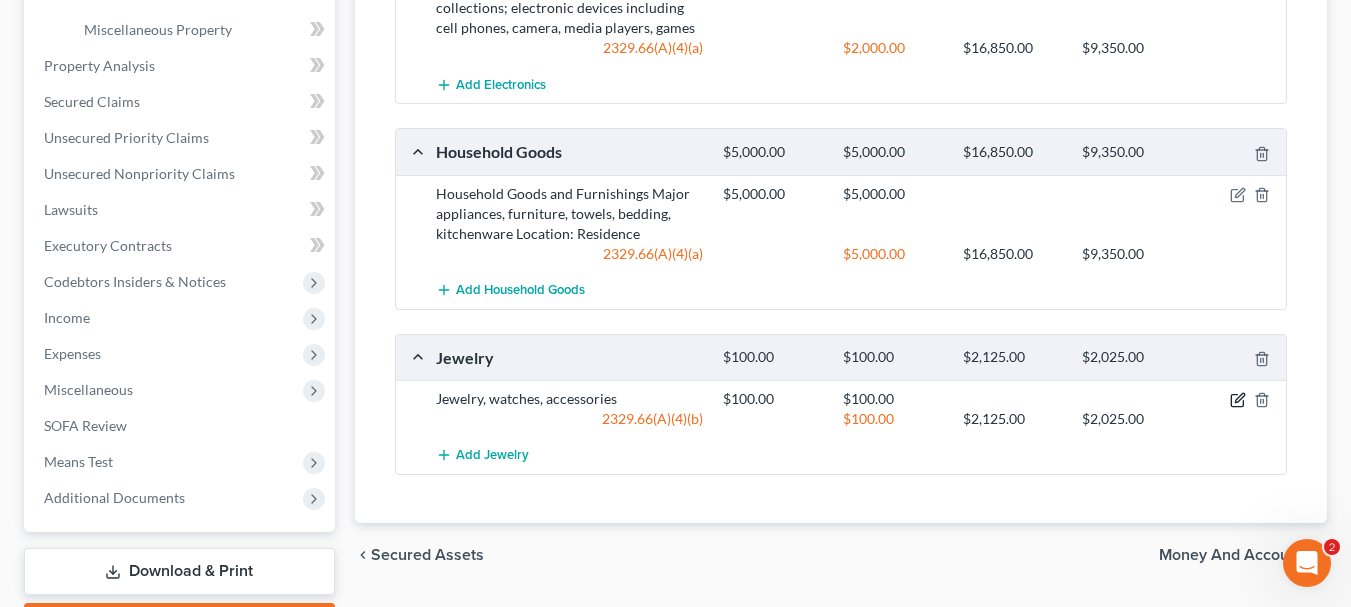 click 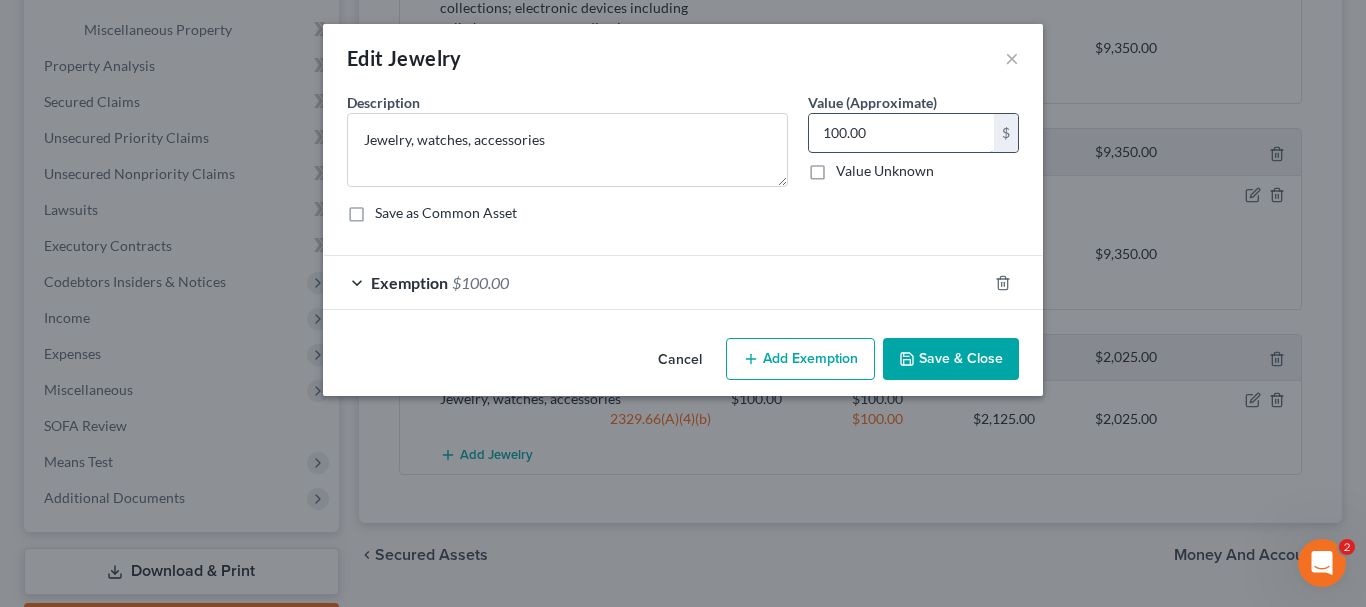click on "100.00" at bounding box center [901, 133] 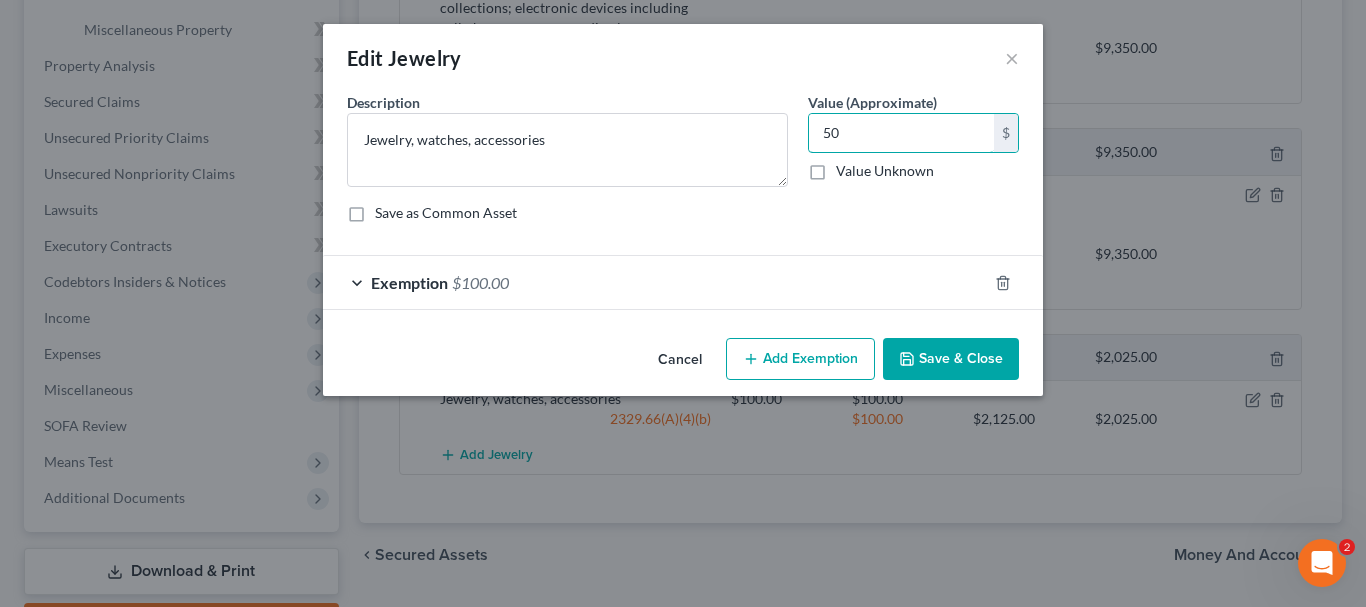 type on "50" 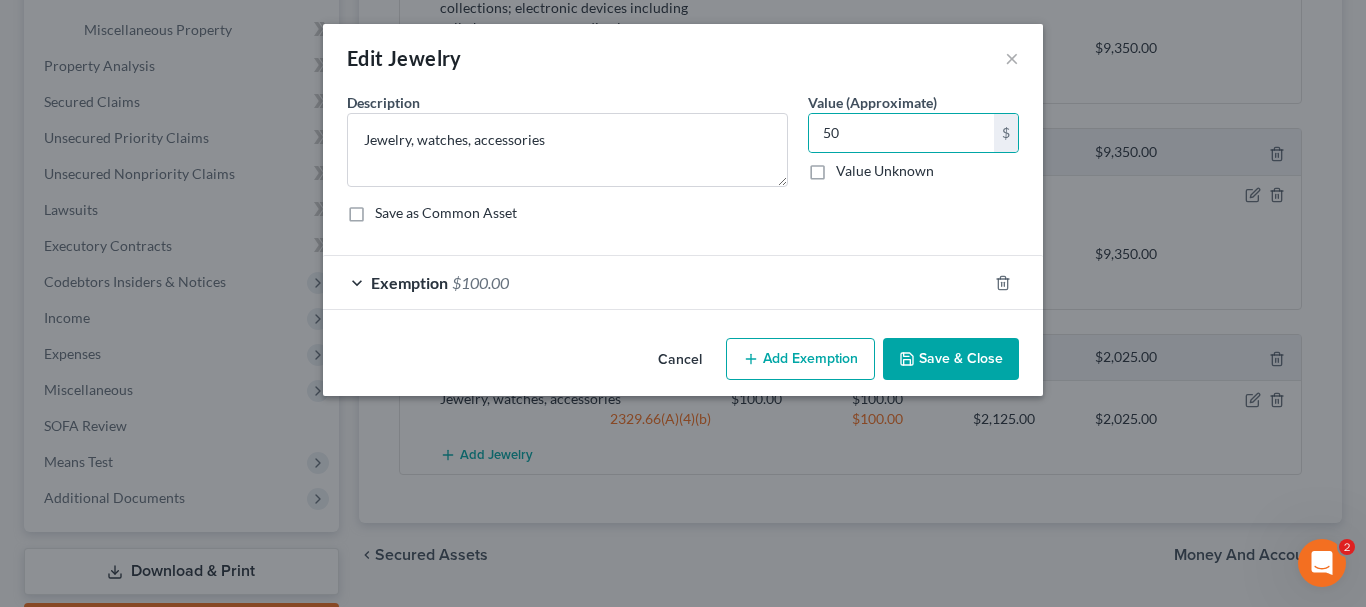 click on "Exemption $100.00" at bounding box center (655, 282) 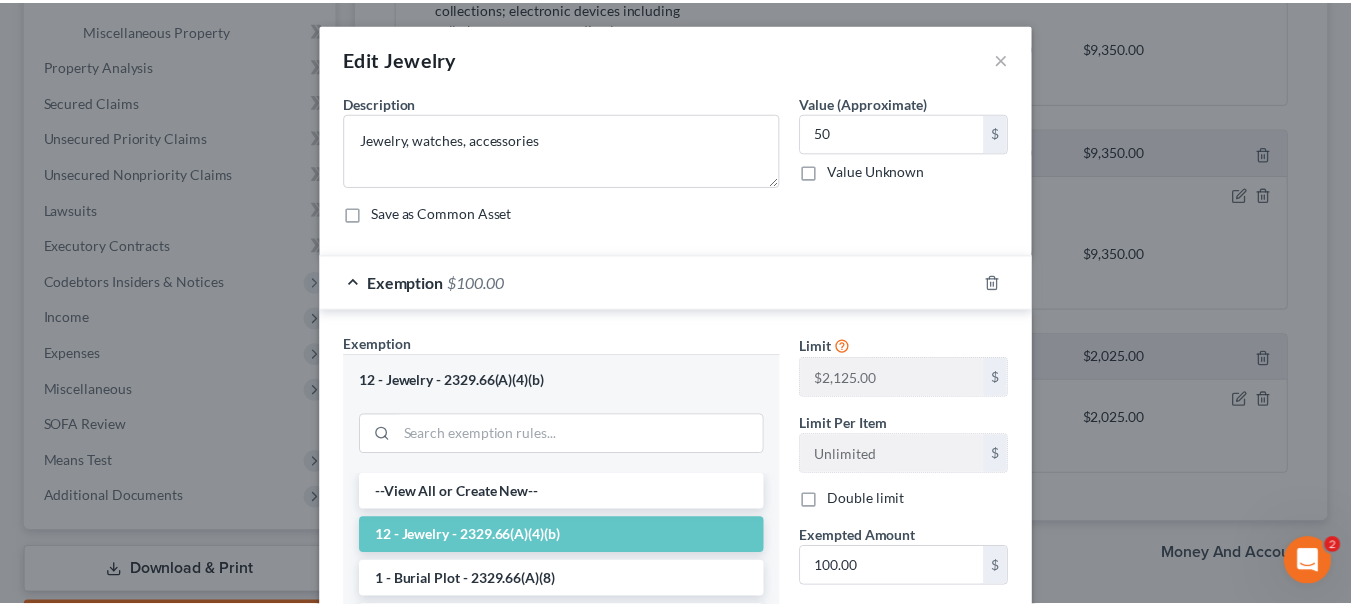 scroll, scrollTop: 300, scrollLeft: 0, axis: vertical 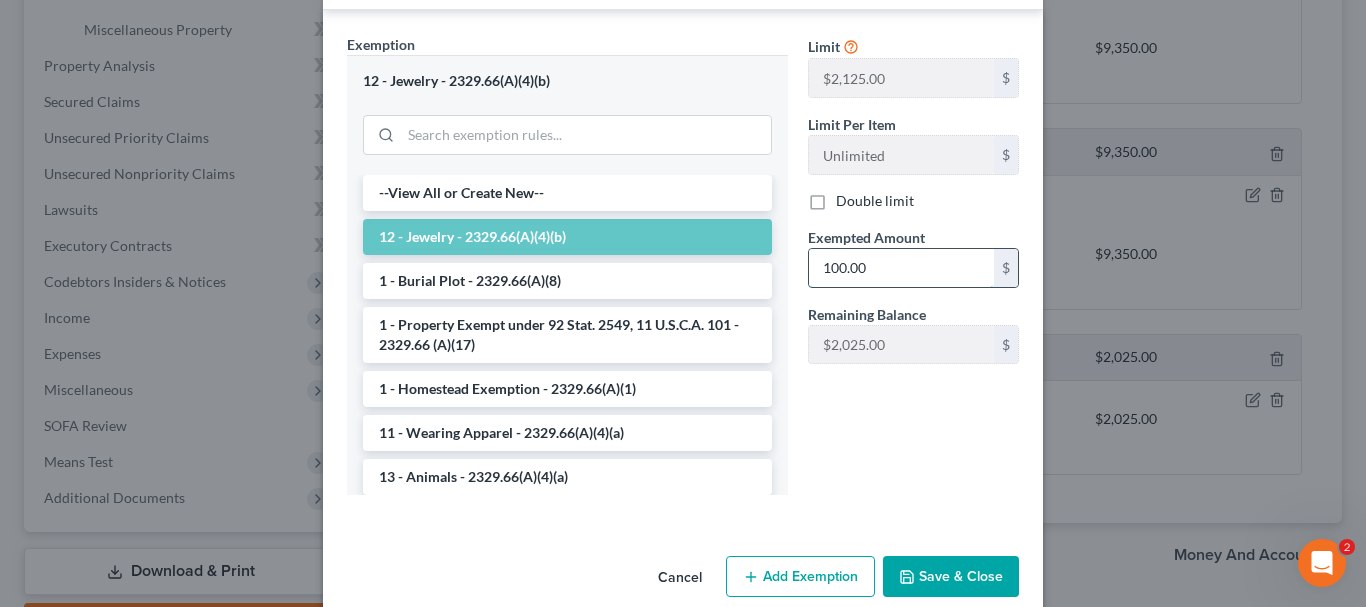 click on "100.00" at bounding box center (901, 268) 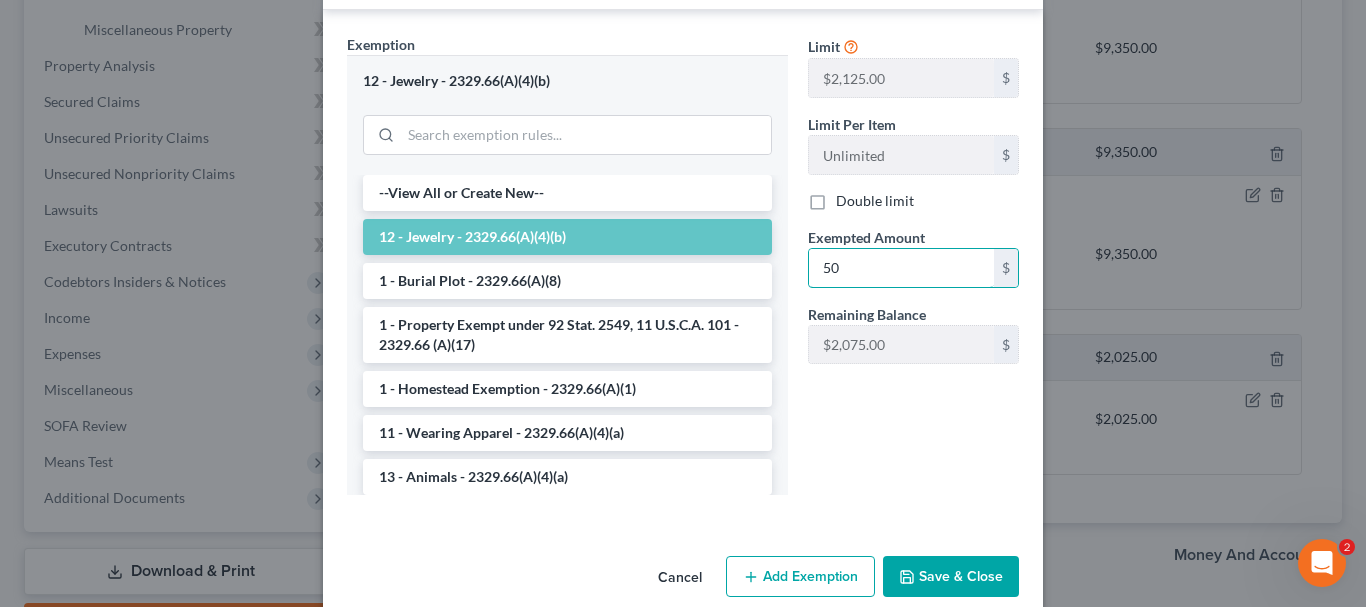 type on "50" 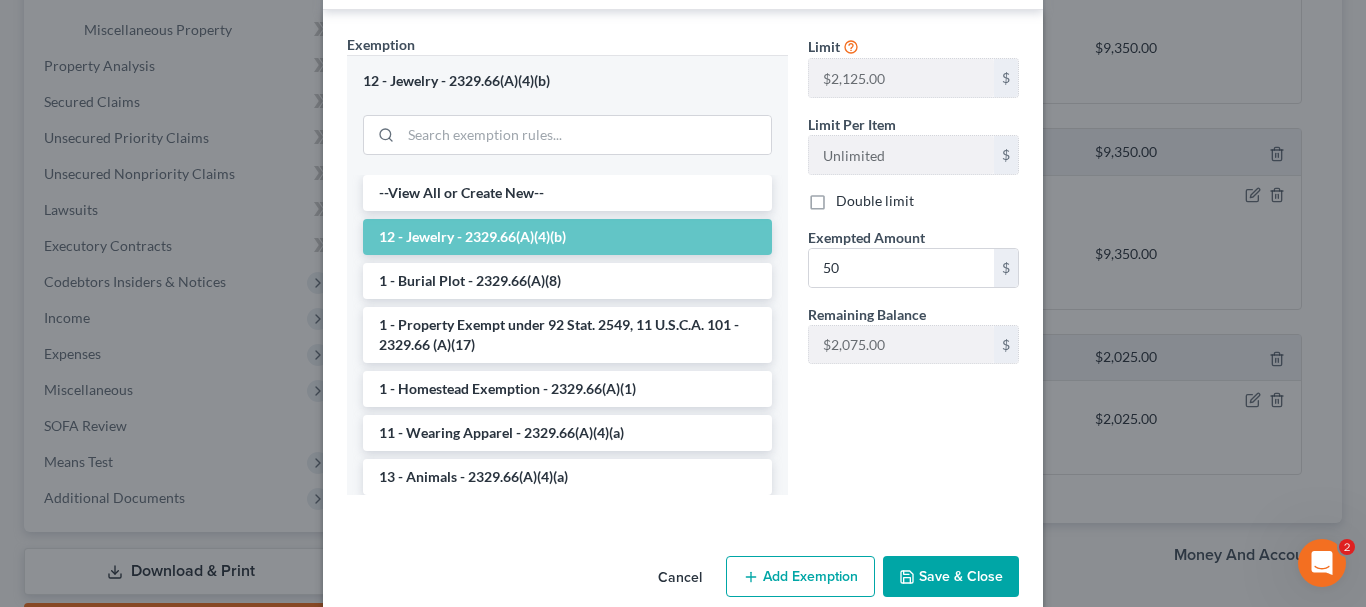 click on "Save & Close" at bounding box center (951, 577) 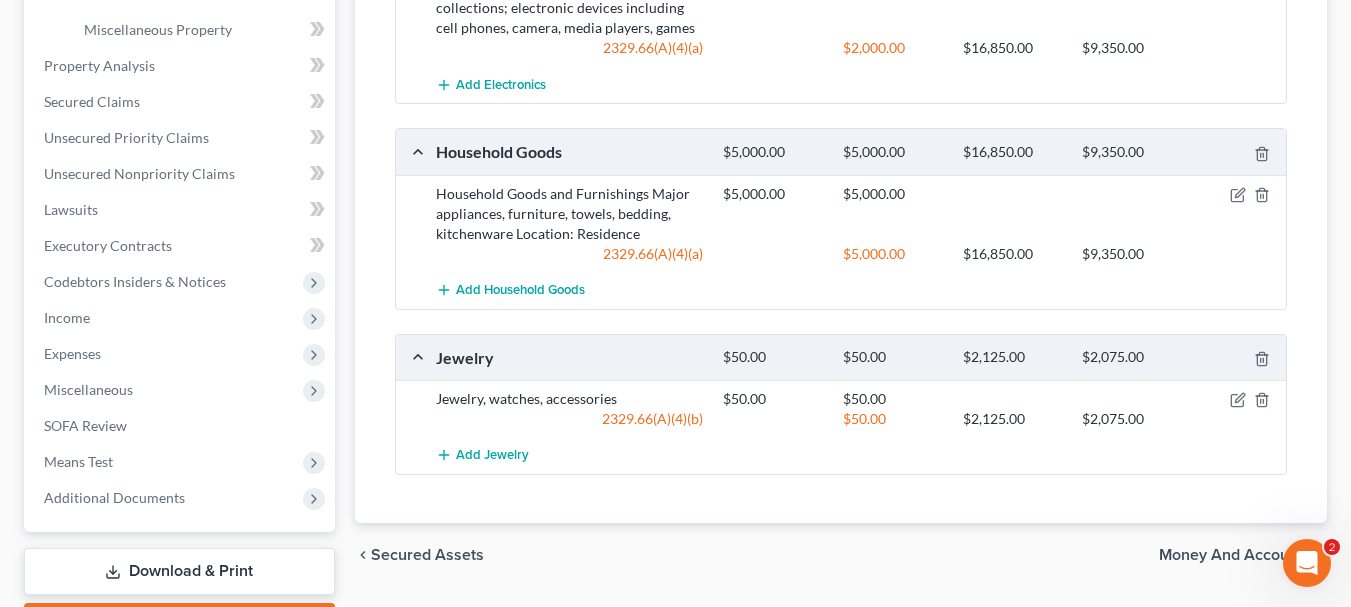 click on "Money and Accounts" at bounding box center [1235, 555] 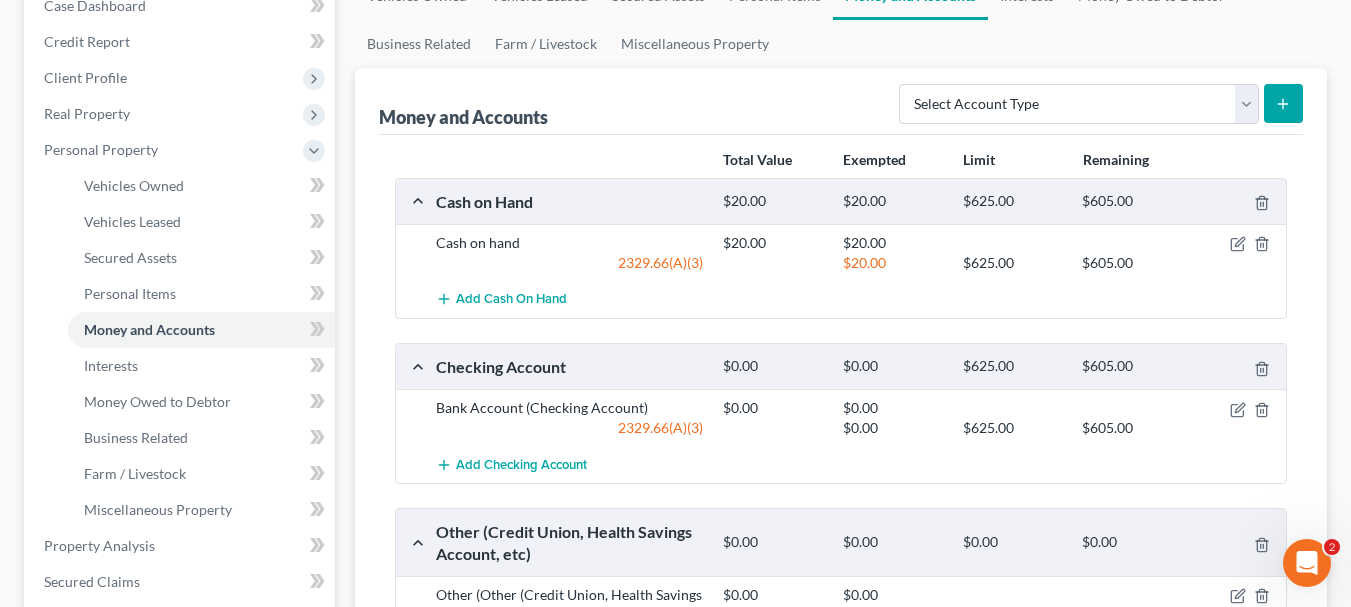 scroll, scrollTop: 300, scrollLeft: 0, axis: vertical 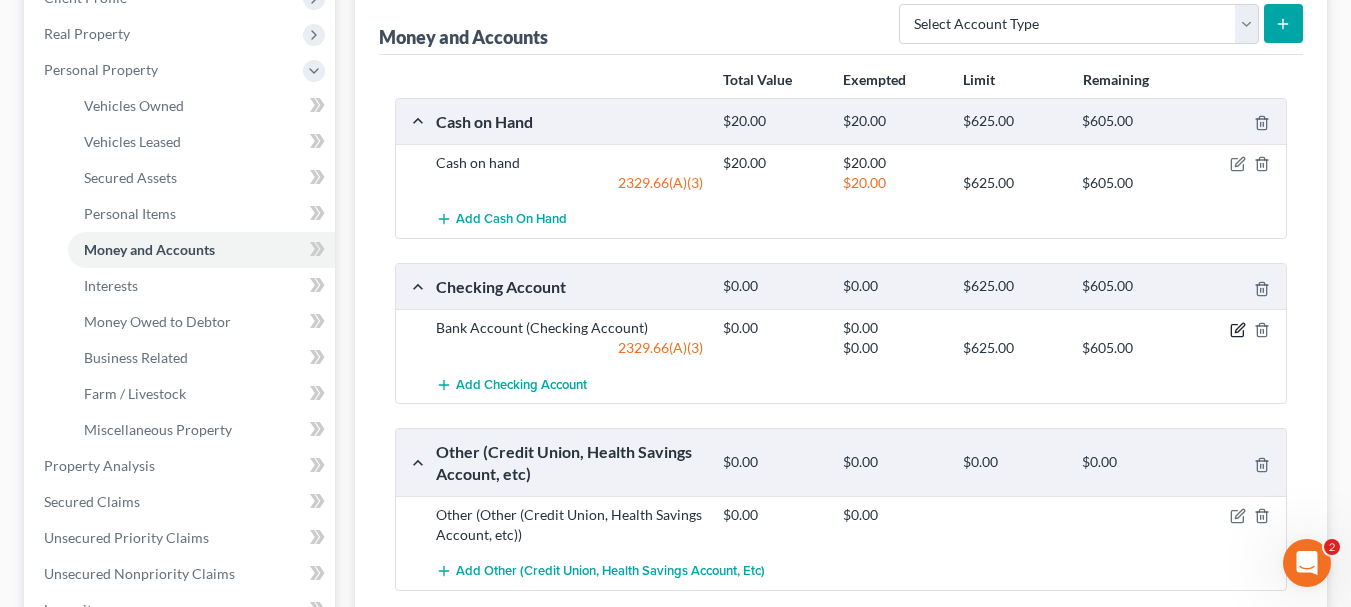click 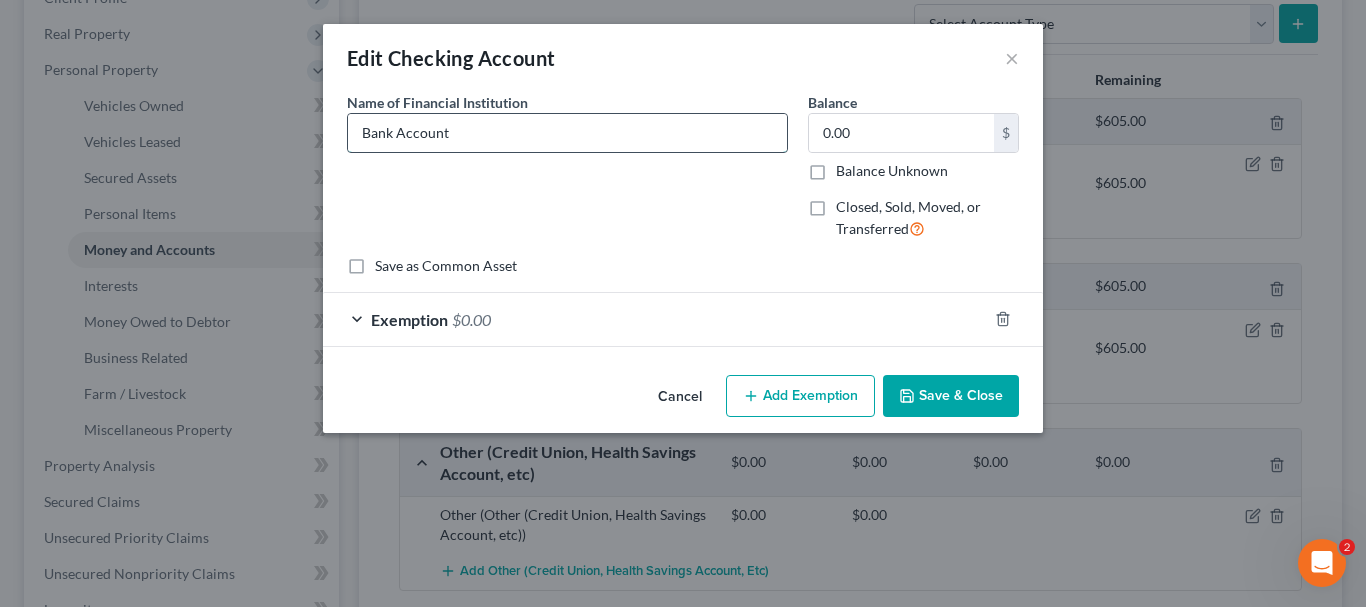 click on "Bank Account" at bounding box center (567, 133) 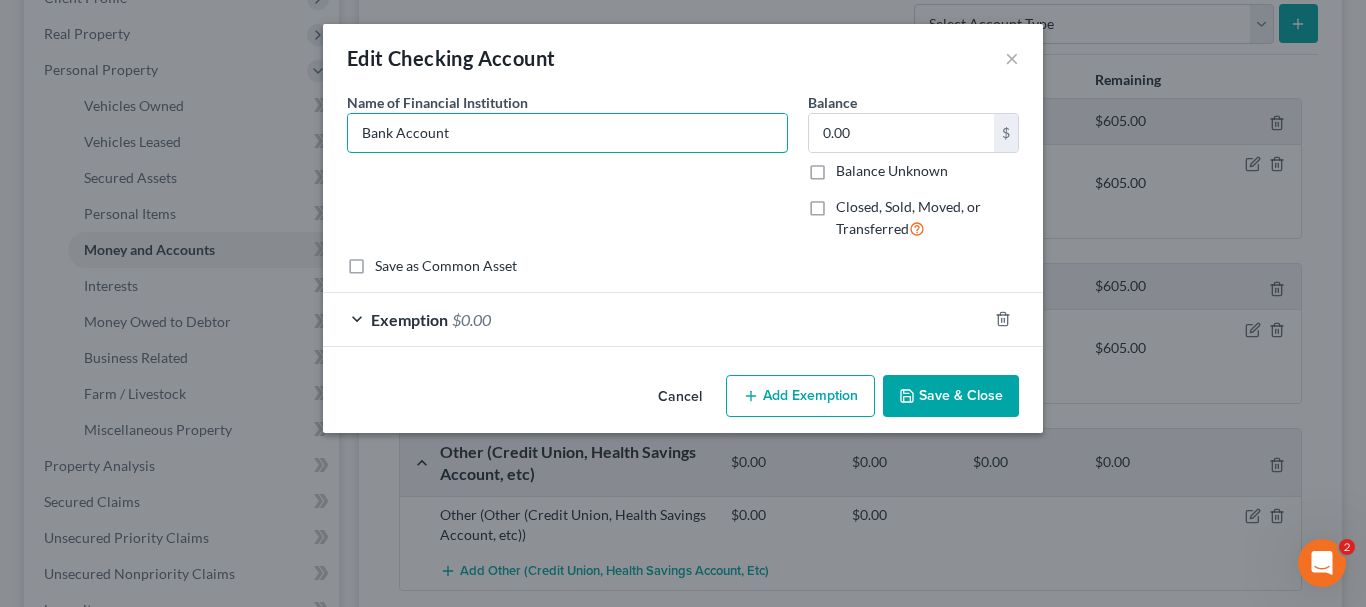 drag, startPoint x: 463, startPoint y: 140, endPoint x: 239, endPoint y: 150, distance: 224.2231 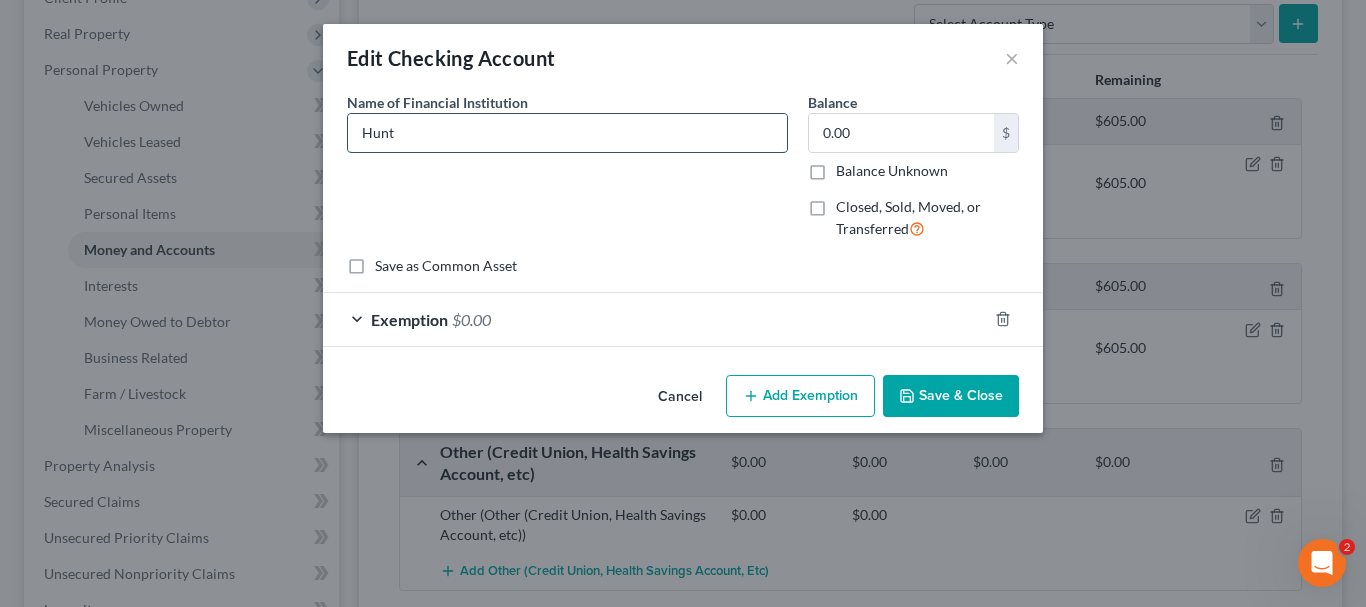 type on "Huntington National Bank" 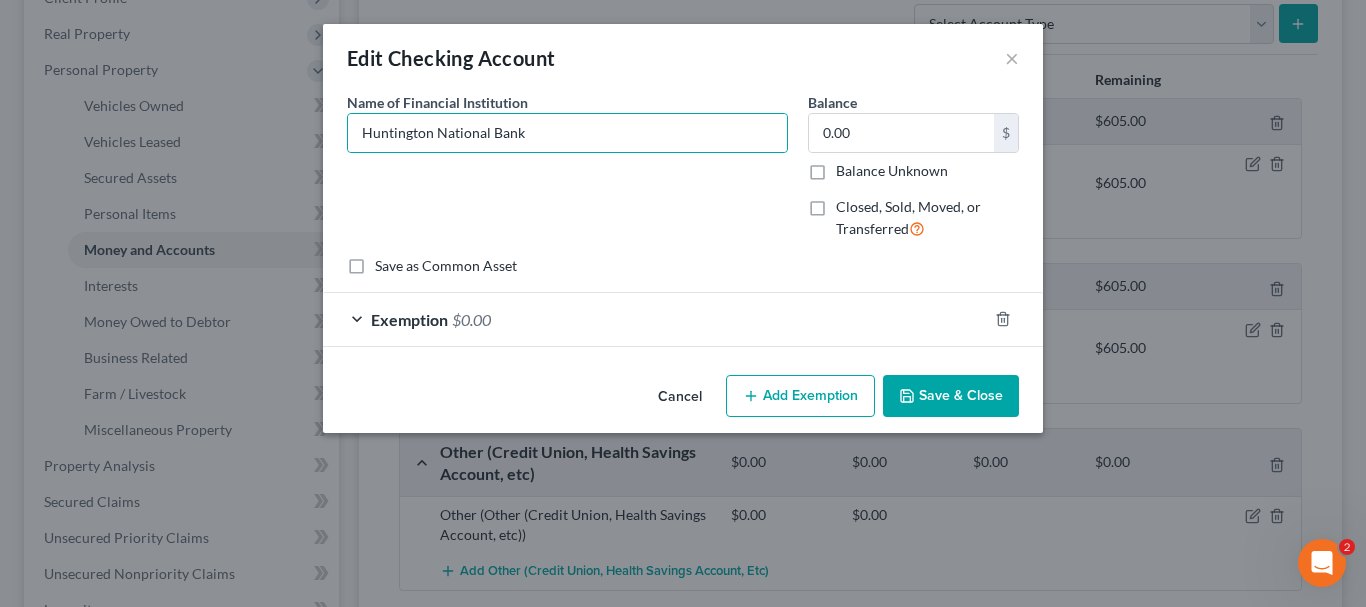 click on "Save & Close" at bounding box center (951, 396) 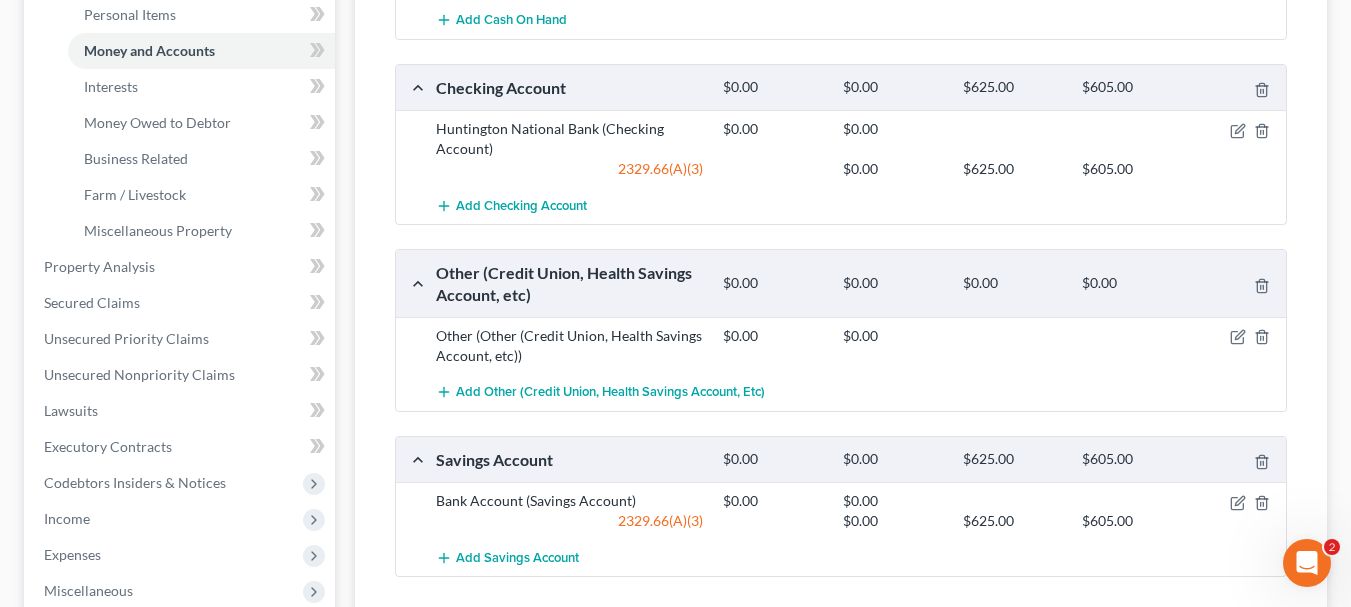 scroll, scrollTop: 500, scrollLeft: 0, axis: vertical 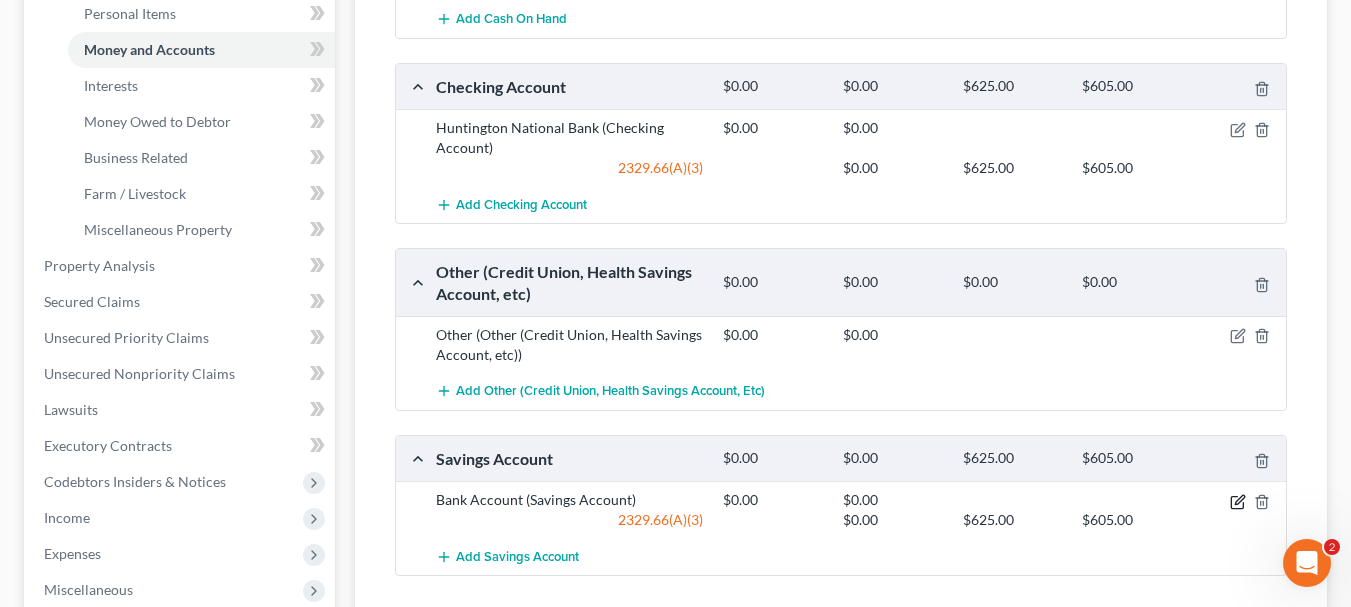 click 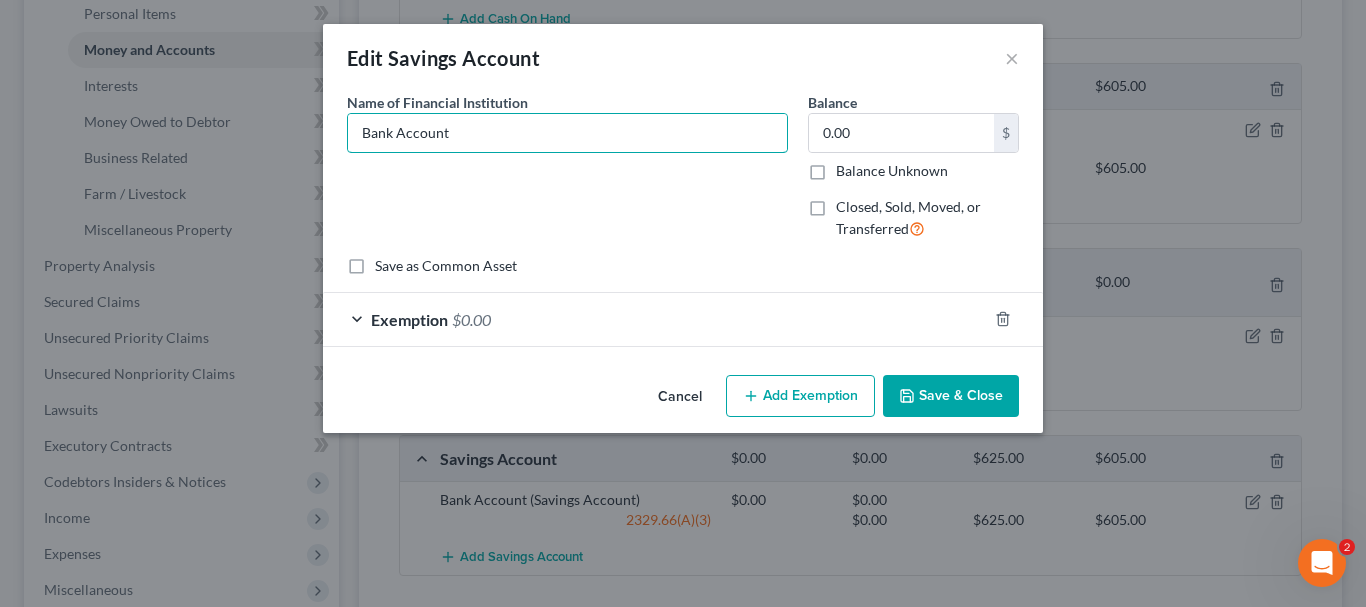 drag, startPoint x: 539, startPoint y: 133, endPoint x: 230, endPoint y: 143, distance: 309.16177 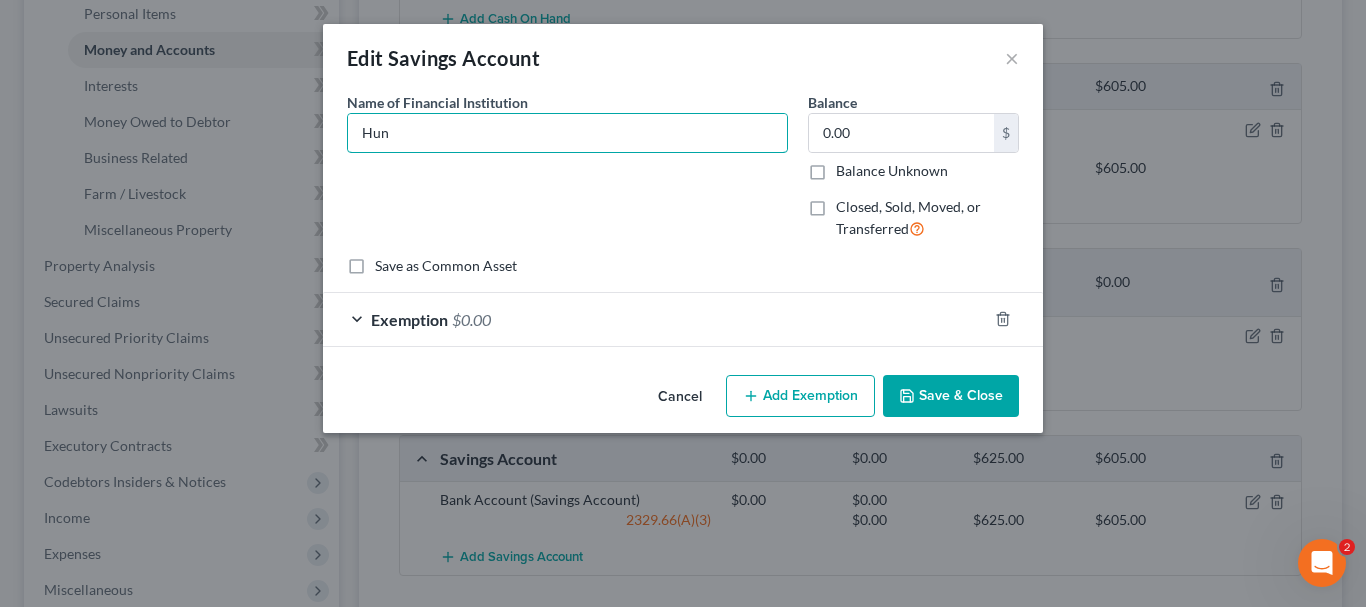 type on "Huntington National Bank" 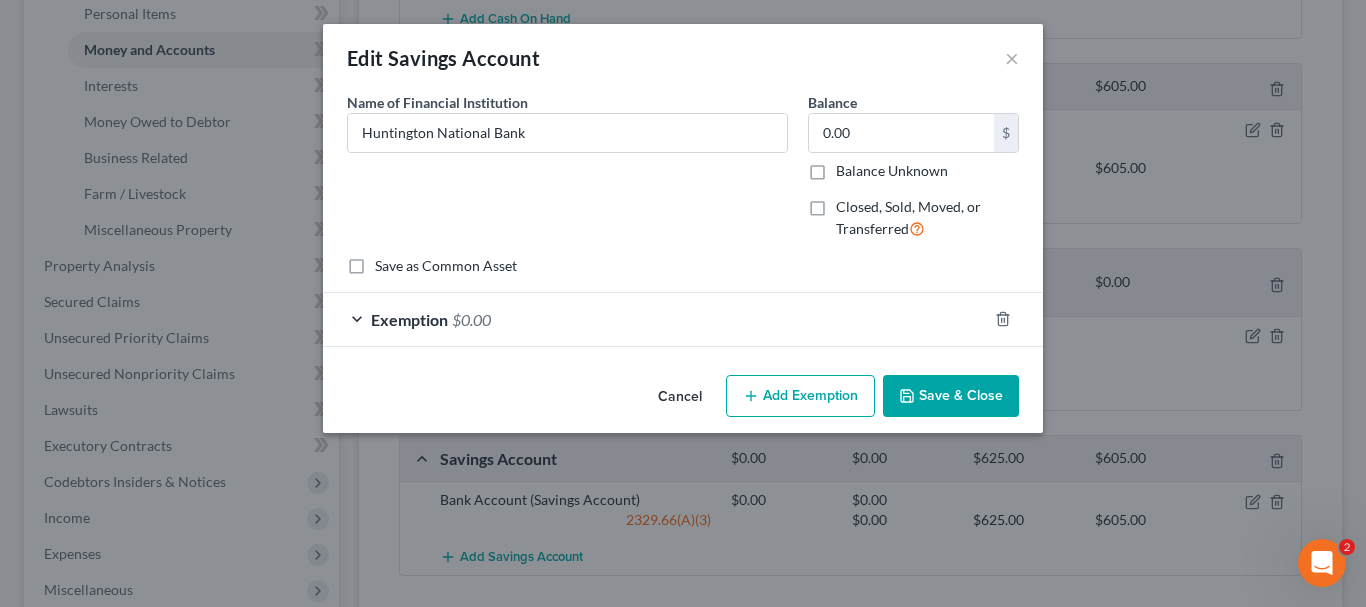 click on "Save & Close" at bounding box center (951, 396) 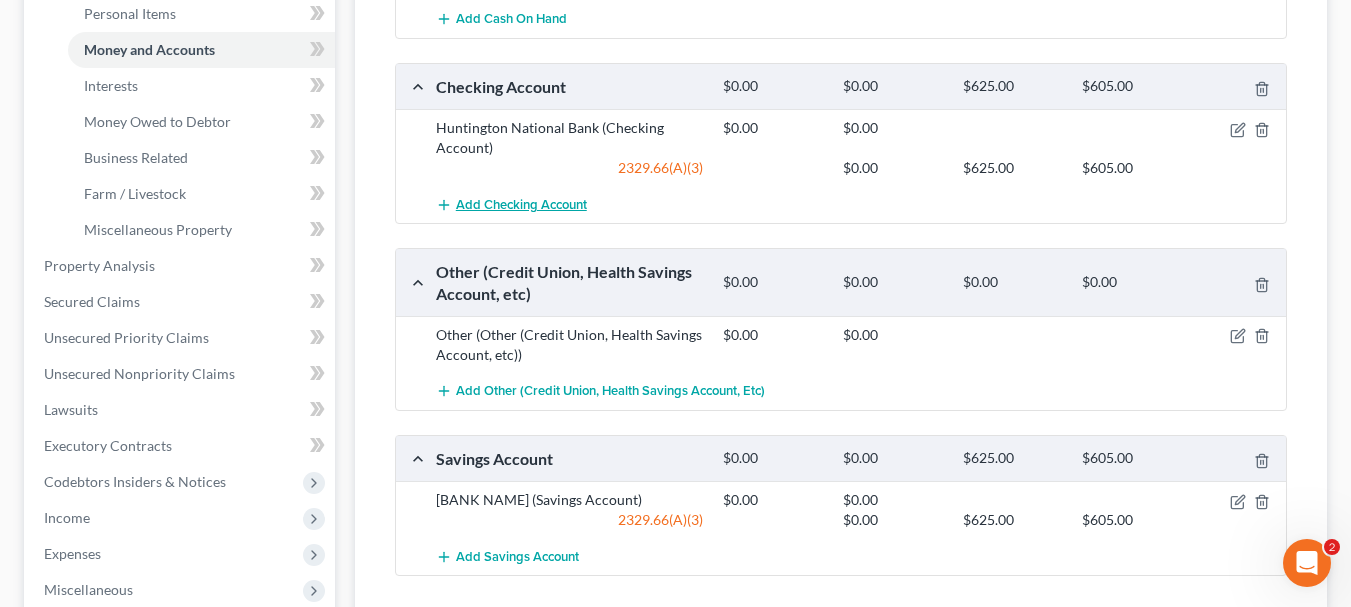 click on "Add Checking Account" at bounding box center [521, 205] 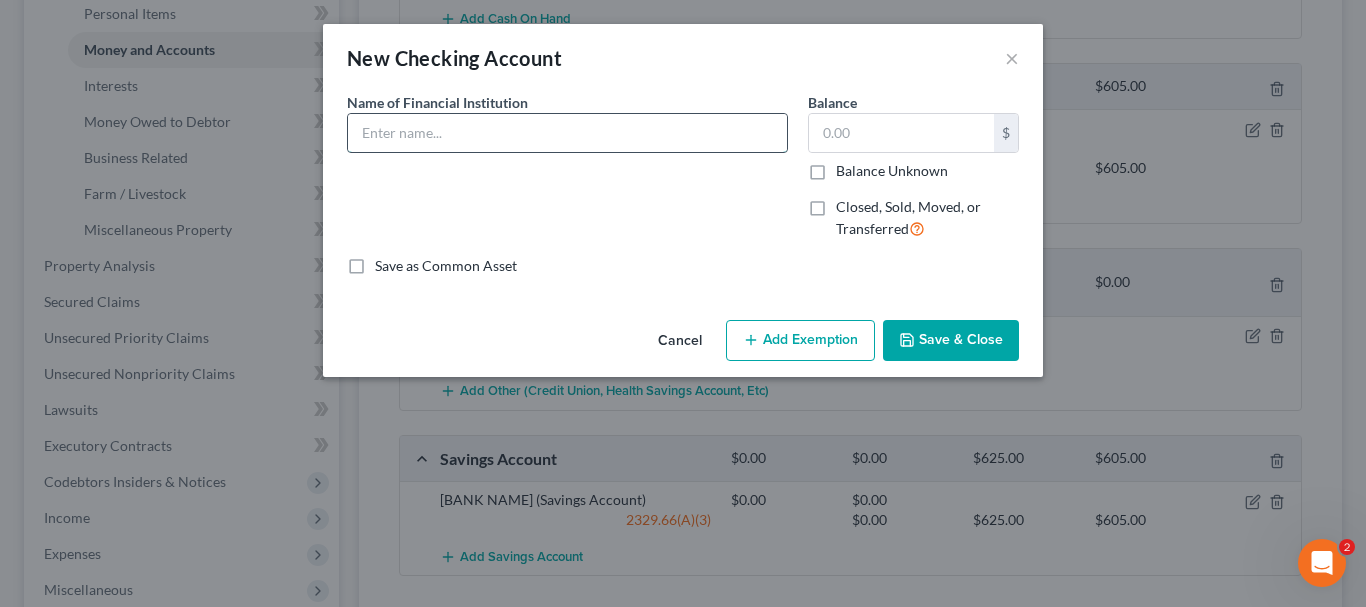 click at bounding box center (567, 133) 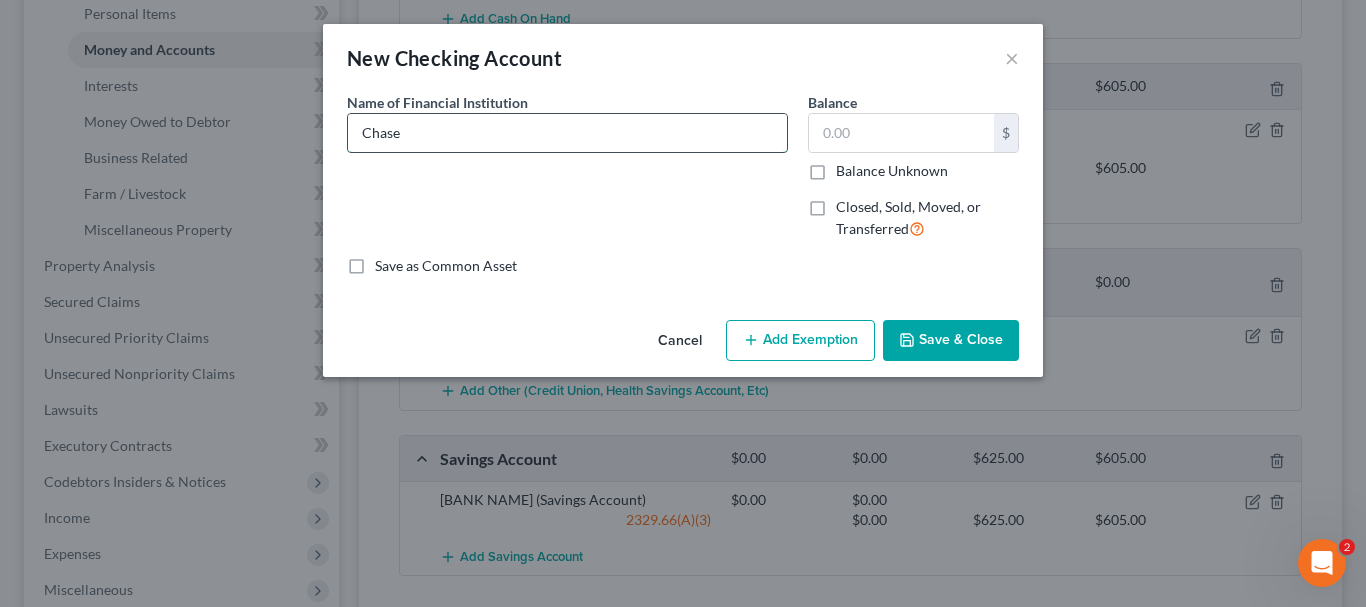 type on "Chase Bank" 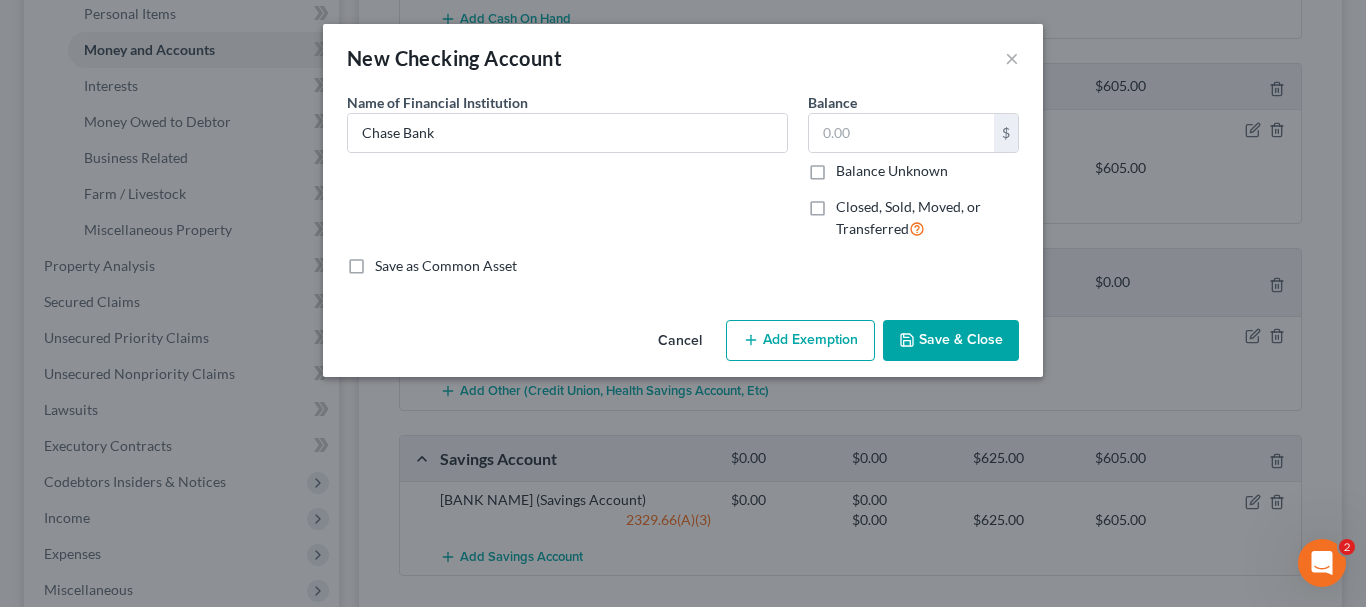 click on "Save & Close" at bounding box center (951, 341) 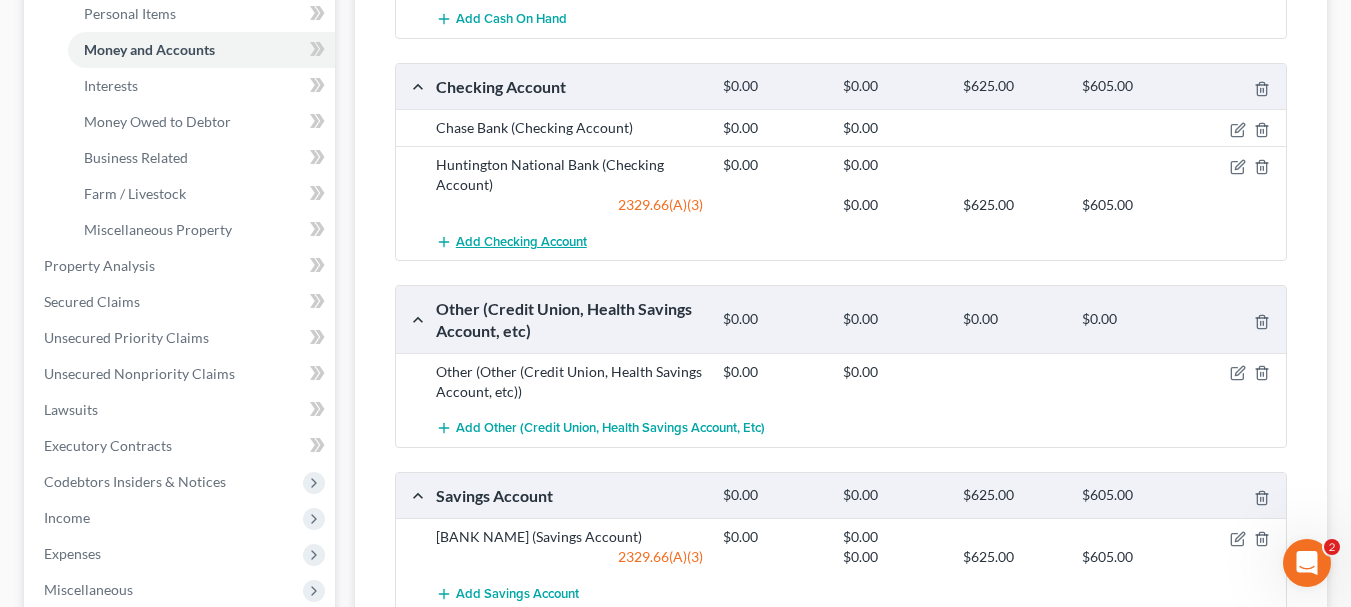 click on "Add Checking Account" at bounding box center (521, 242) 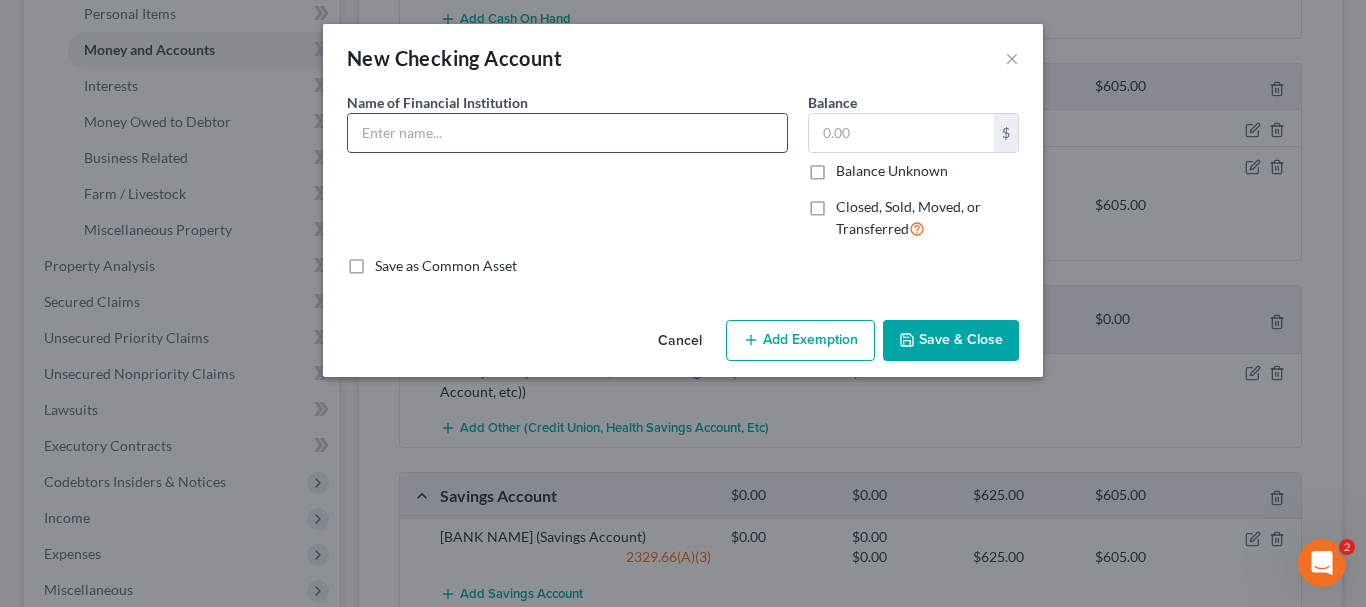 click at bounding box center (567, 133) 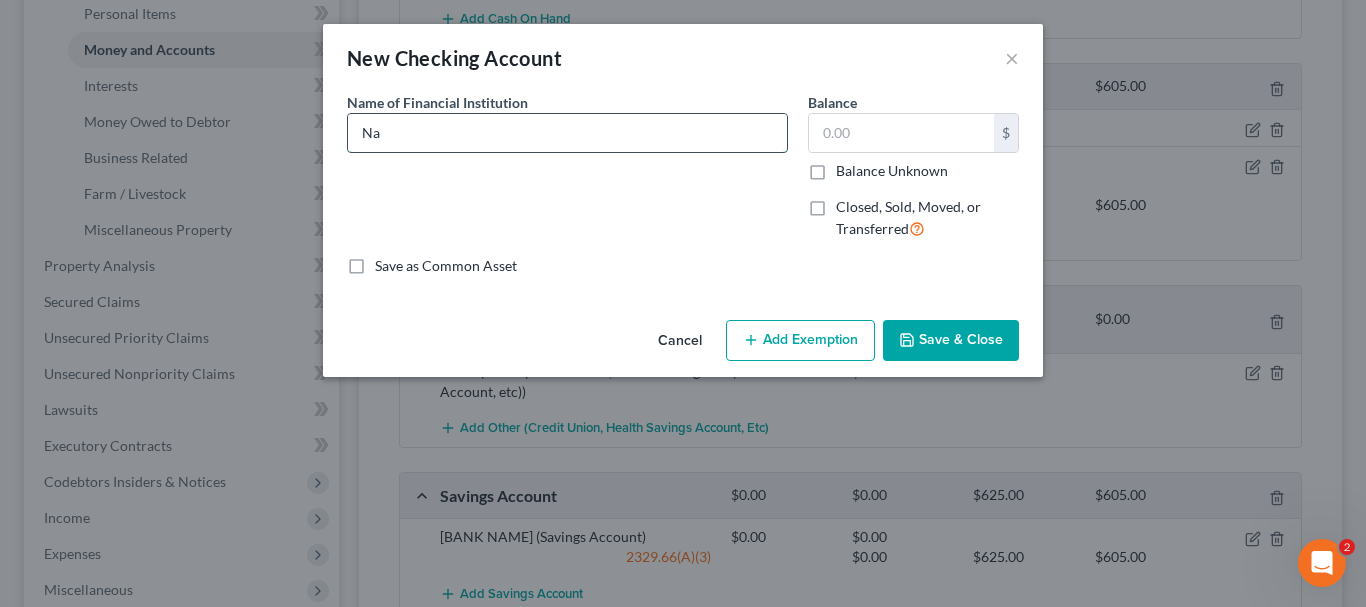 type on "Navy Federal Credit Union" 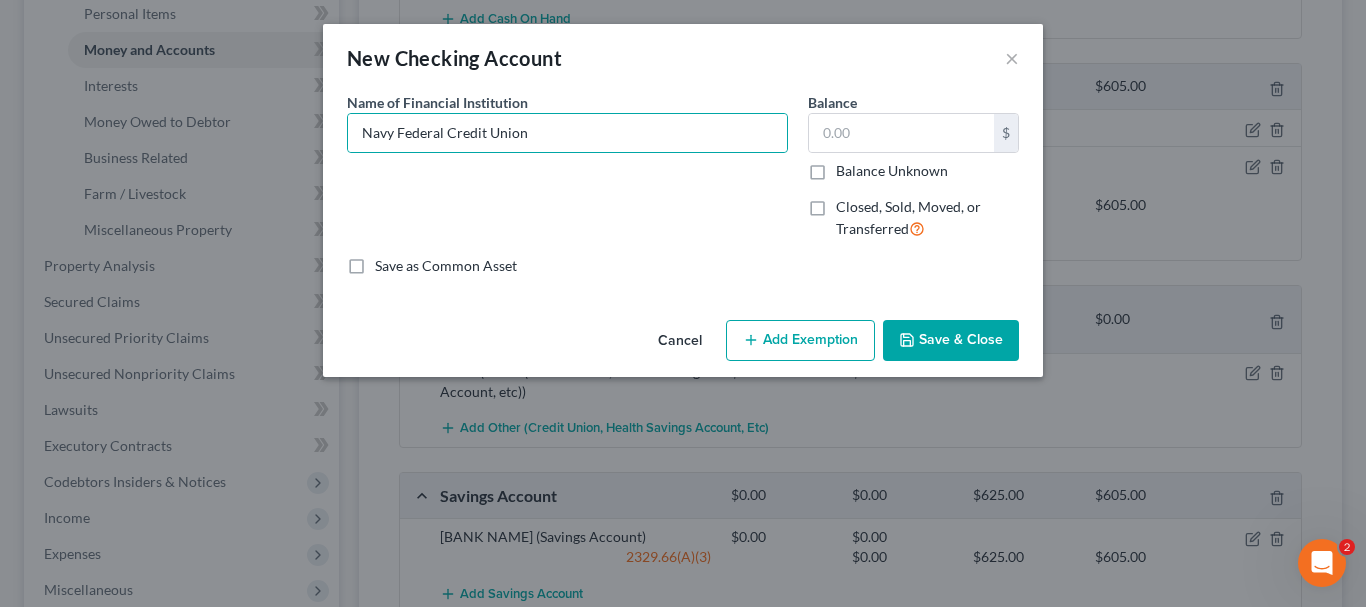 click 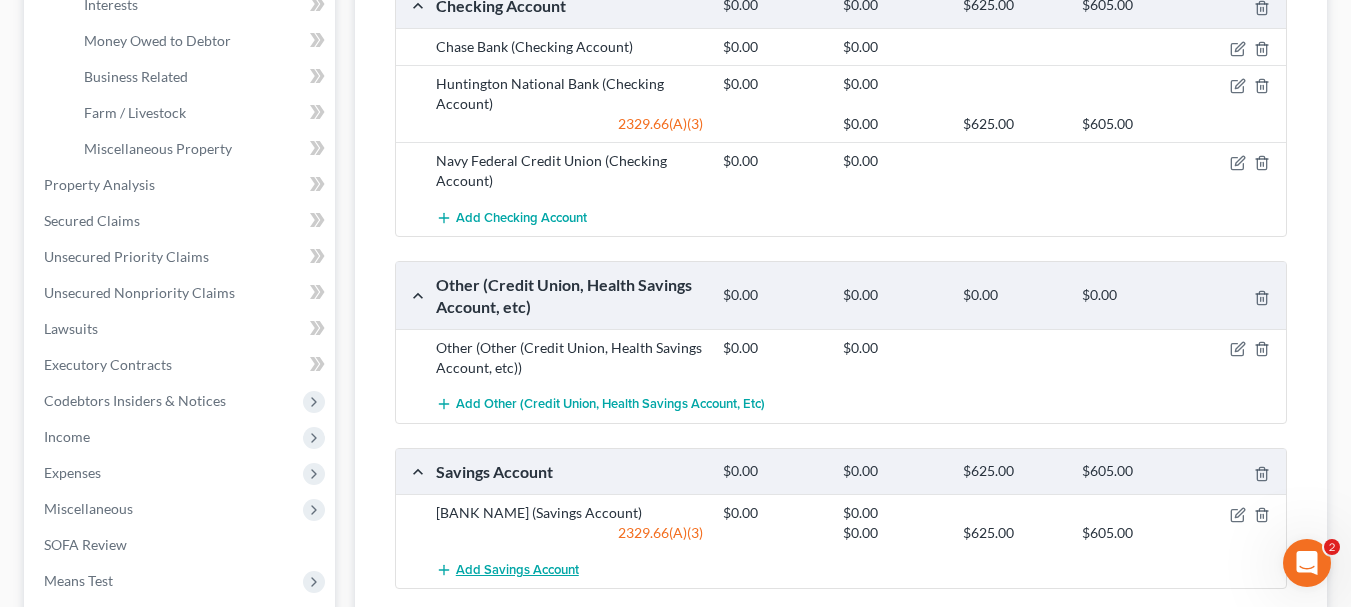 scroll, scrollTop: 700, scrollLeft: 0, axis: vertical 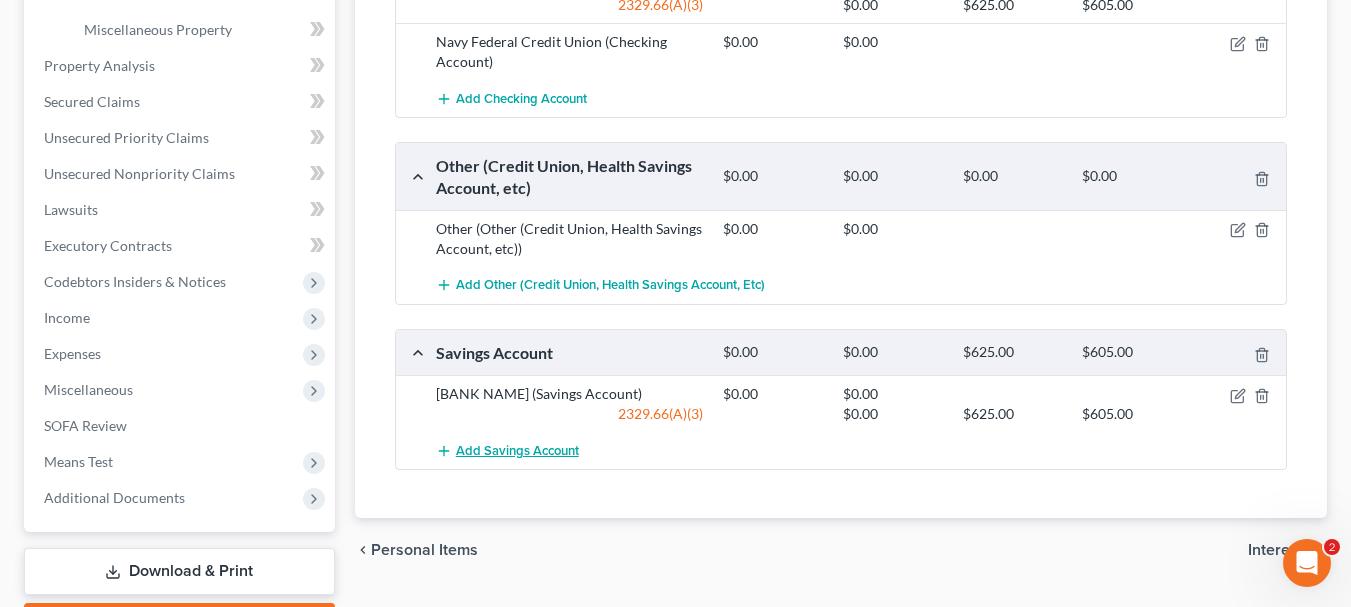 click on "Add Savings Account" at bounding box center [517, 451] 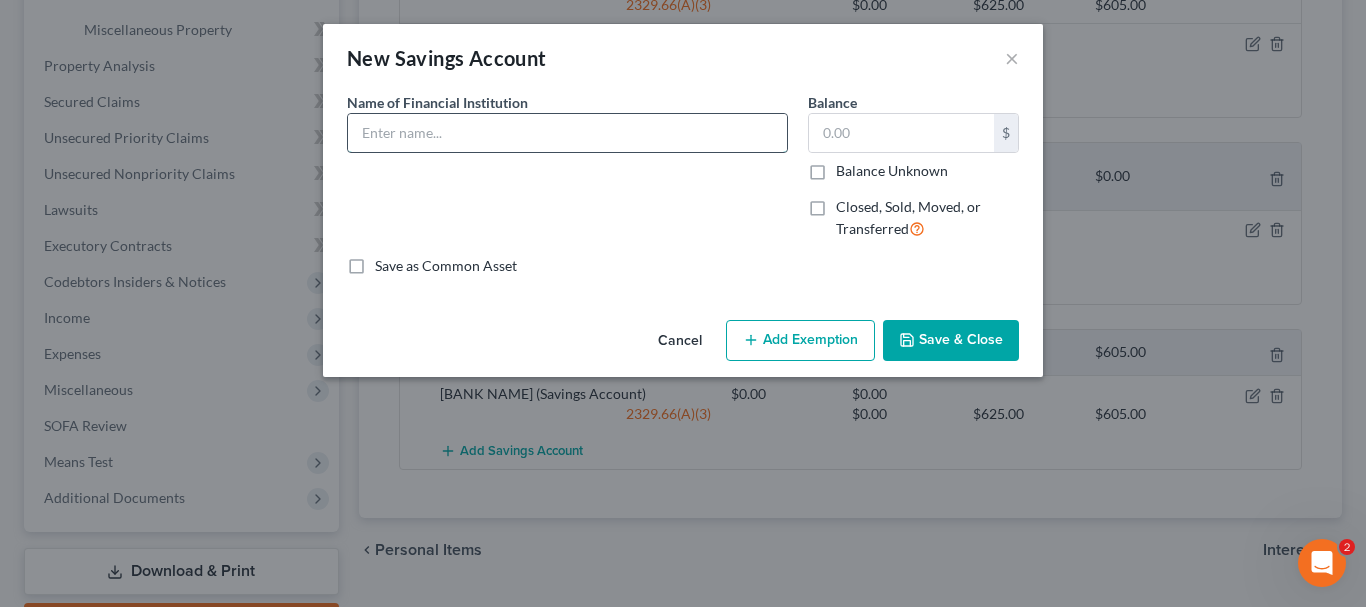 click at bounding box center (567, 133) 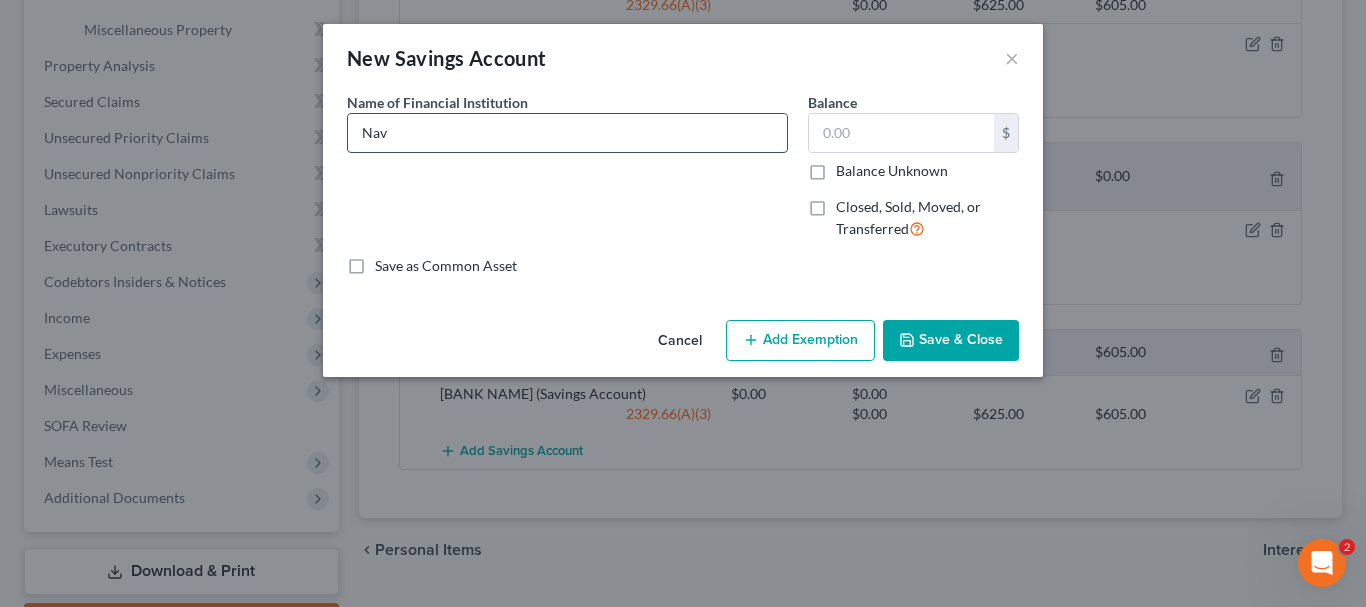 type on "Navy Federal Credit Union" 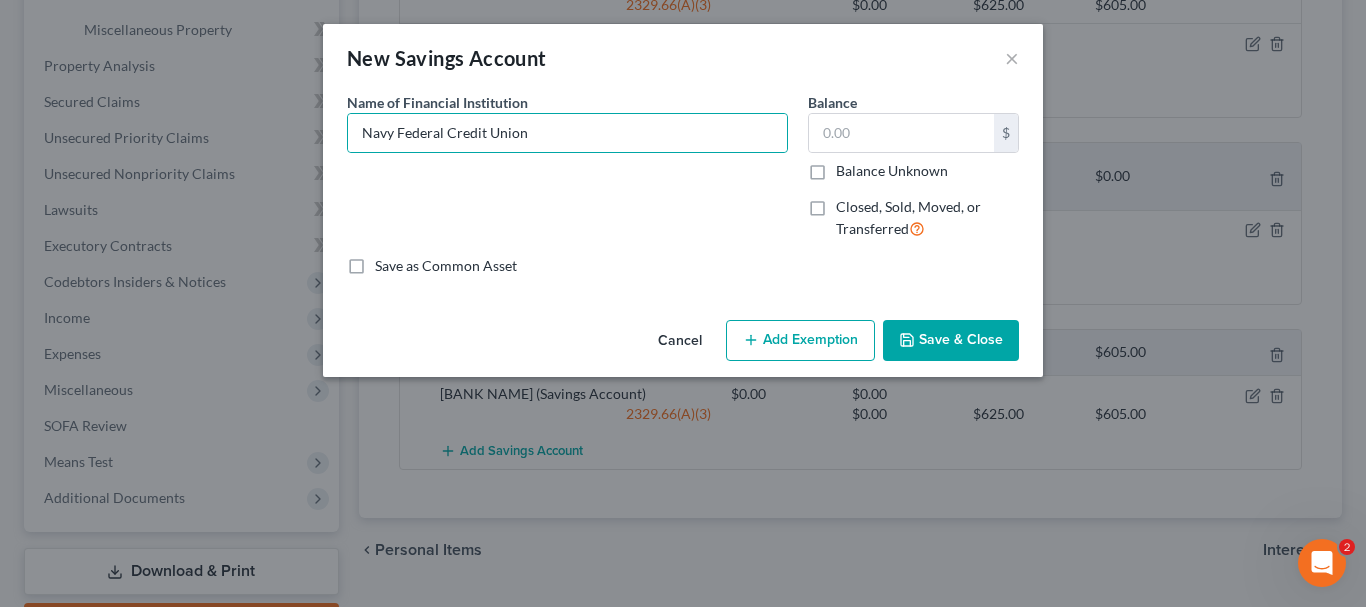 click 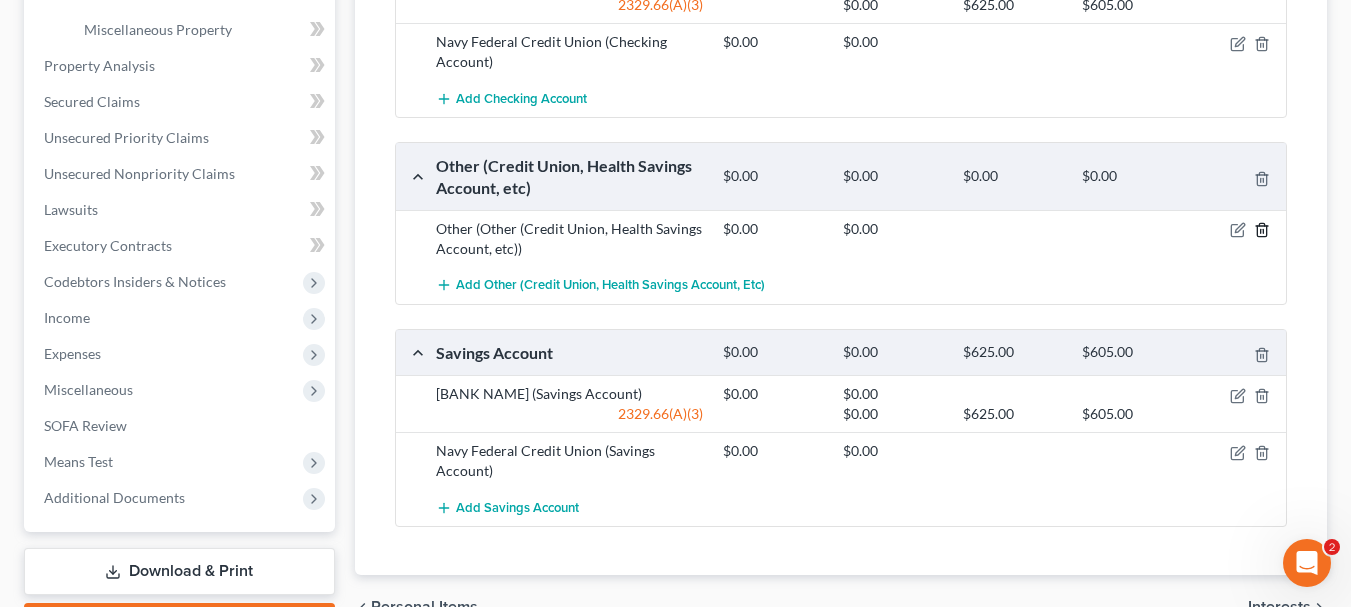 click 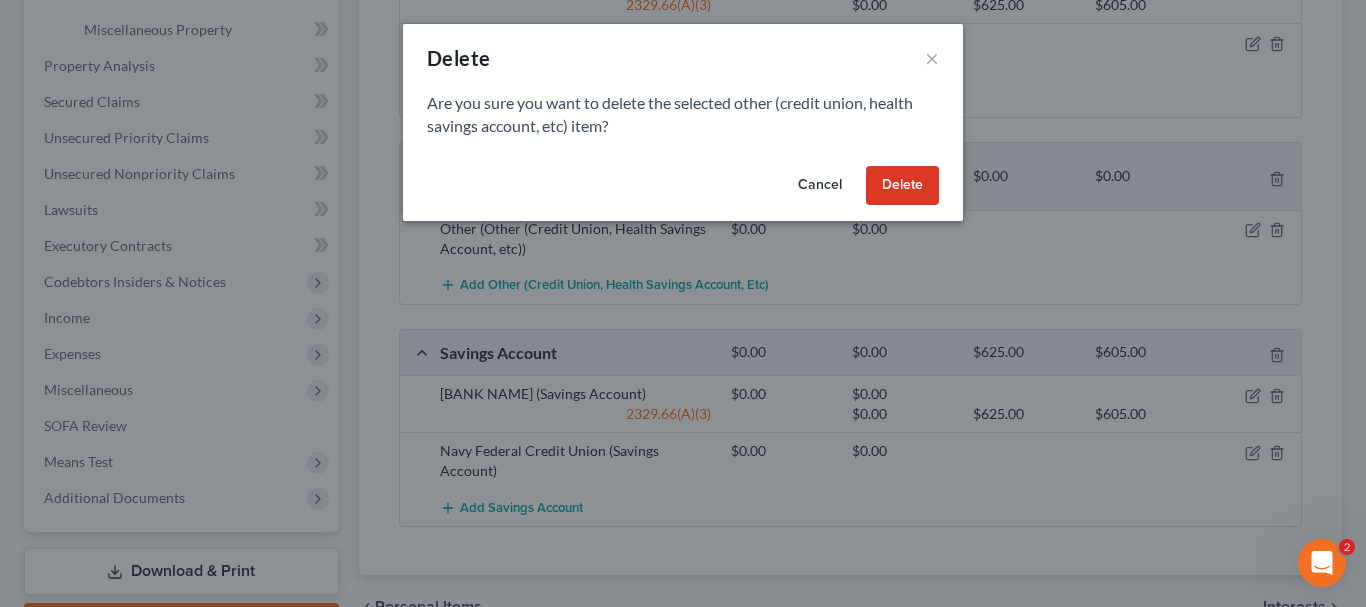 click on "Delete" at bounding box center [902, 186] 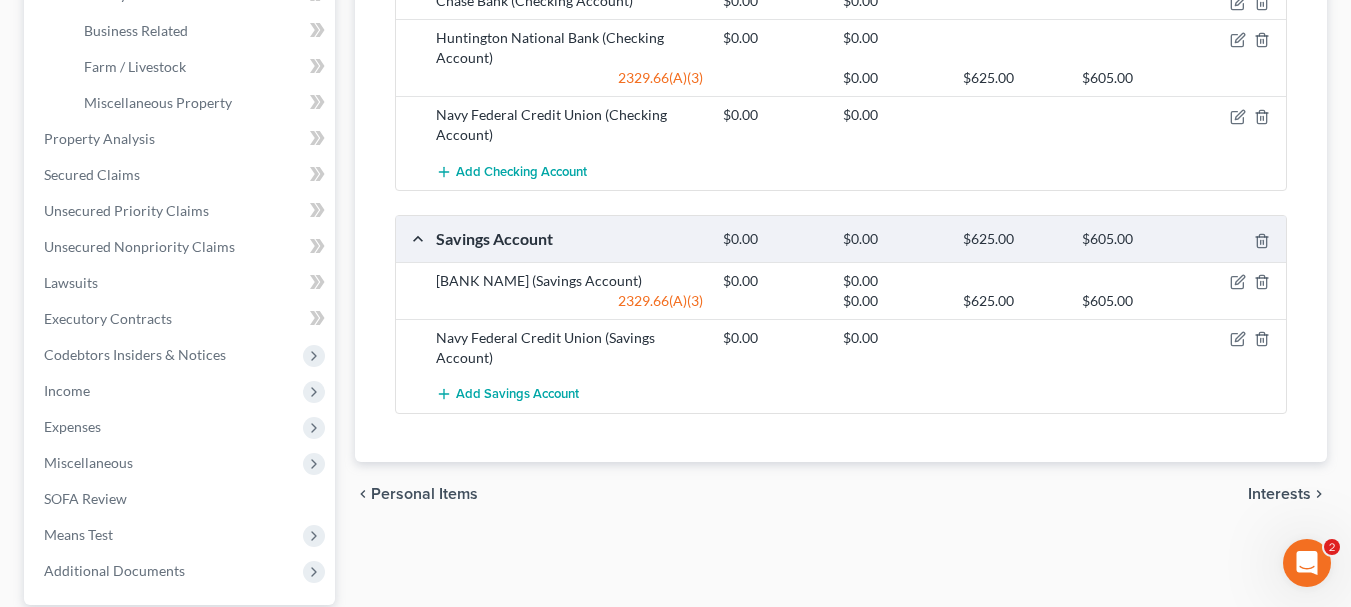 scroll, scrollTop: 600, scrollLeft: 0, axis: vertical 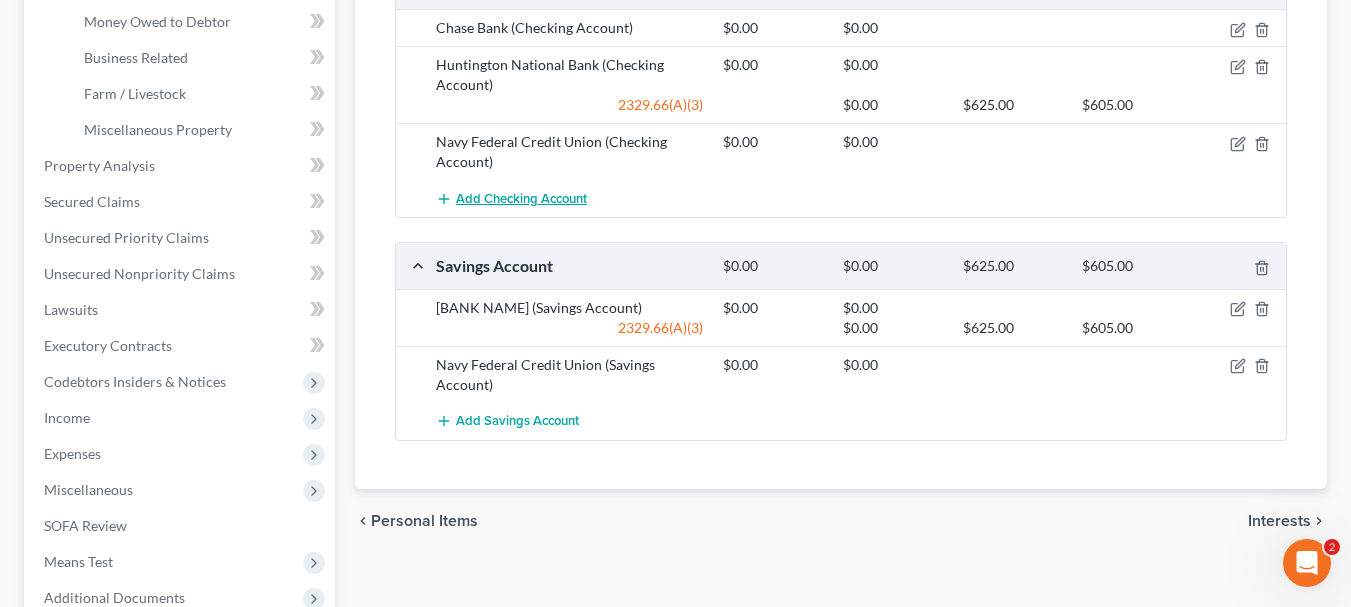 click on "Add Checking Account" at bounding box center (521, 199) 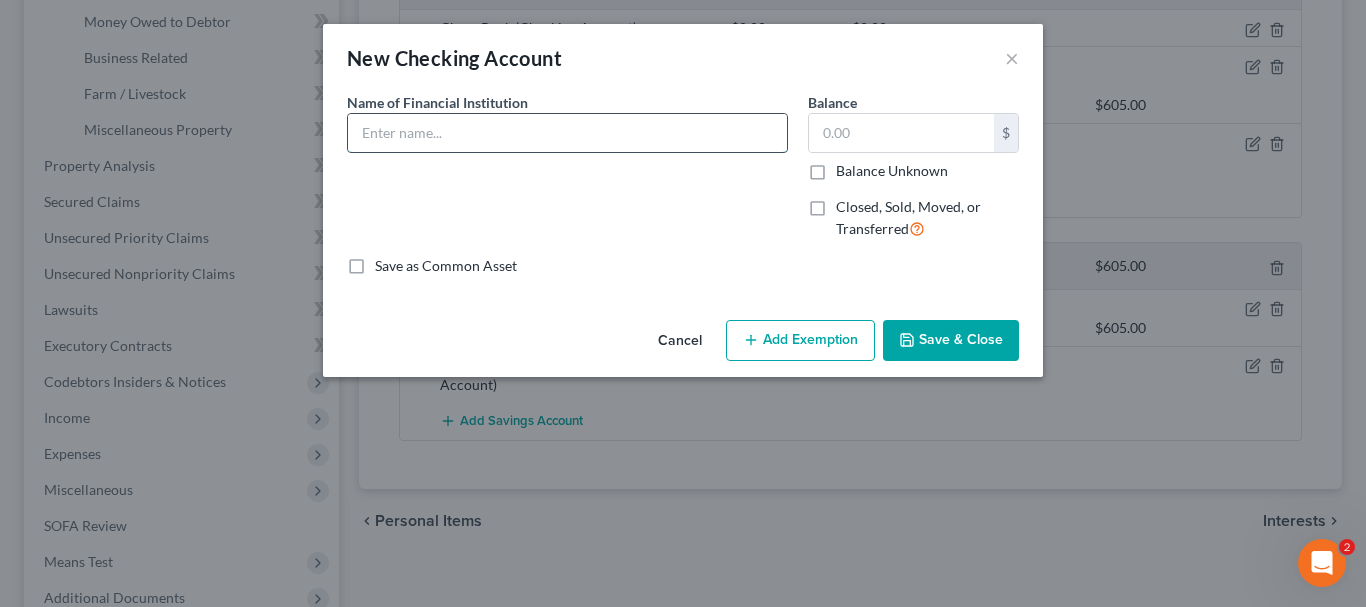 click at bounding box center (567, 133) 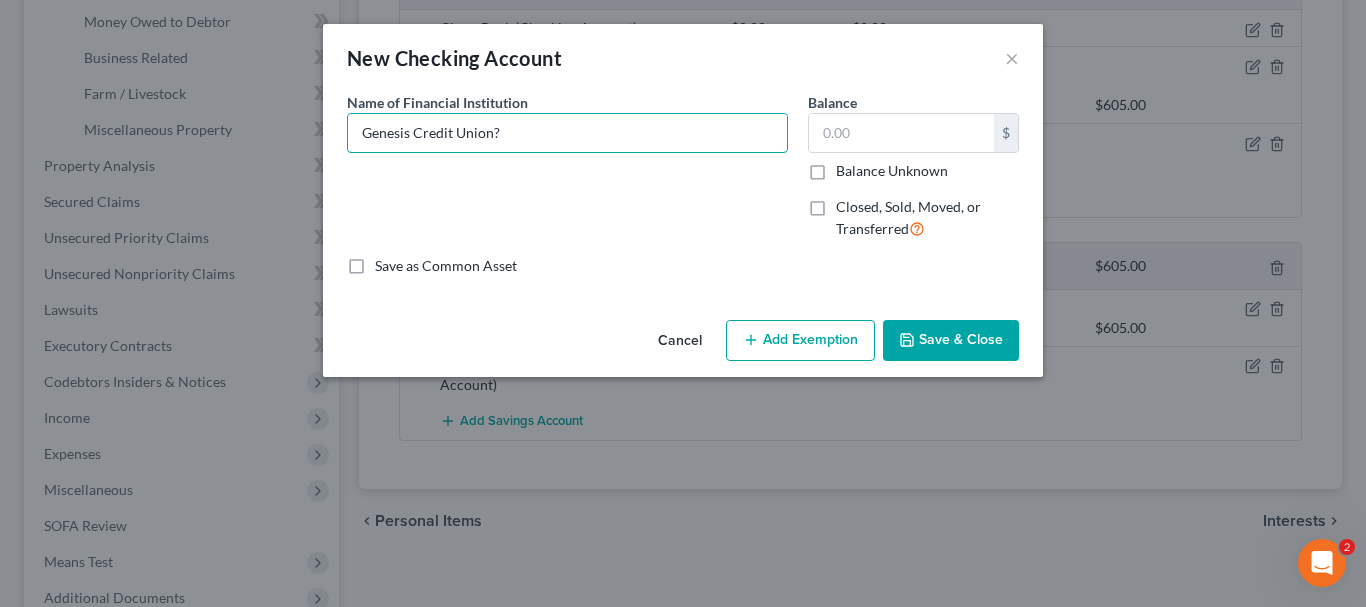 type on "Genesis Credit Union?" 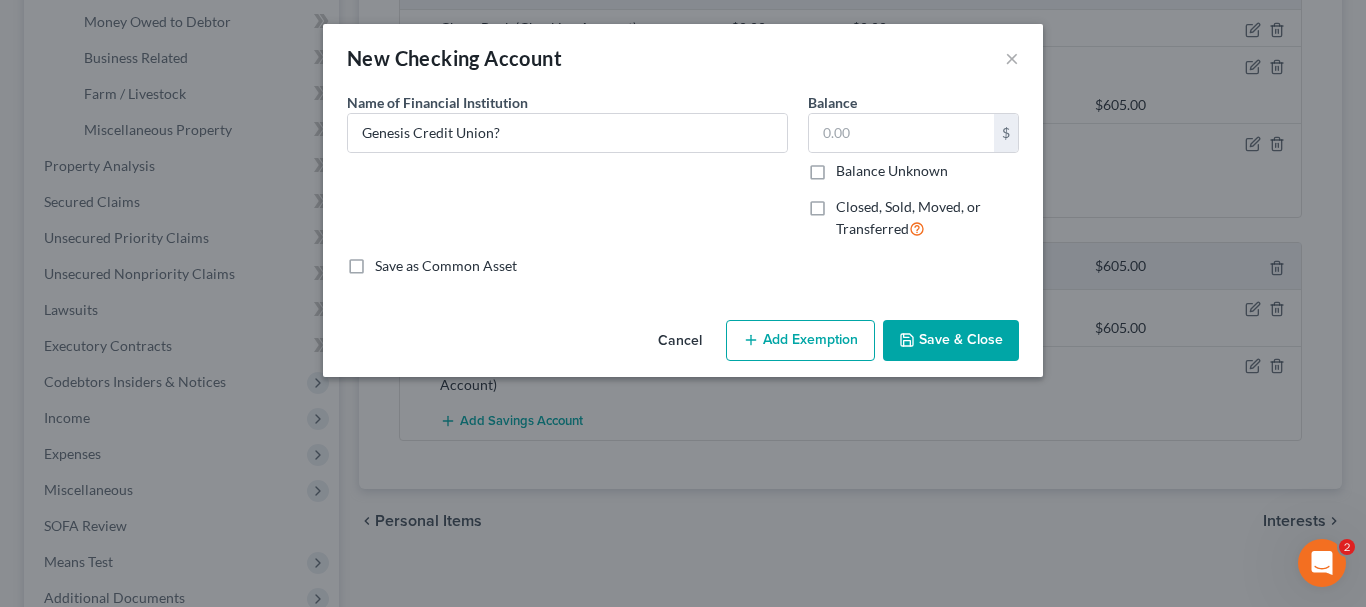 click on "Save & Close" at bounding box center (951, 341) 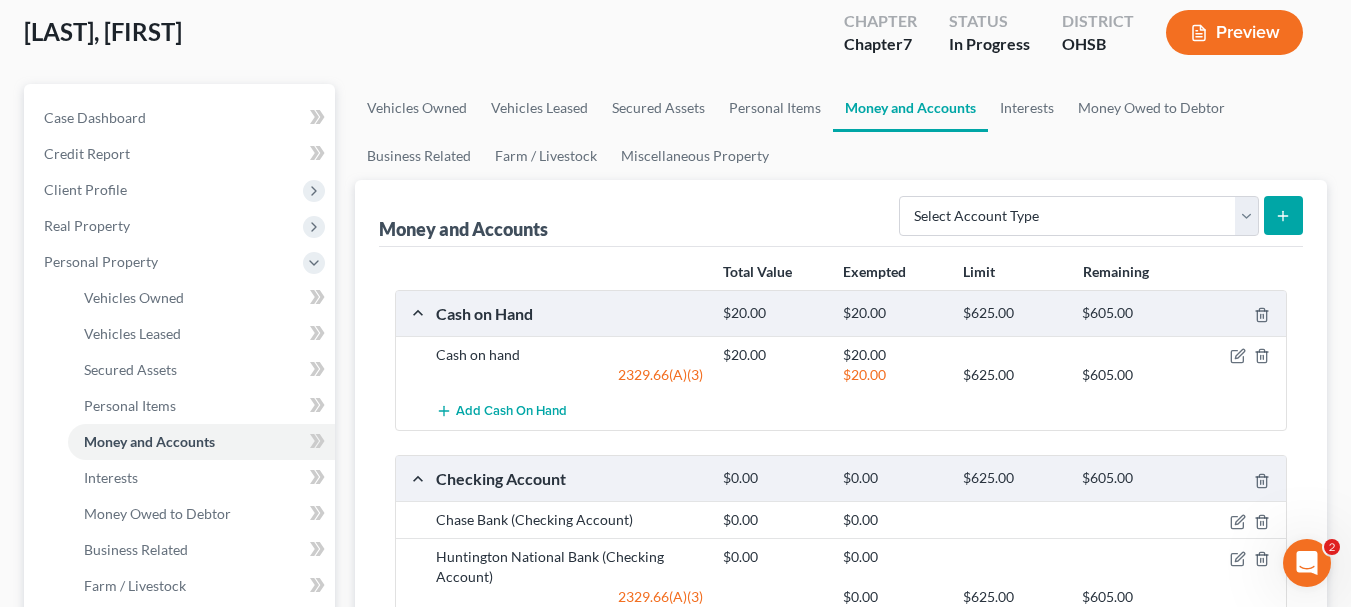 scroll, scrollTop: 0, scrollLeft: 0, axis: both 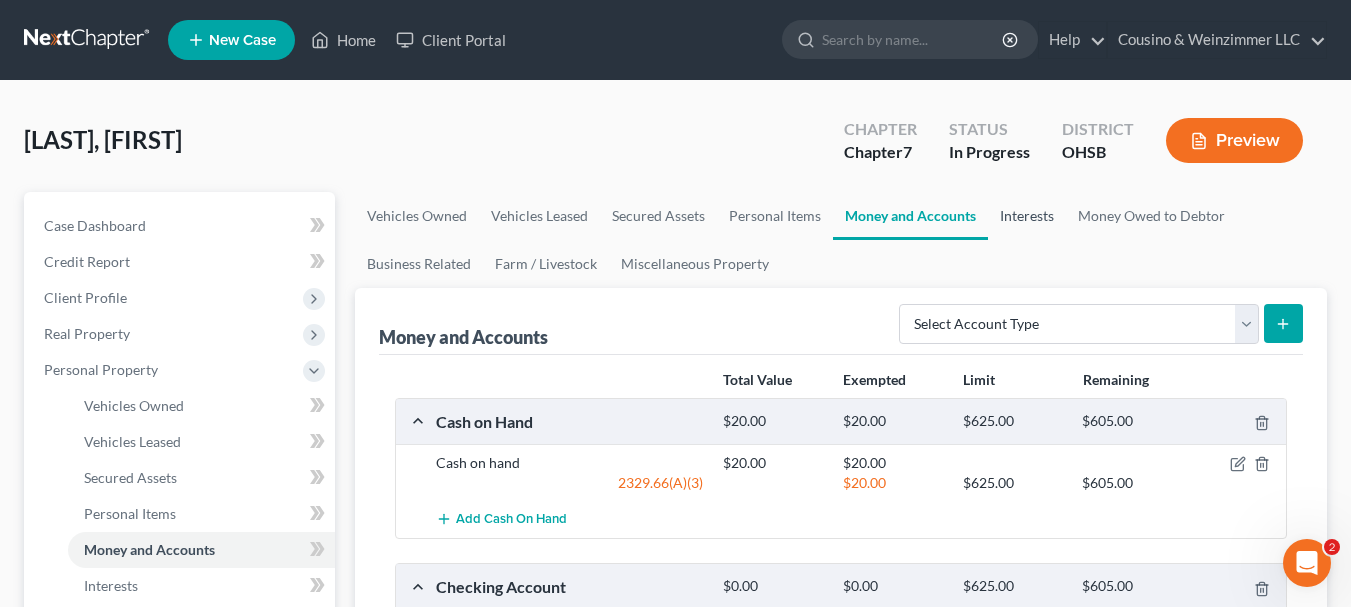 click on "Interests" at bounding box center (1027, 216) 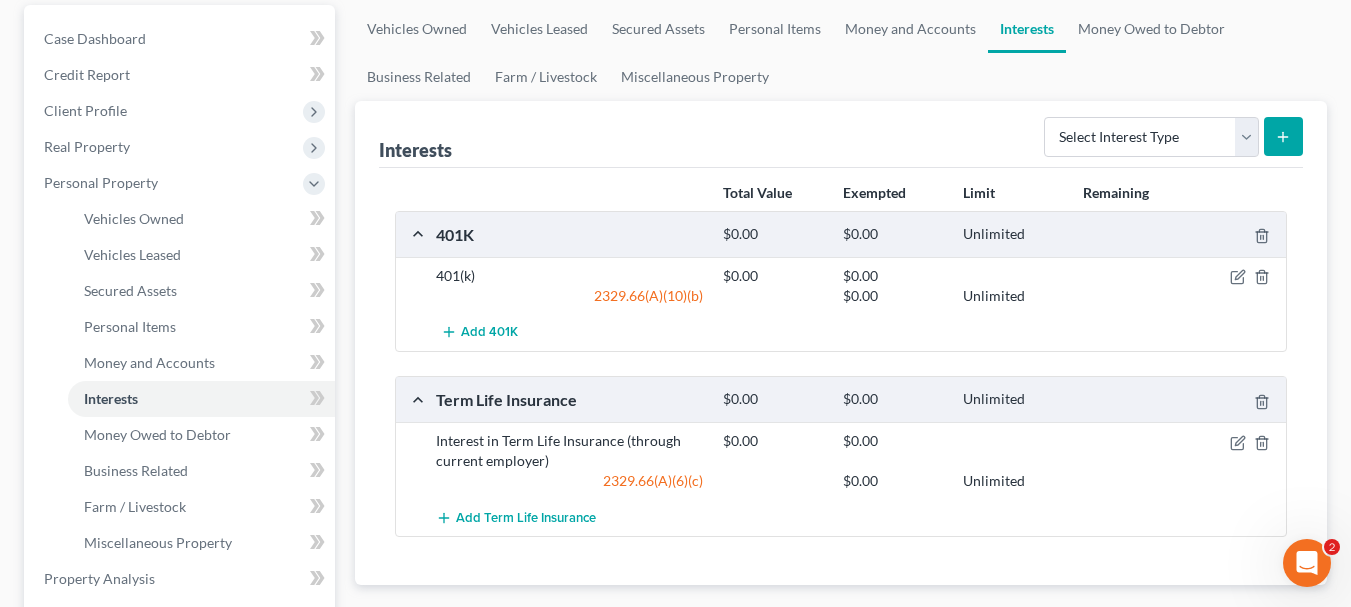 scroll, scrollTop: 200, scrollLeft: 0, axis: vertical 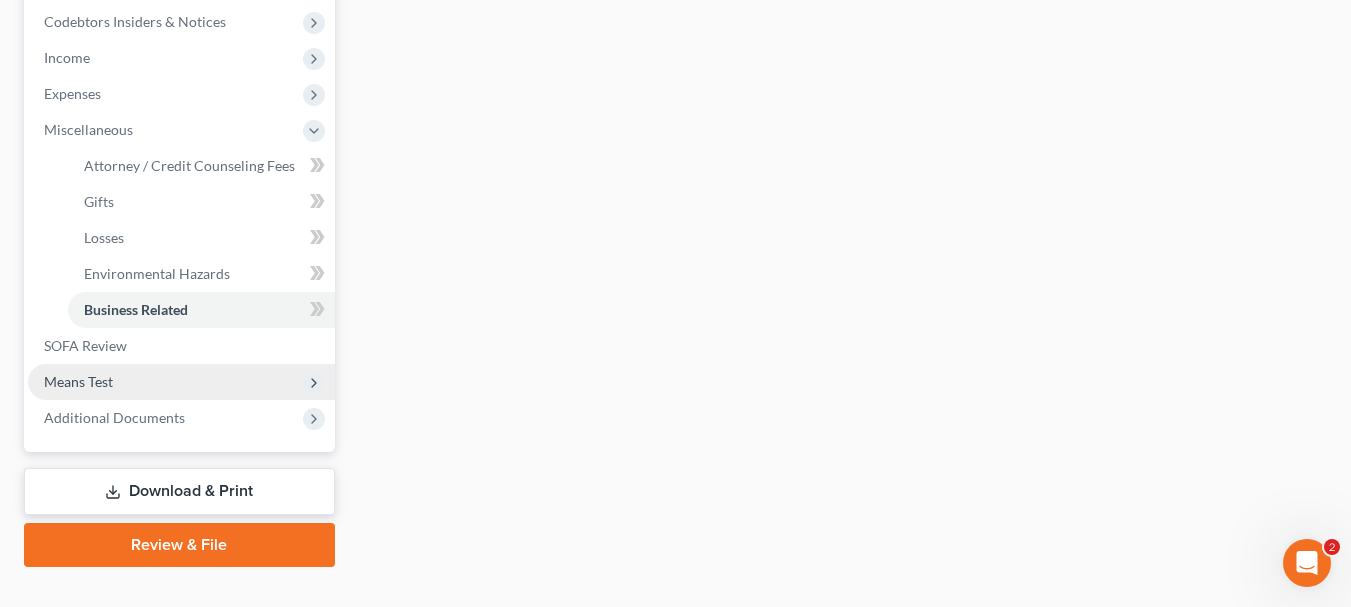 click on "Means Test" at bounding box center (181, 382) 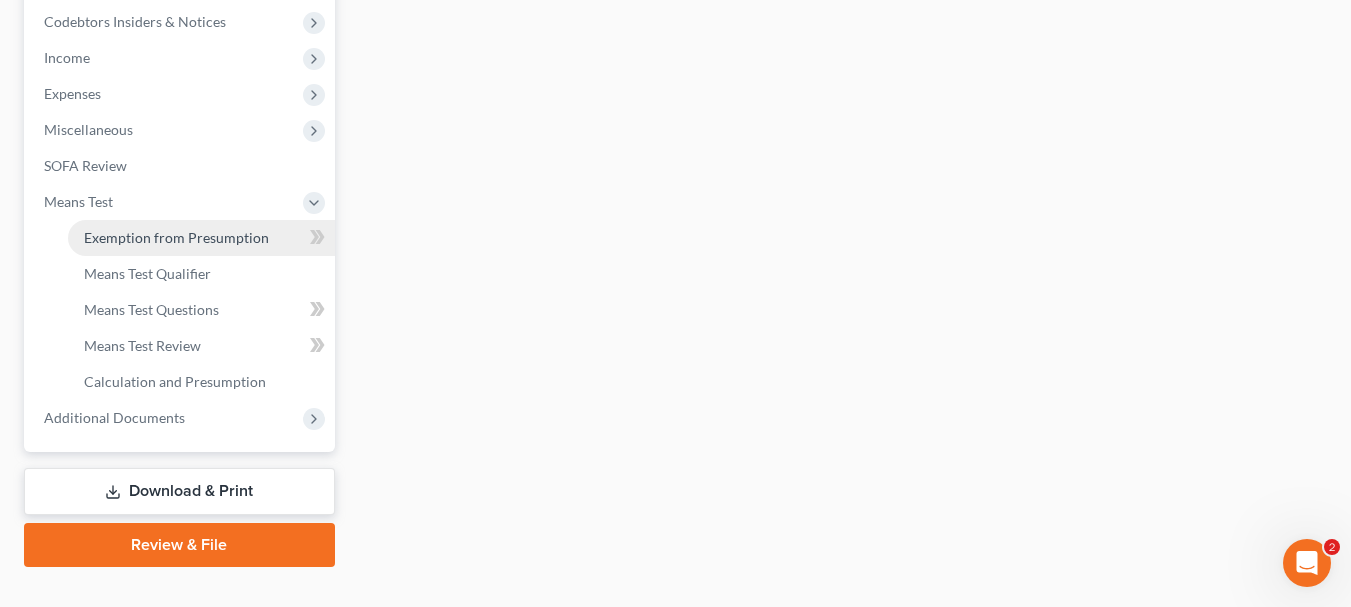 click on "Exemption from Presumption" at bounding box center (176, 237) 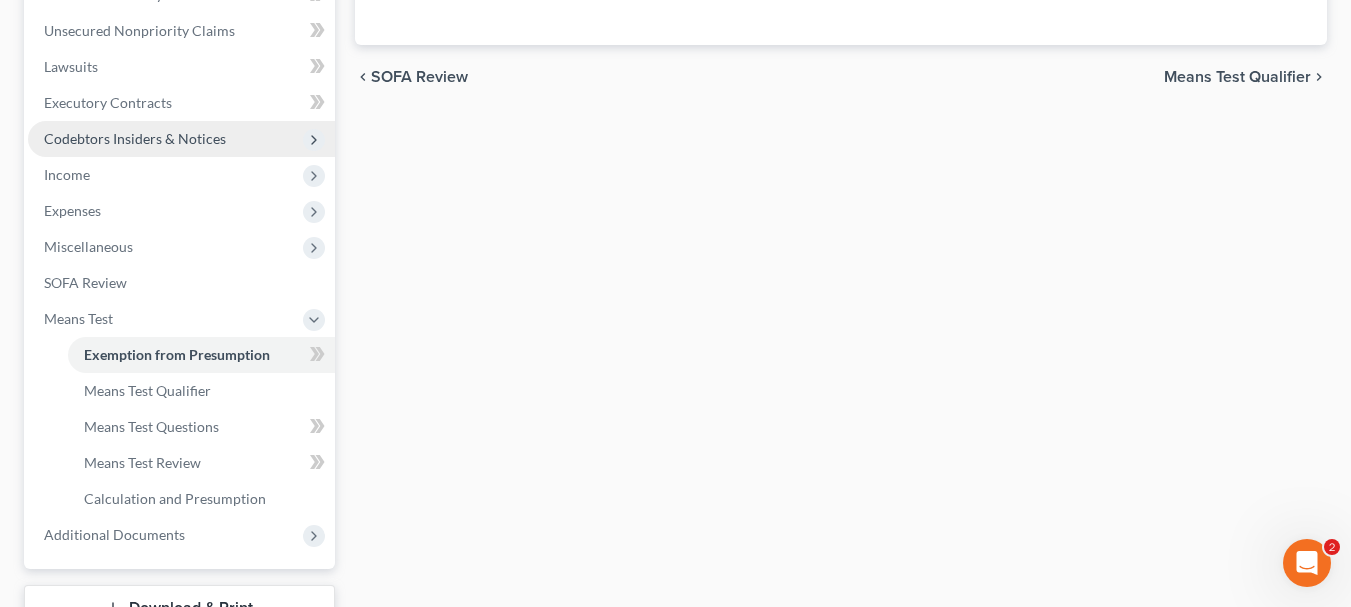 radio on "true" 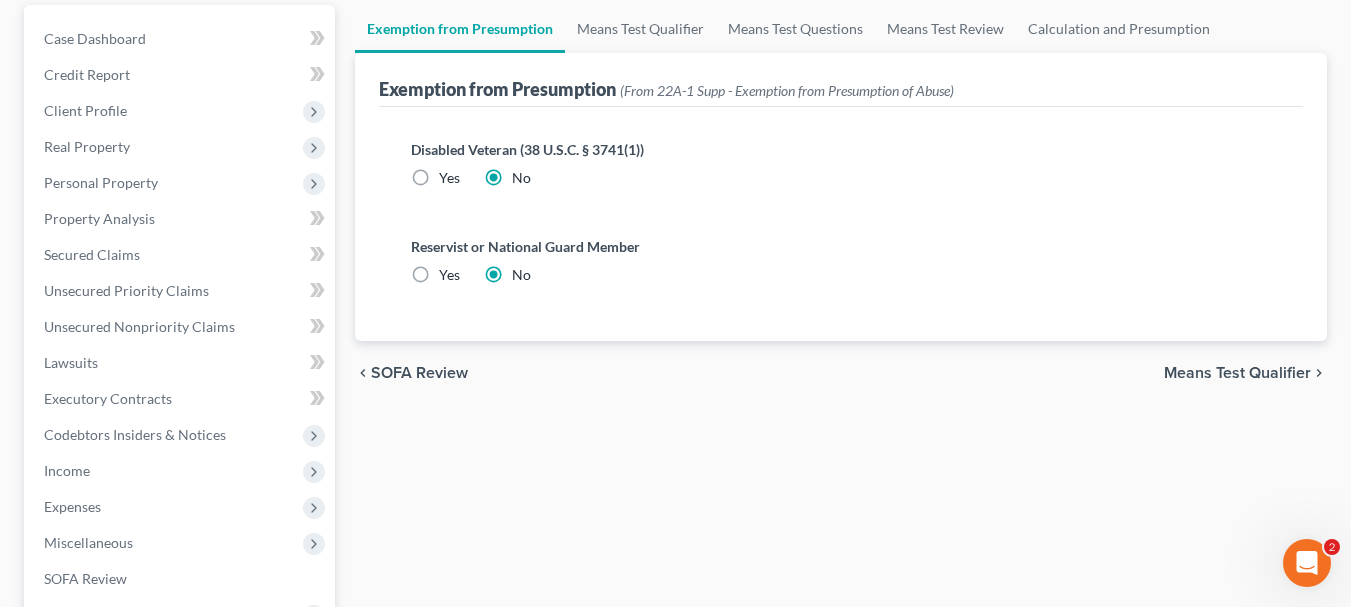 scroll, scrollTop: 0, scrollLeft: 0, axis: both 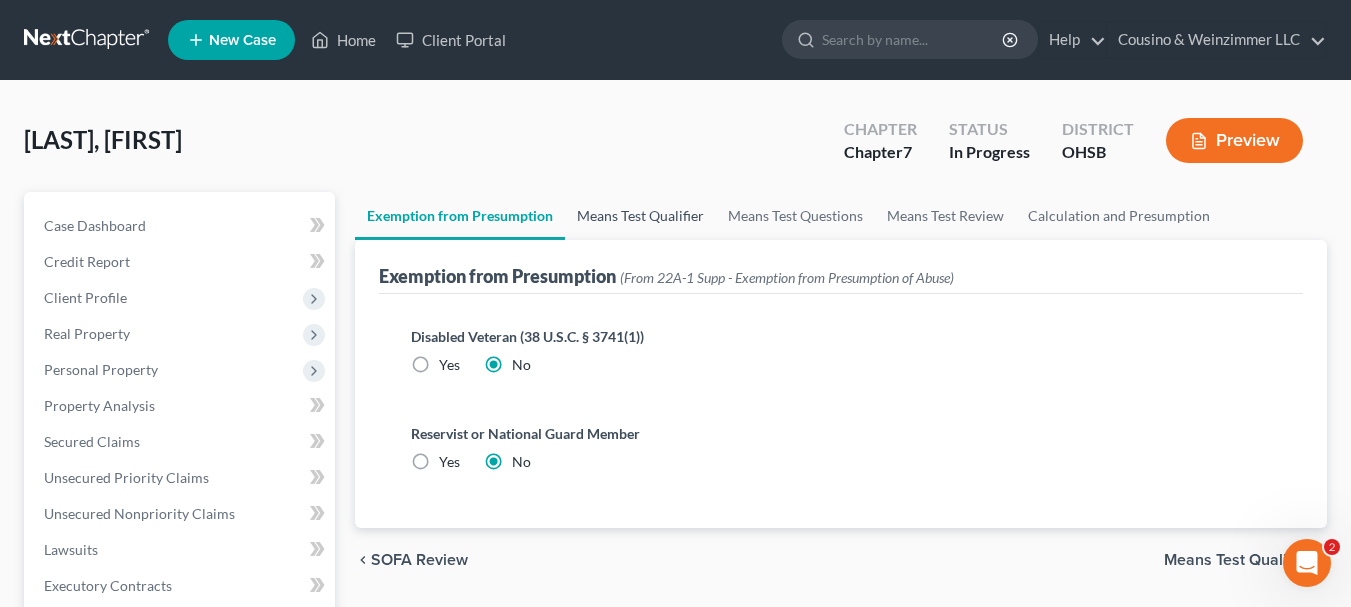 click on "Means Test Qualifier" at bounding box center [640, 216] 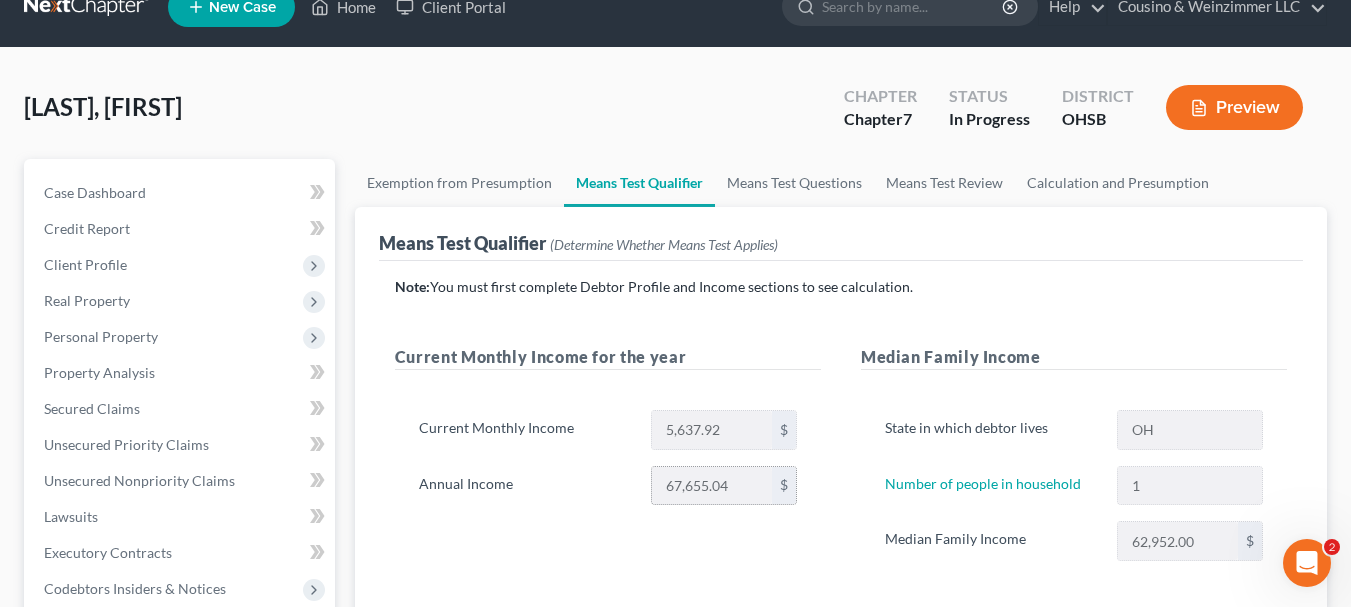 scroll, scrollTop: 0, scrollLeft: 0, axis: both 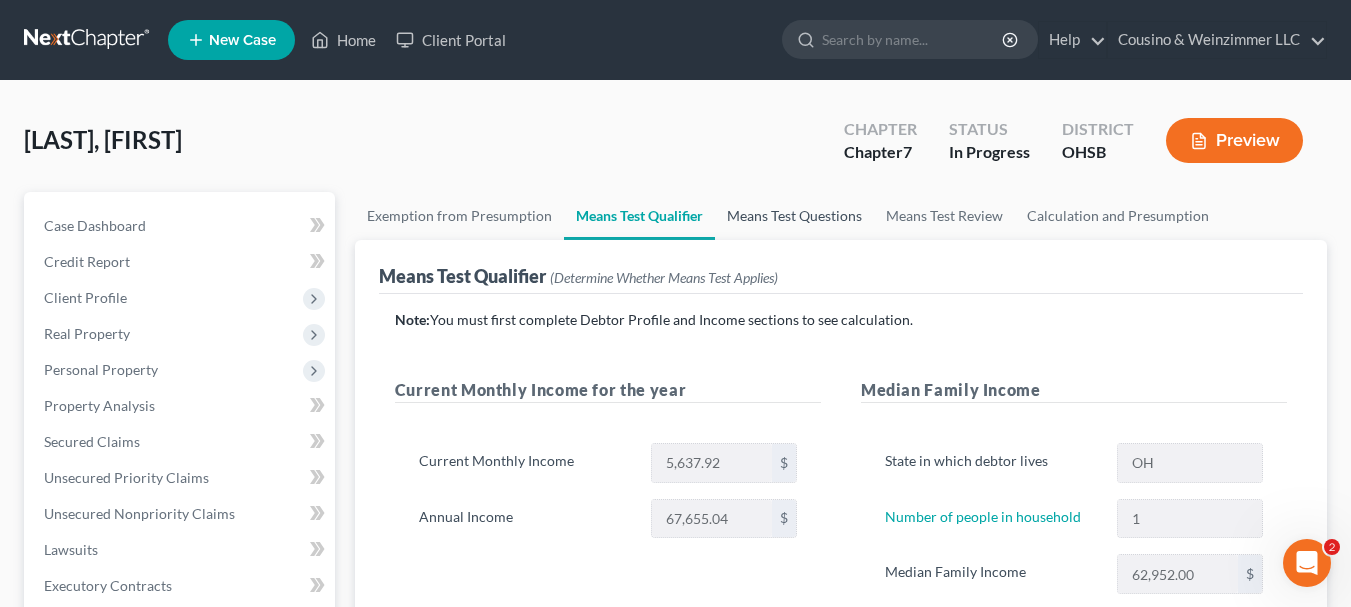 click on "Means Test Questions" at bounding box center (794, 216) 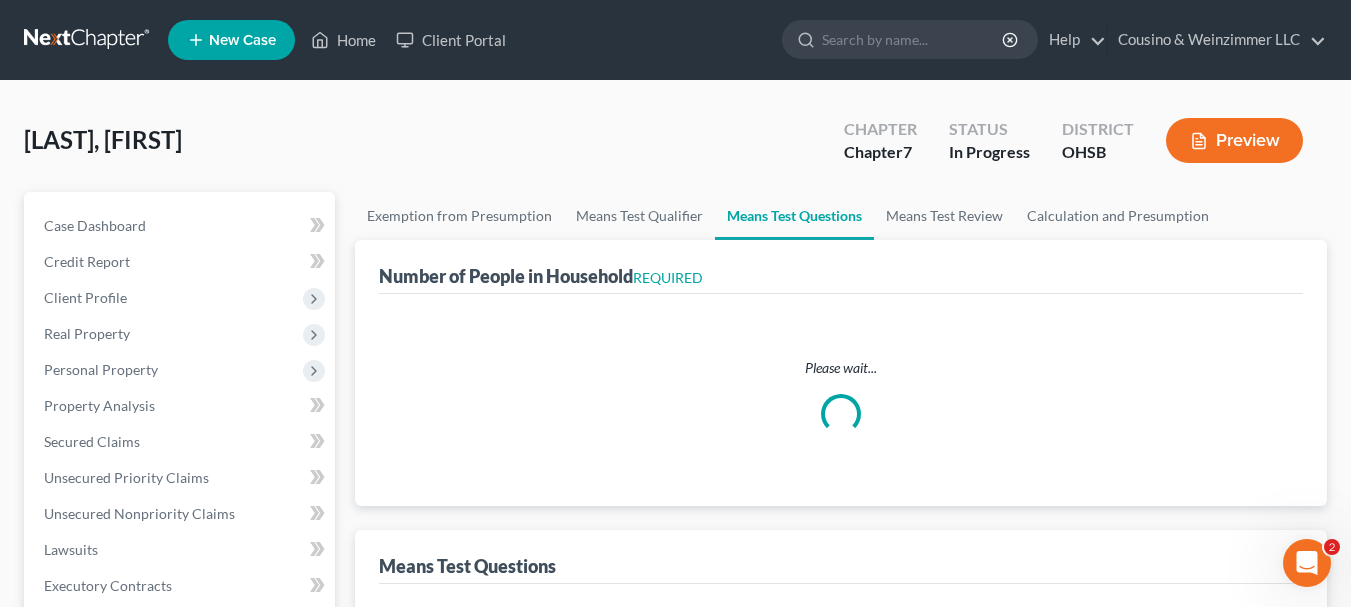 select on "1" 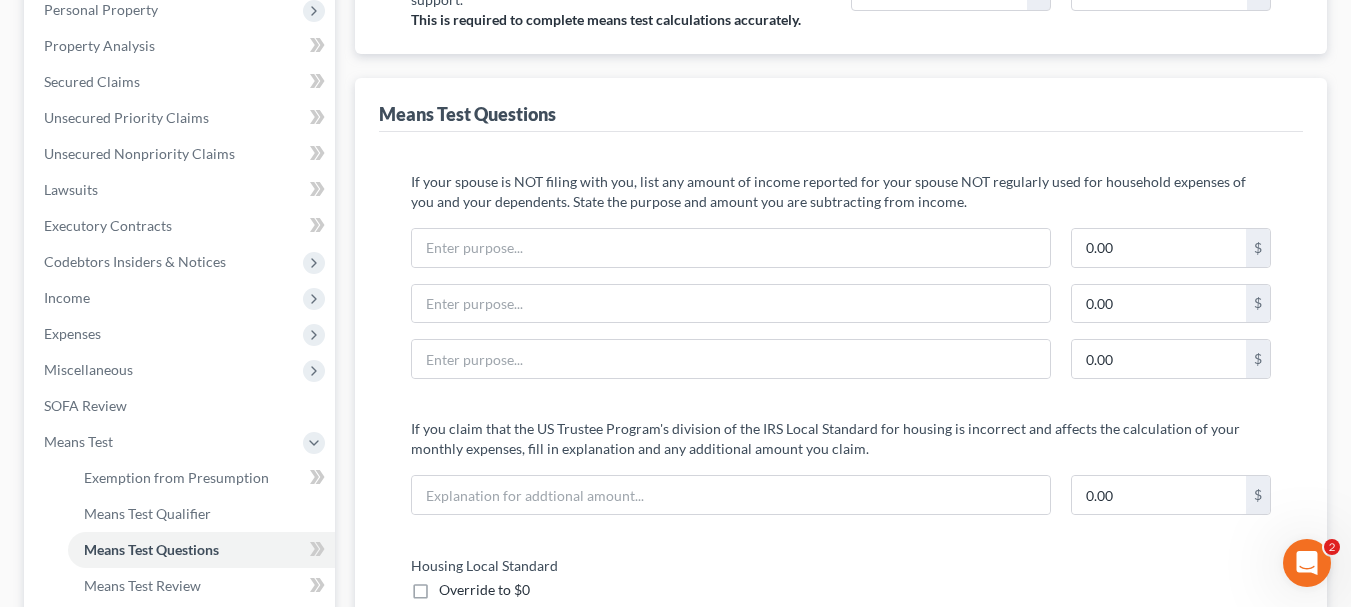 scroll, scrollTop: 162, scrollLeft: 0, axis: vertical 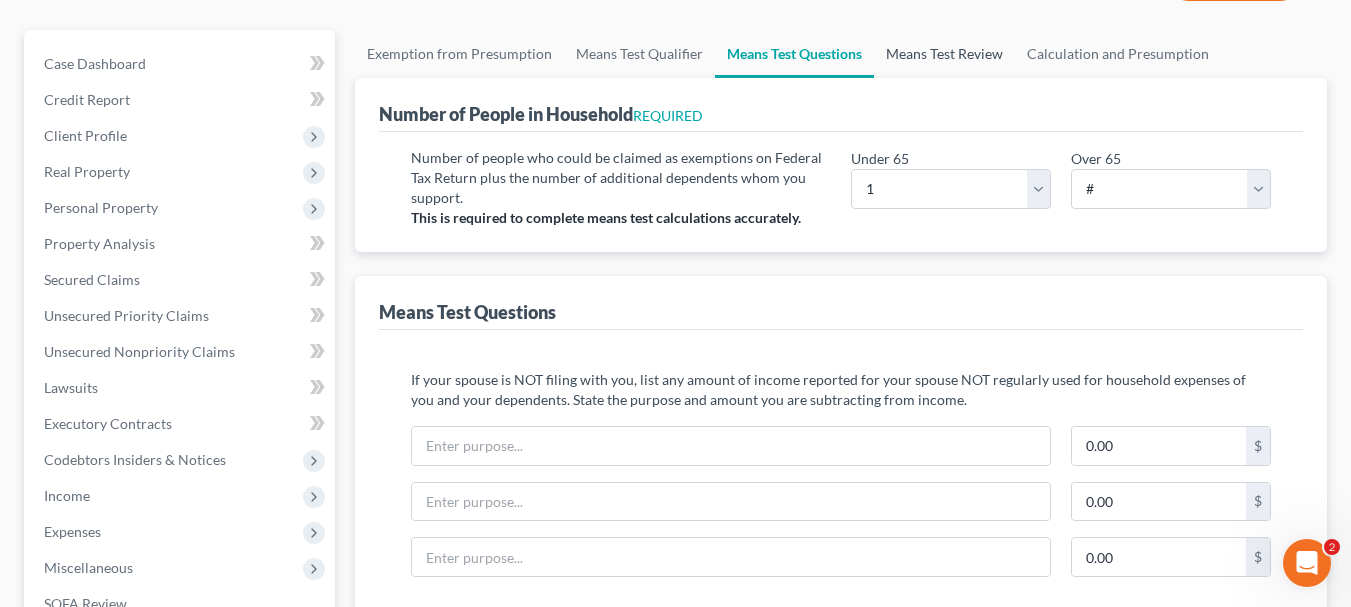 click on "Means Test Review" at bounding box center [944, 54] 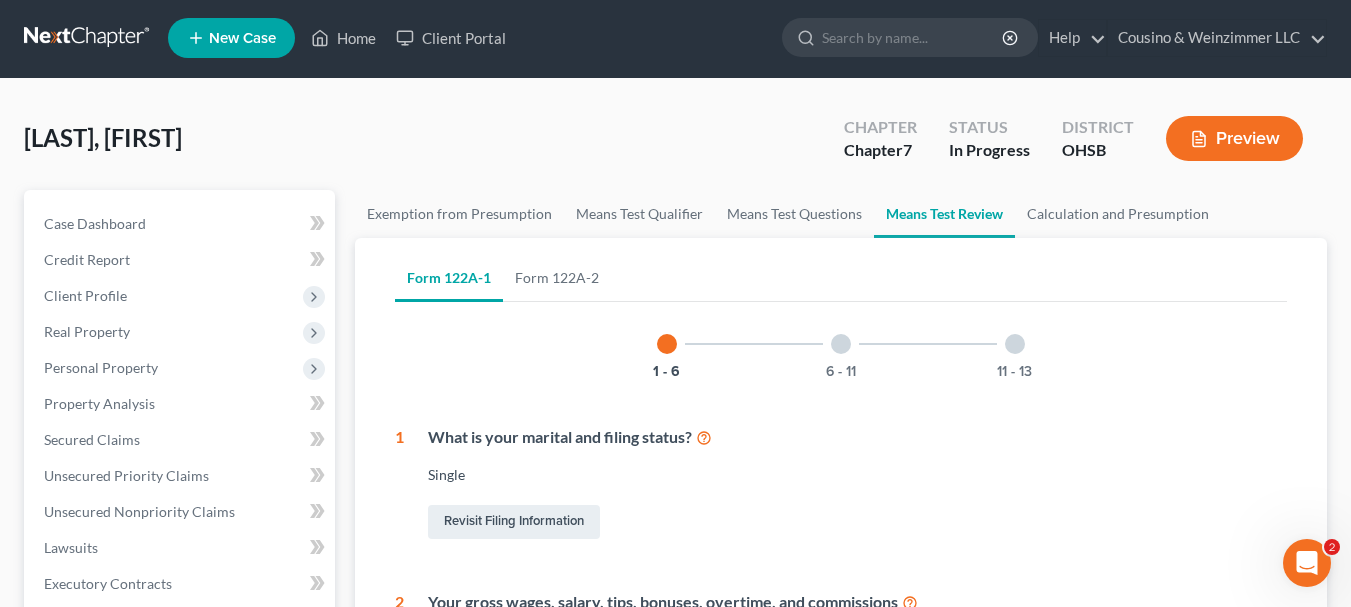 scroll, scrollTop: 0, scrollLeft: 0, axis: both 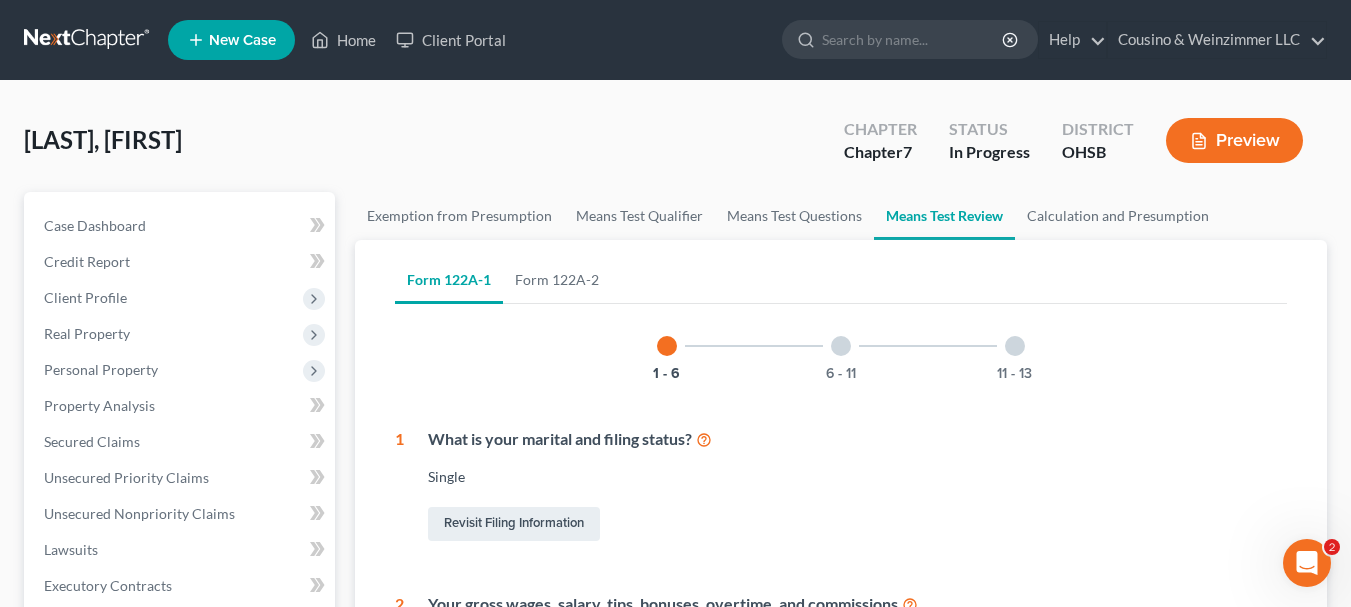 click on "6 - 11" at bounding box center [841, 346] 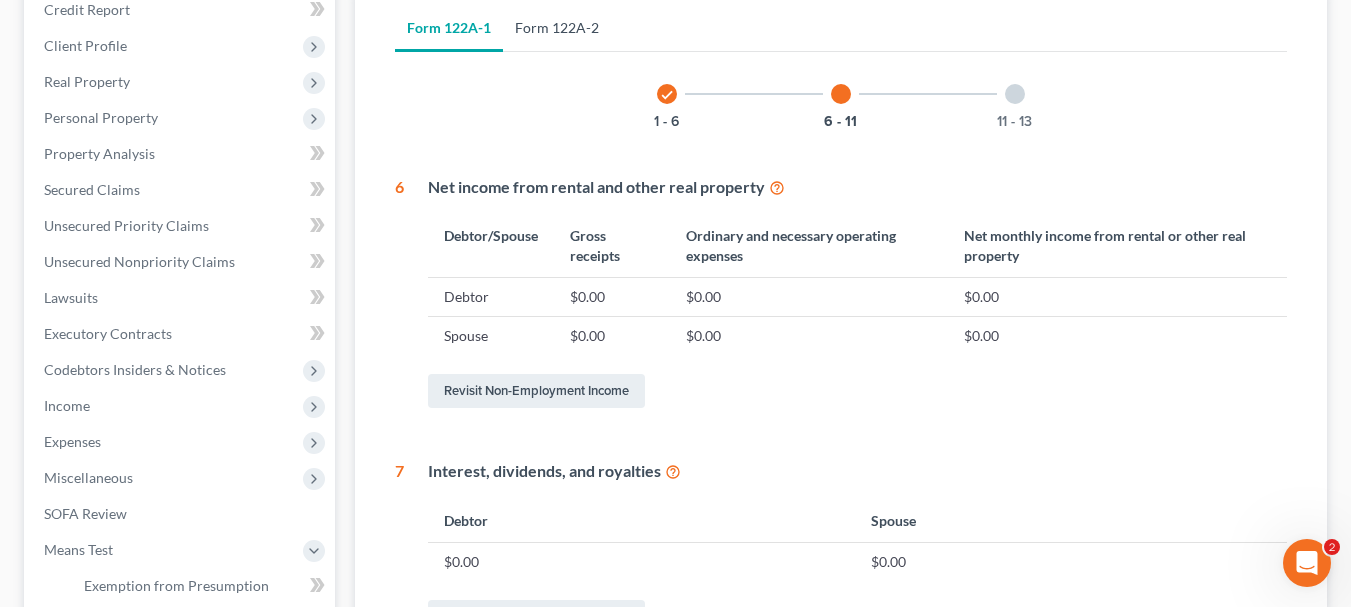 scroll, scrollTop: 151, scrollLeft: 0, axis: vertical 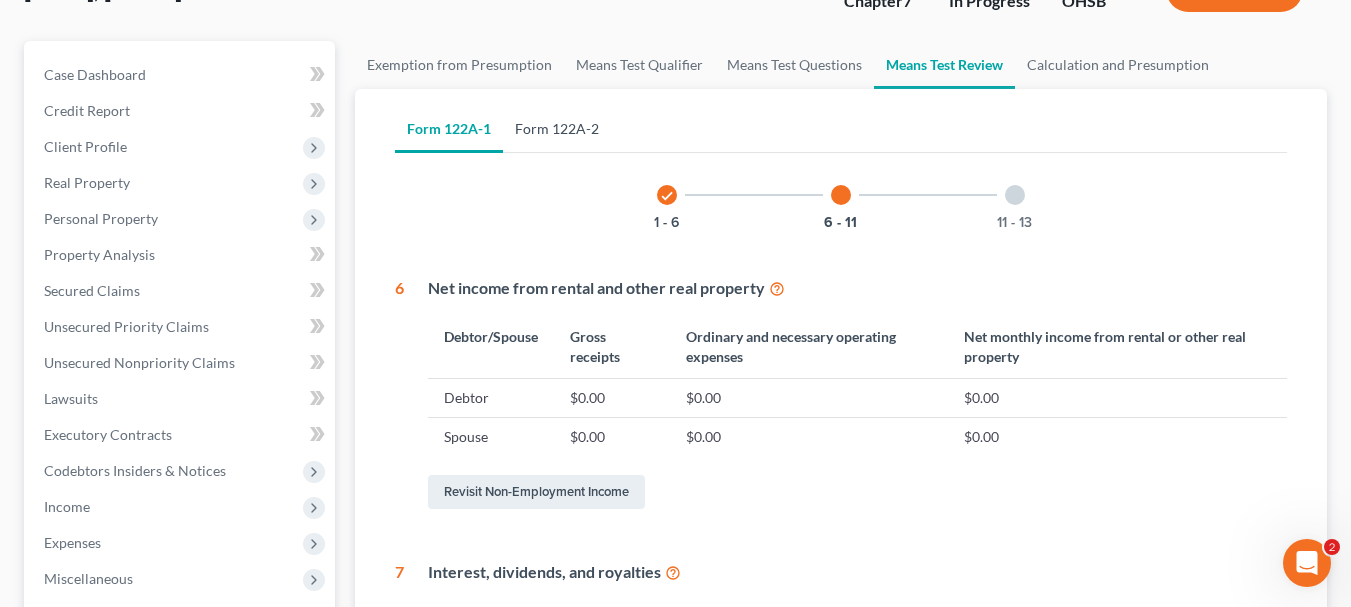 click on "Form 122A-2" at bounding box center (557, 129) 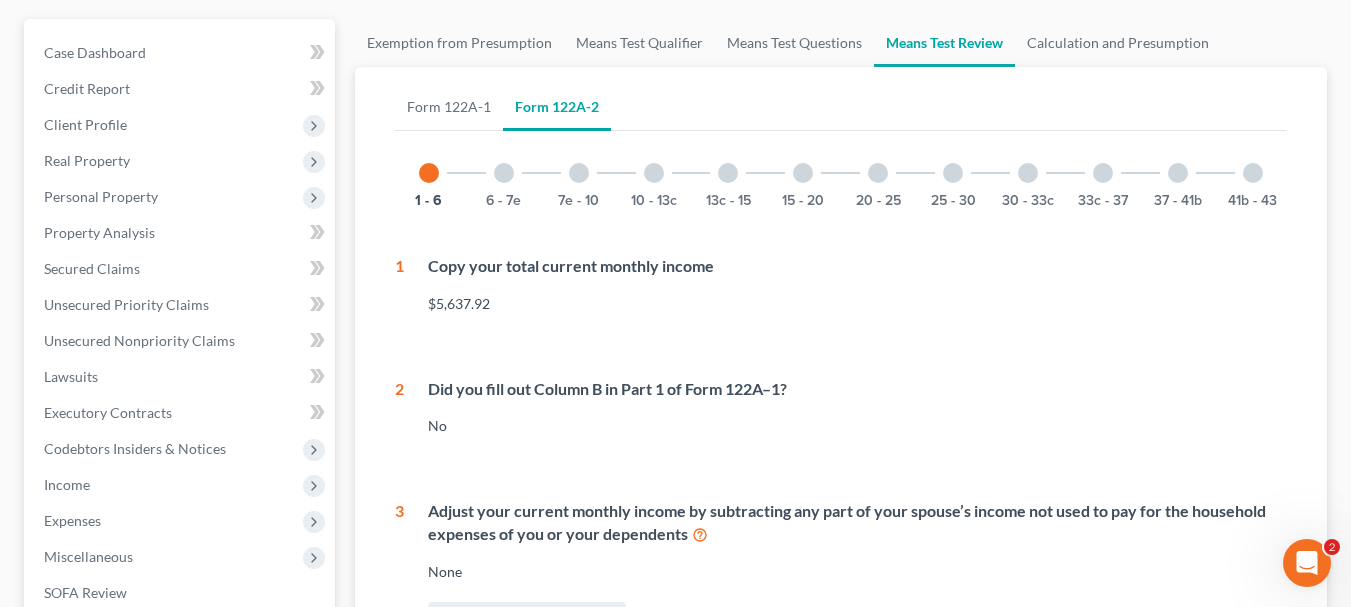 scroll, scrollTop: 6, scrollLeft: 0, axis: vertical 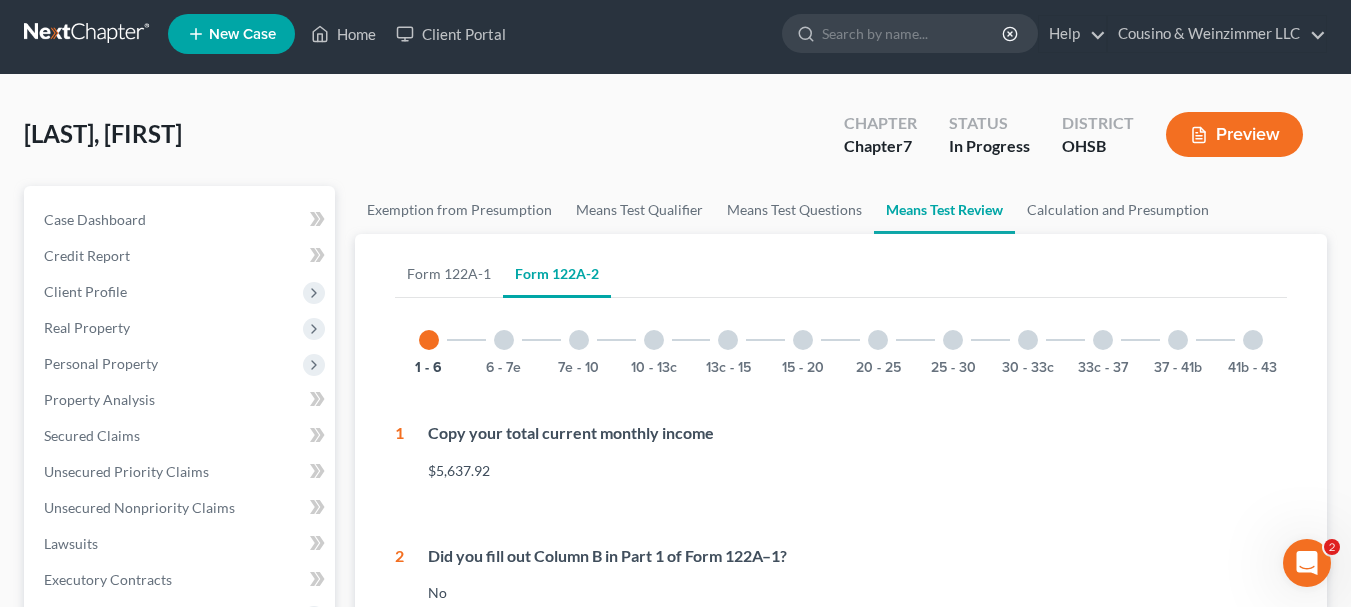 click at bounding box center [504, 340] 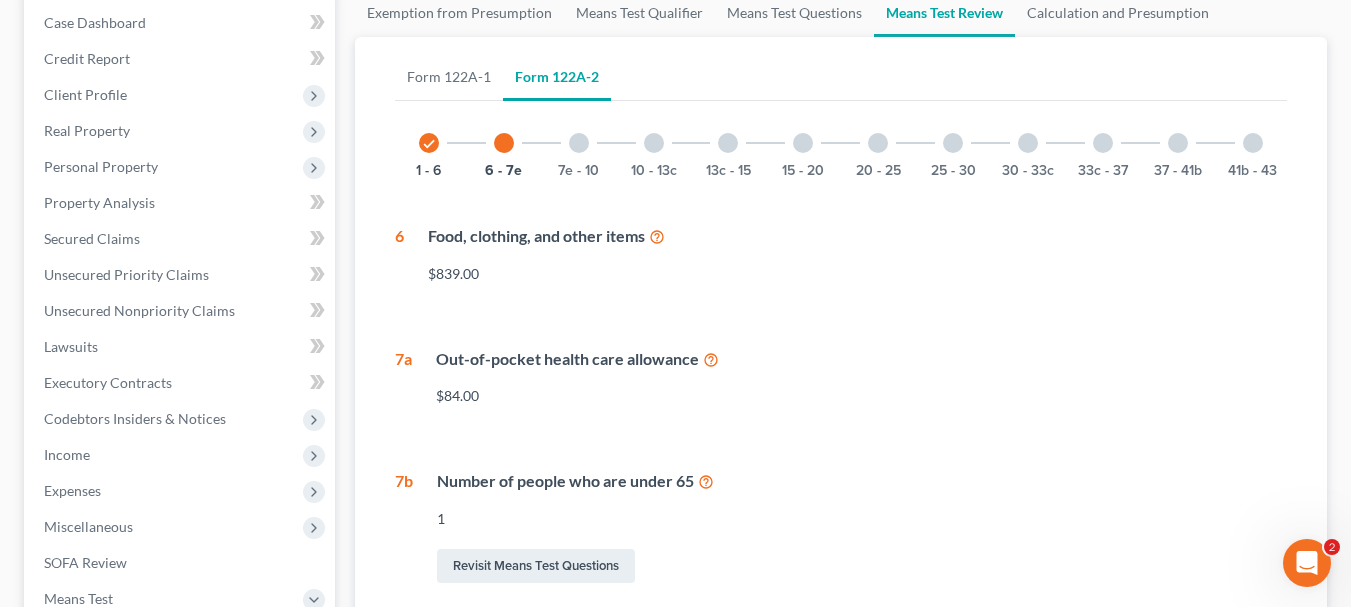 scroll, scrollTop: 6, scrollLeft: 0, axis: vertical 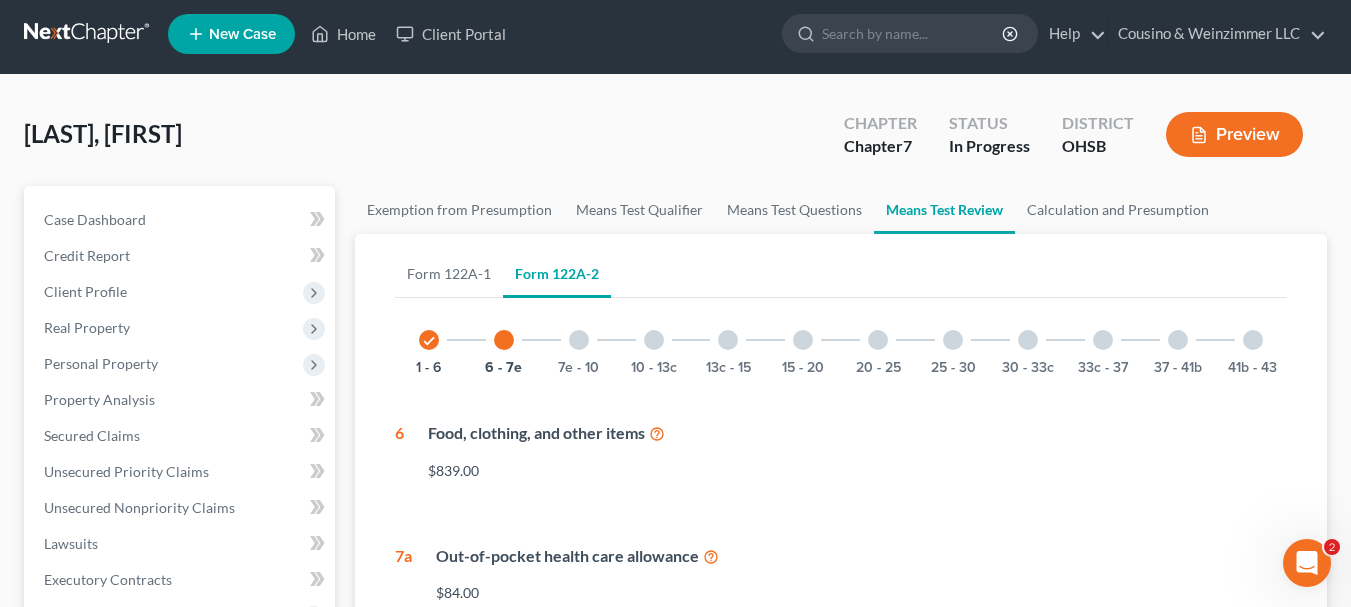click at bounding box center (579, 340) 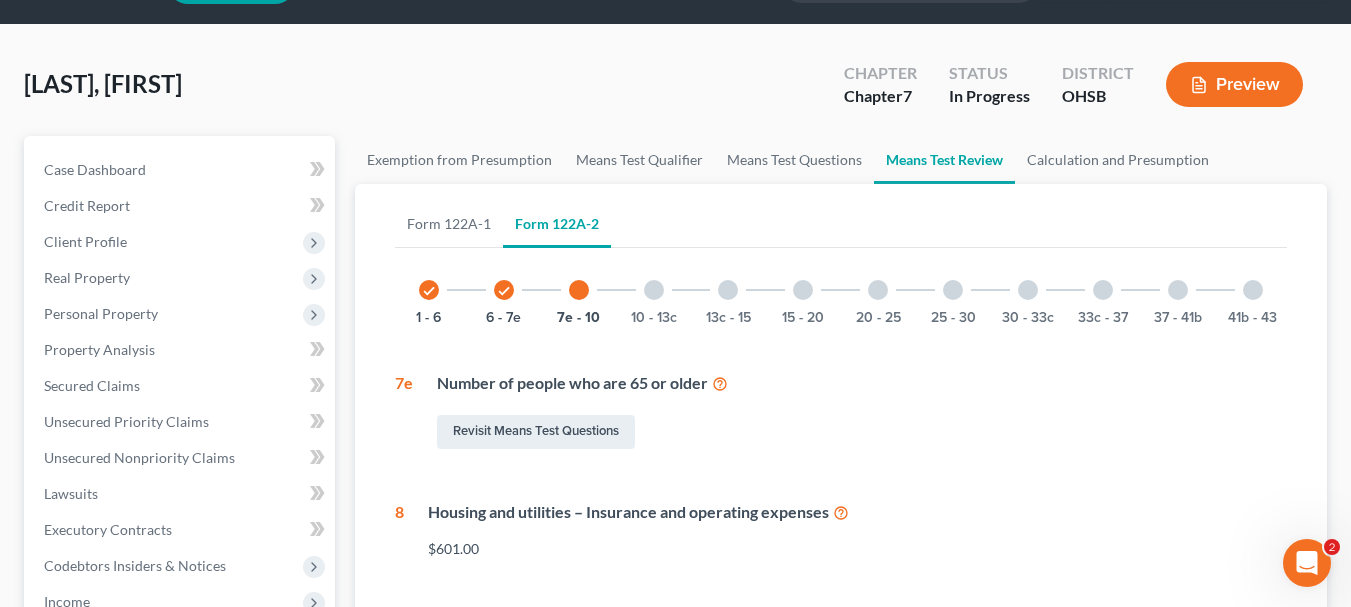 scroll, scrollTop: 47, scrollLeft: 0, axis: vertical 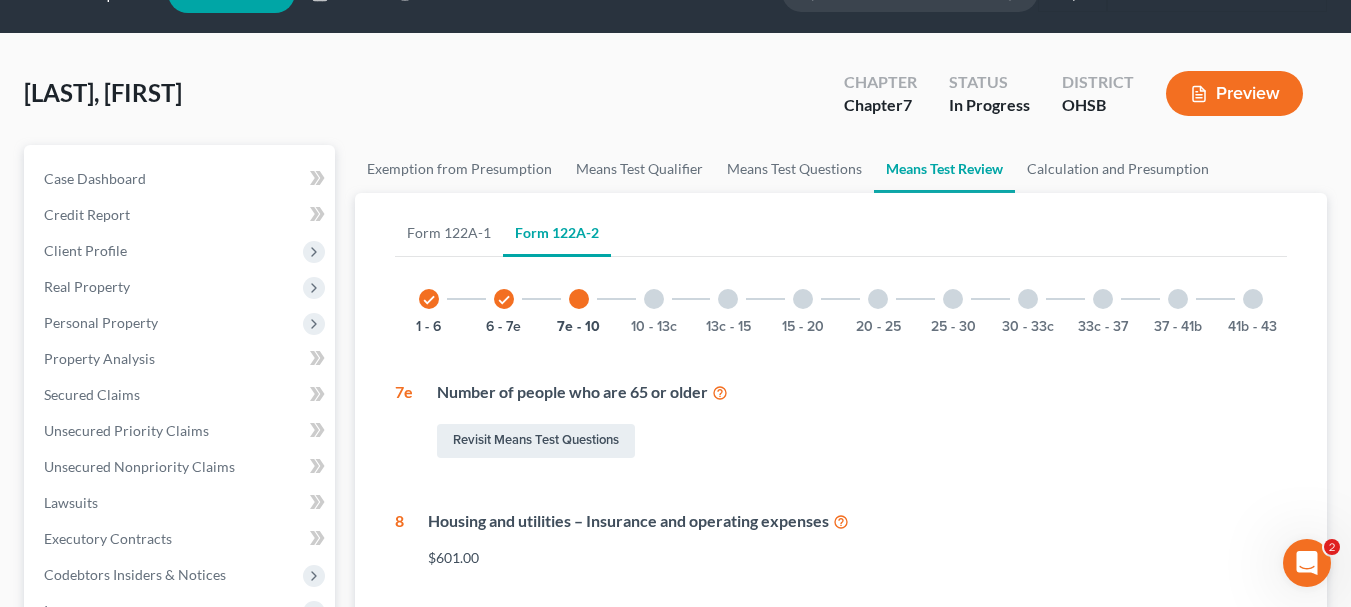 click at bounding box center (654, 299) 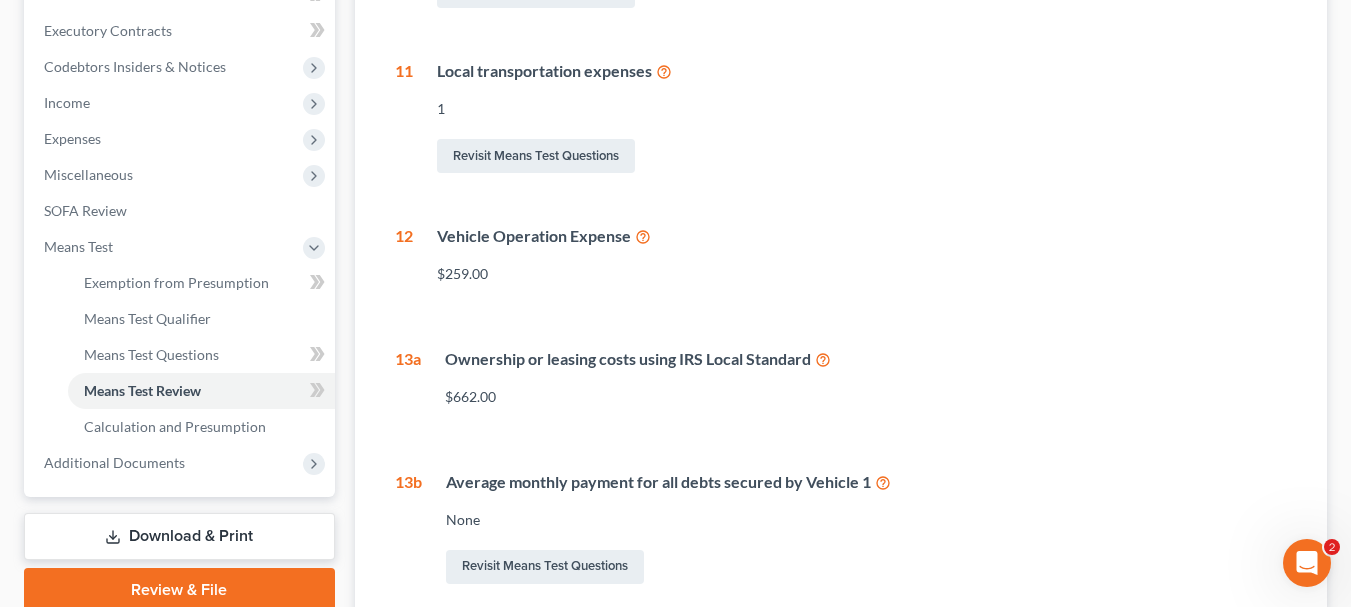 scroll, scrollTop: 247, scrollLeft: 0, axis: vertical 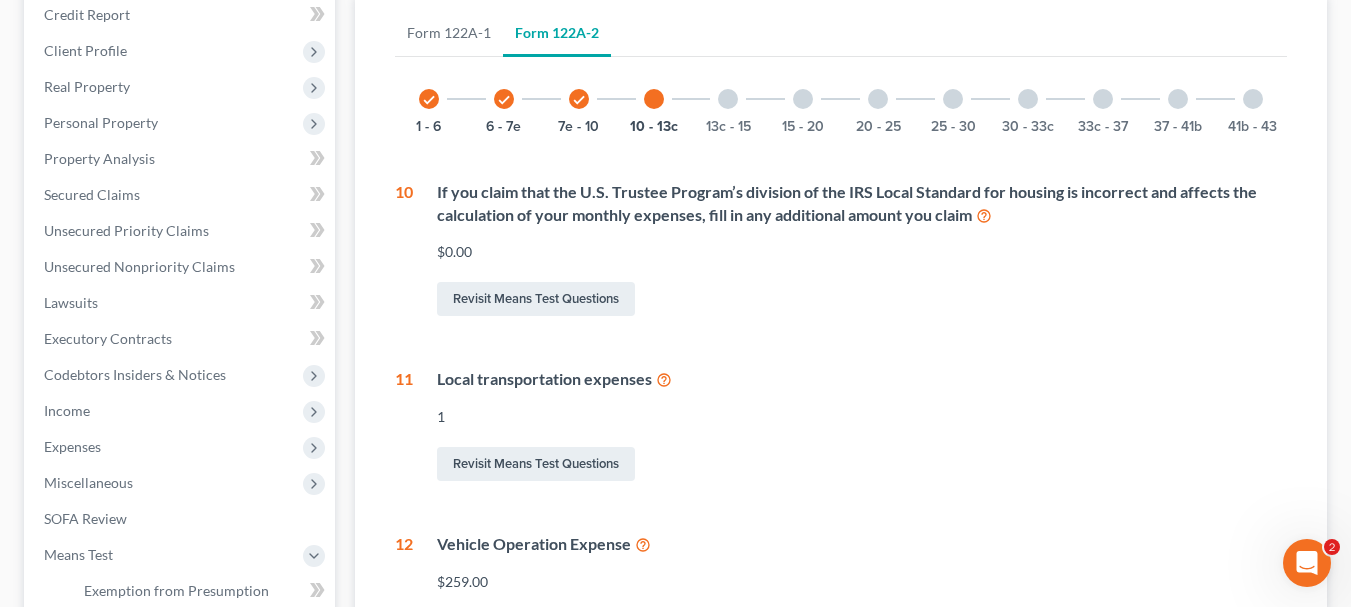 click at bounding box center (728, 99) 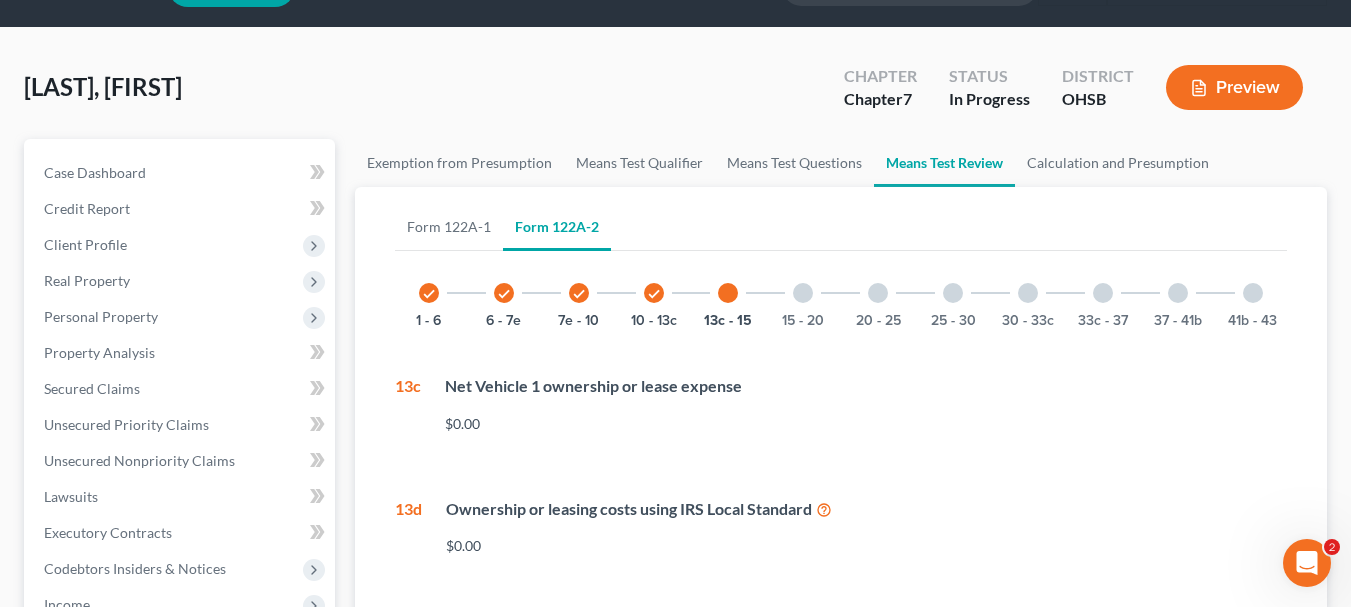 scroll, scrollTop: 0, scrollLeft: 0, axis: both 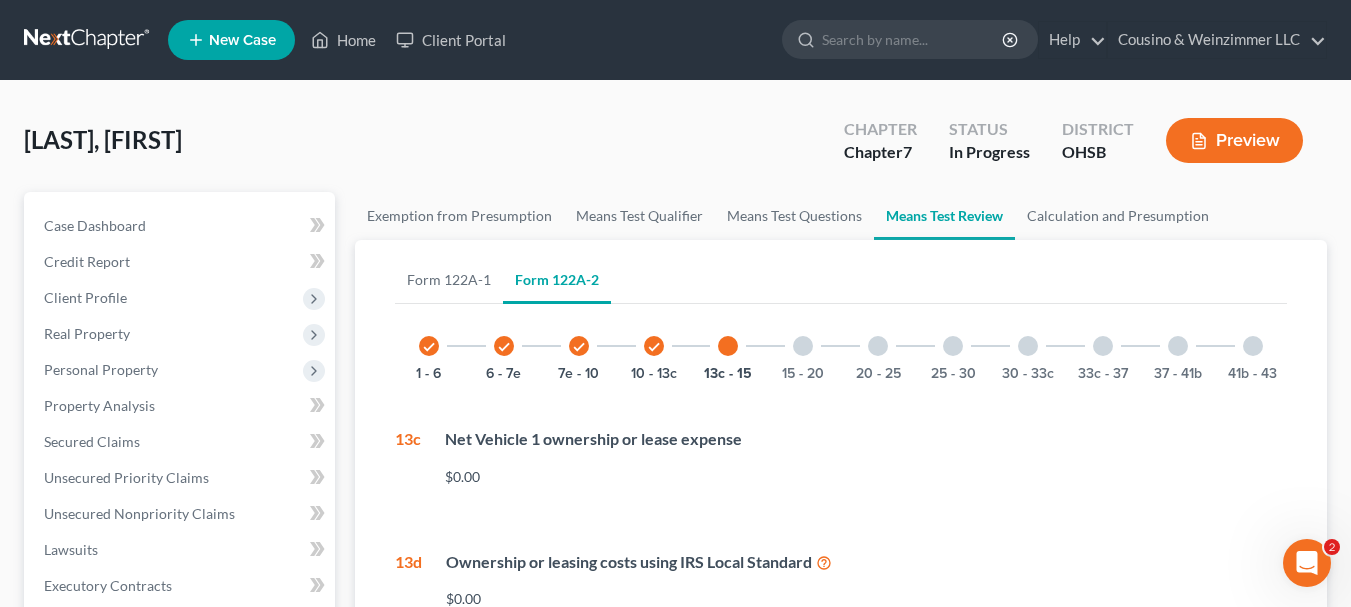 click at bounding box center (803, 346) 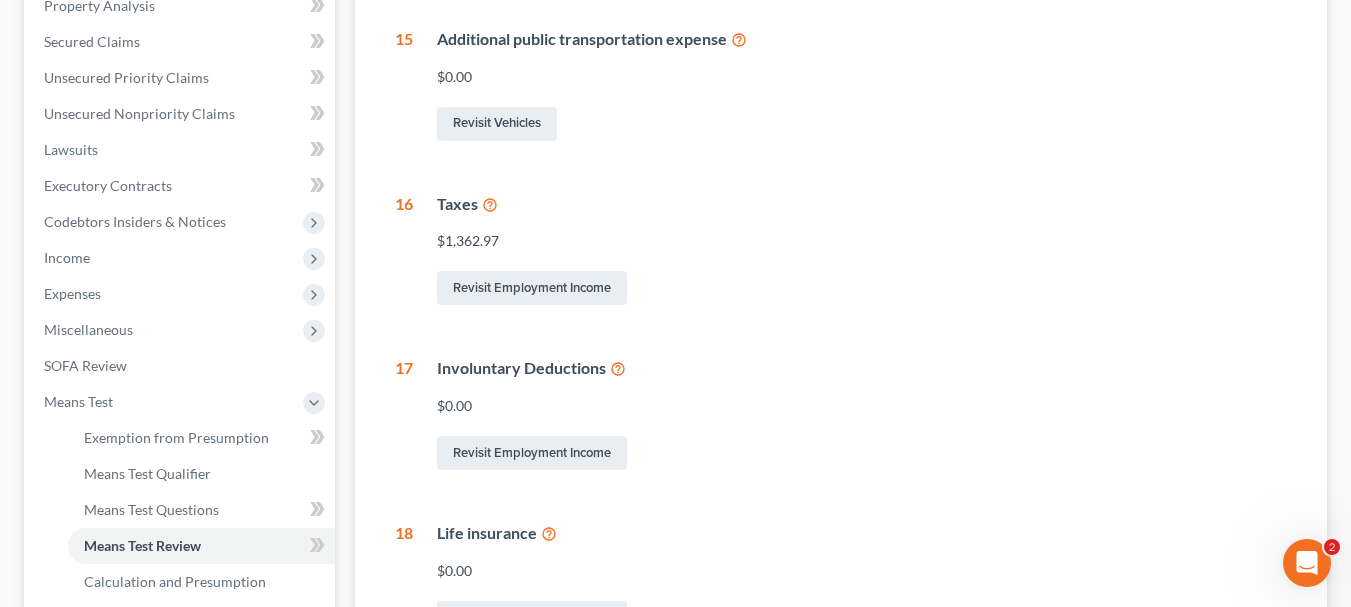 scroll, scrollTop: 200, scrollLeft: 0, axis: vertical 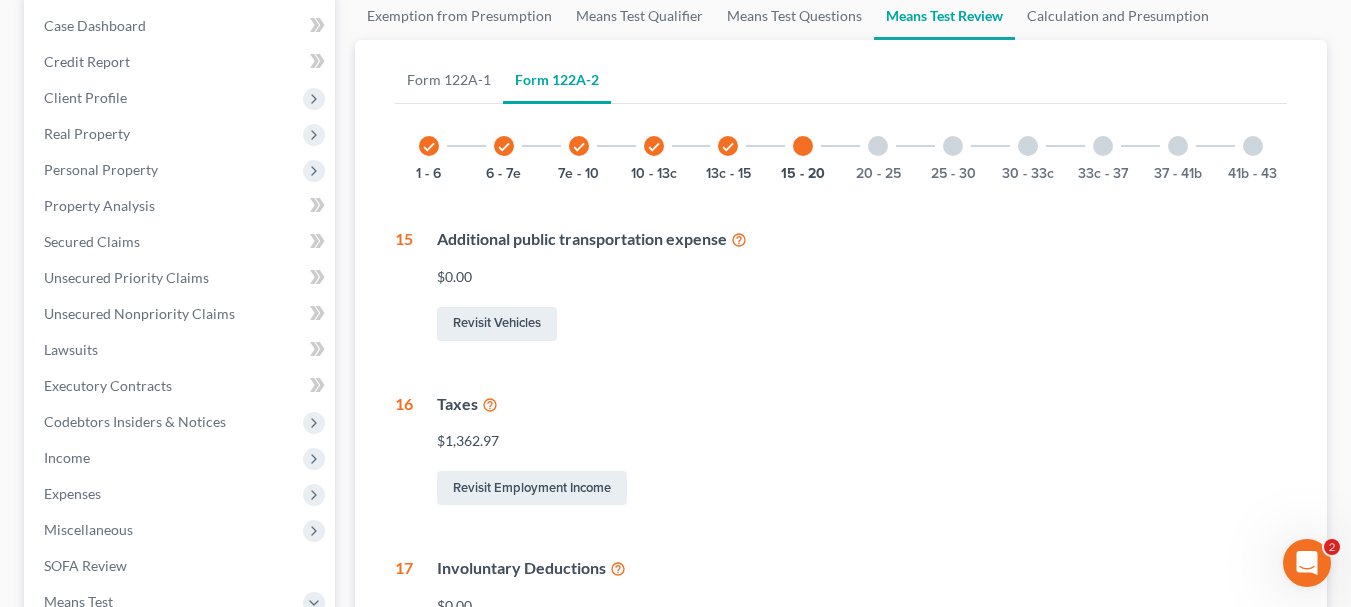 click at bounding box center [878, 146] 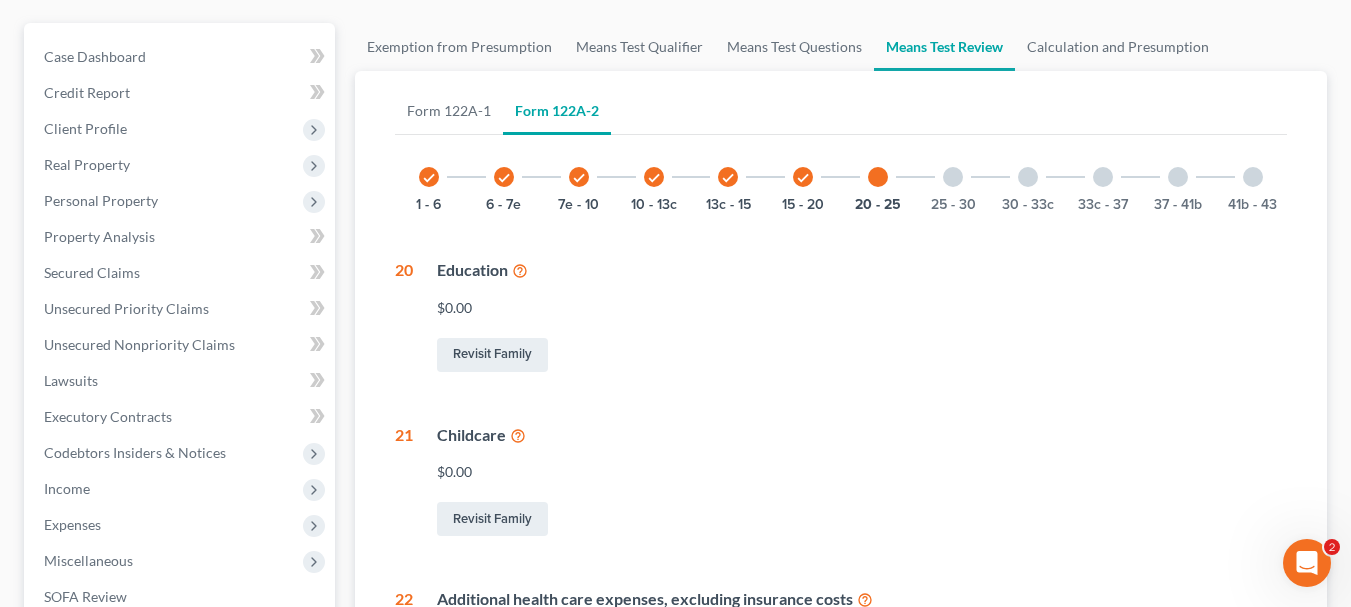 scroll, scrollTop: 67, scrollLeft: 0, axis: vertical 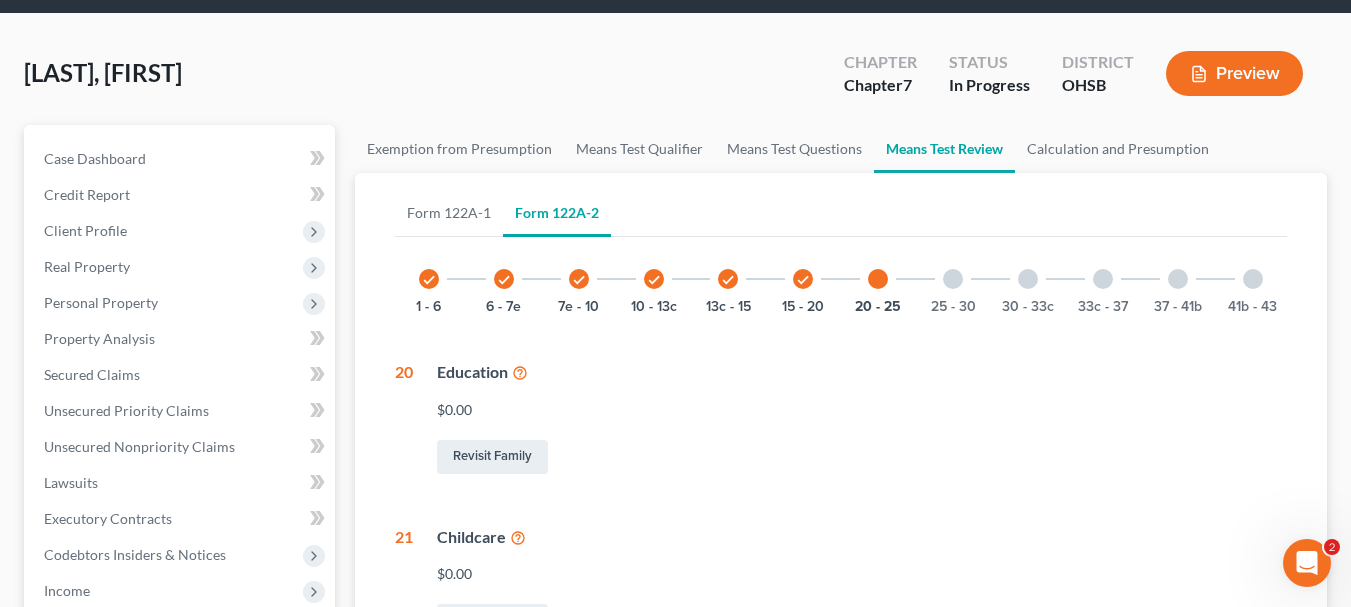 click at bounding box center (953, 279) 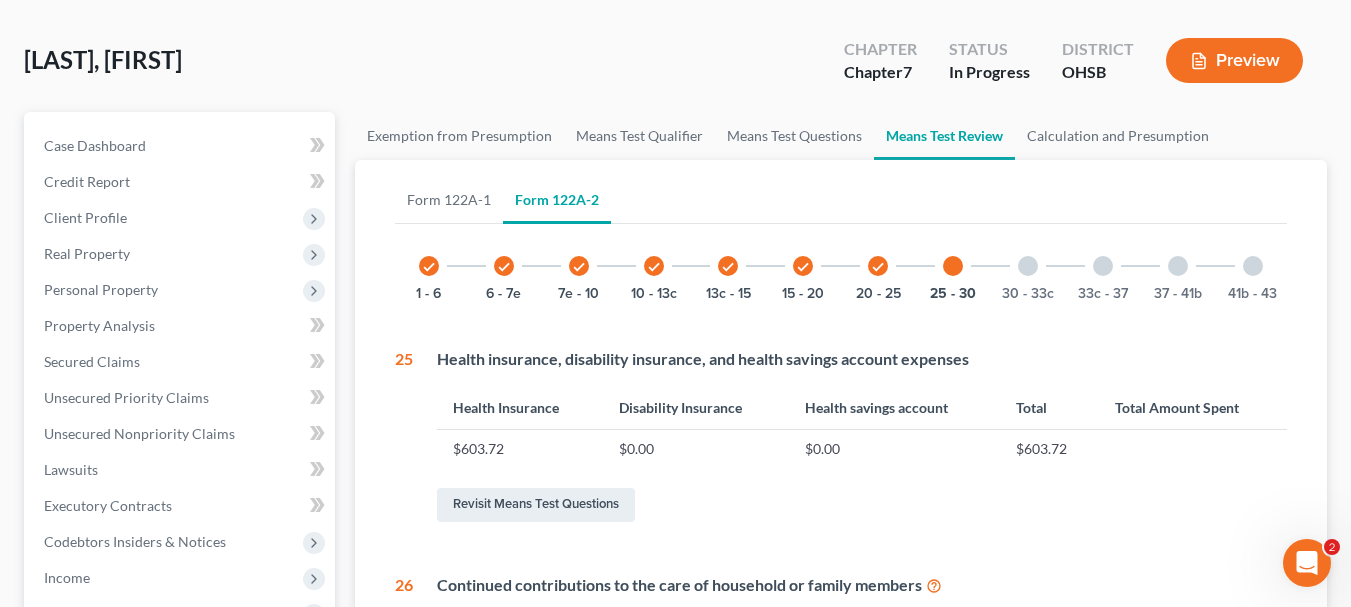 scroll, scrollTop: 70, scrollLeft: 0, axis: vertical 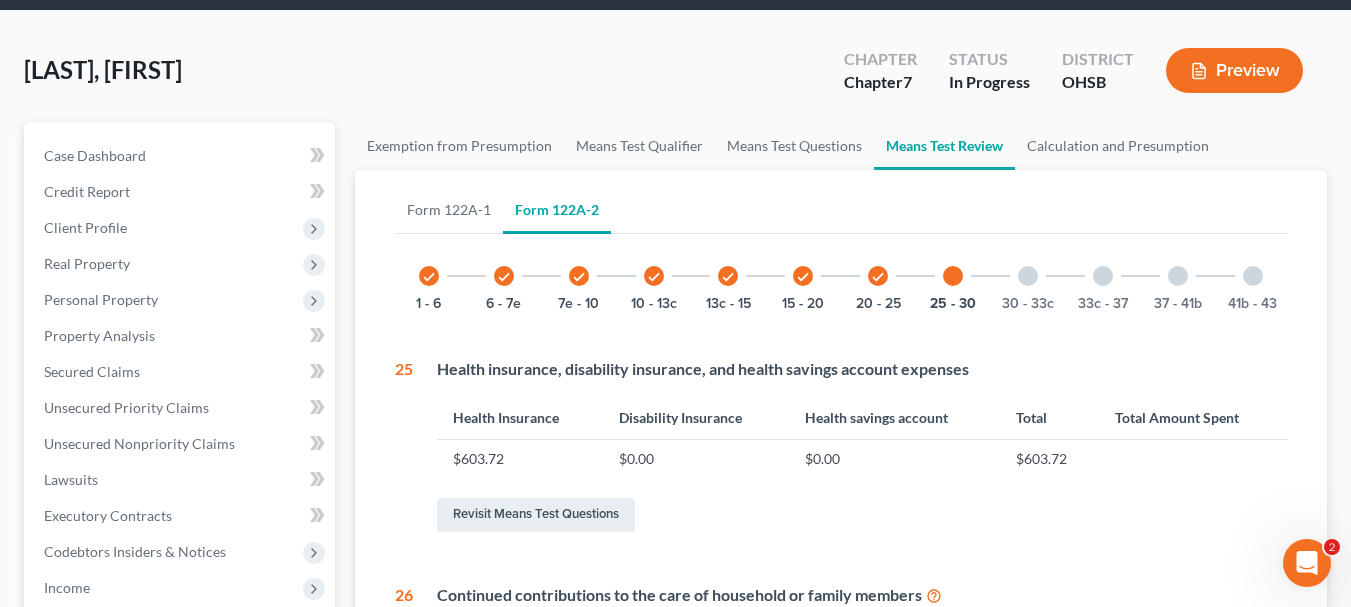 click at bounding box center (1028, 276) 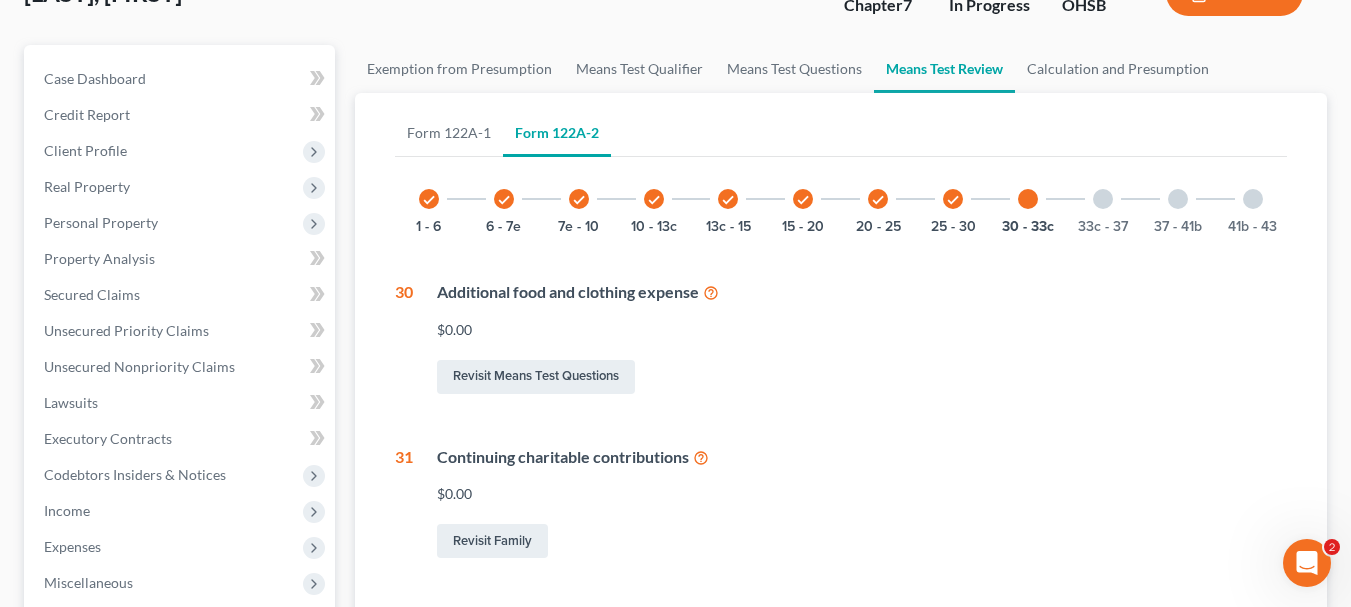 scroll, scrollTop: 0, scrollLeft: 0, axis: both 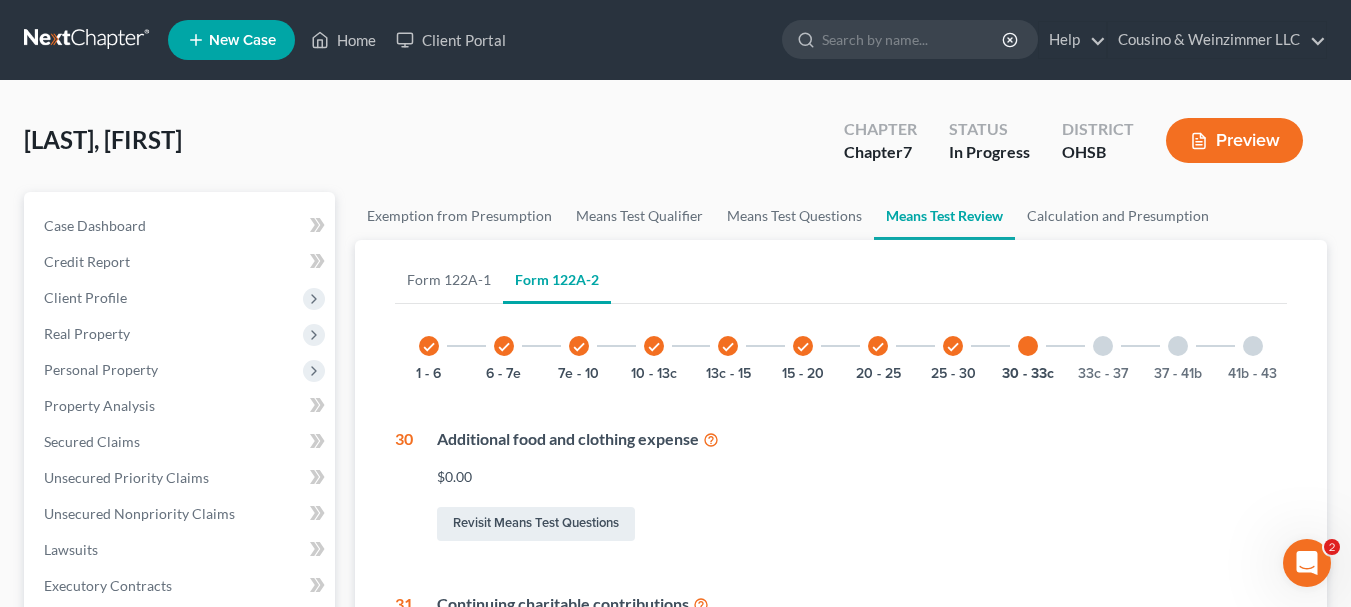 click at bounding box center (1103, 346) 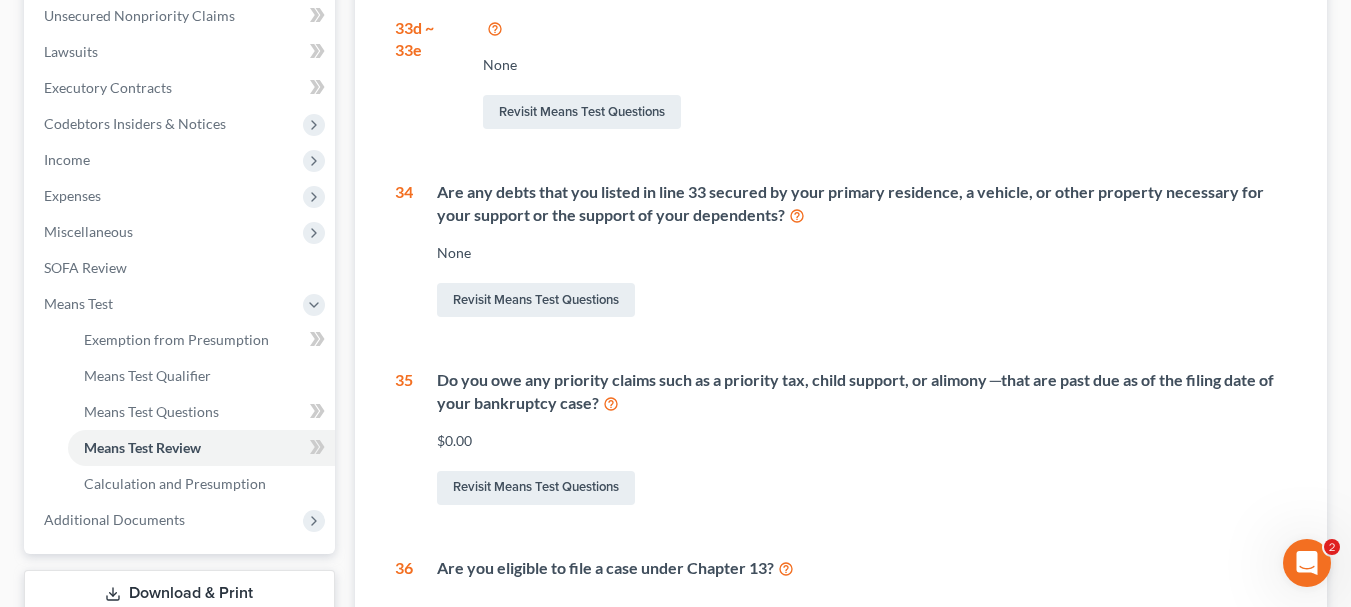 scroll, scrollTop: 100, scrollLeft: 0, axis: vertical 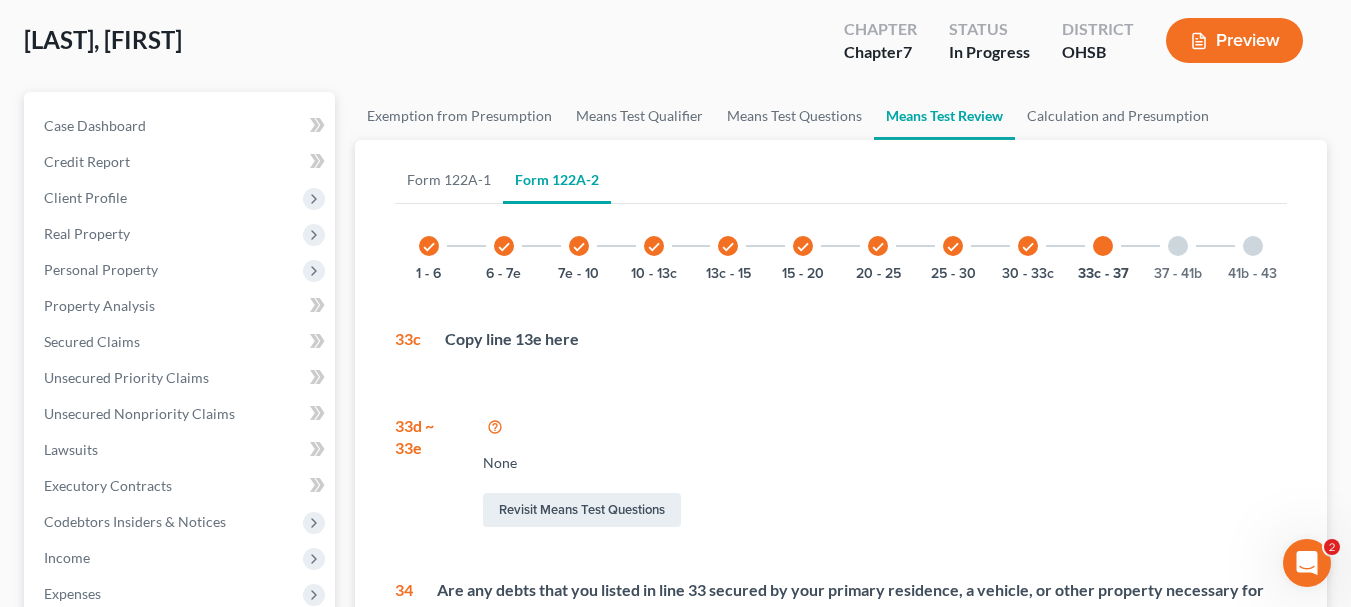 click at bounding box center [1178, 246] 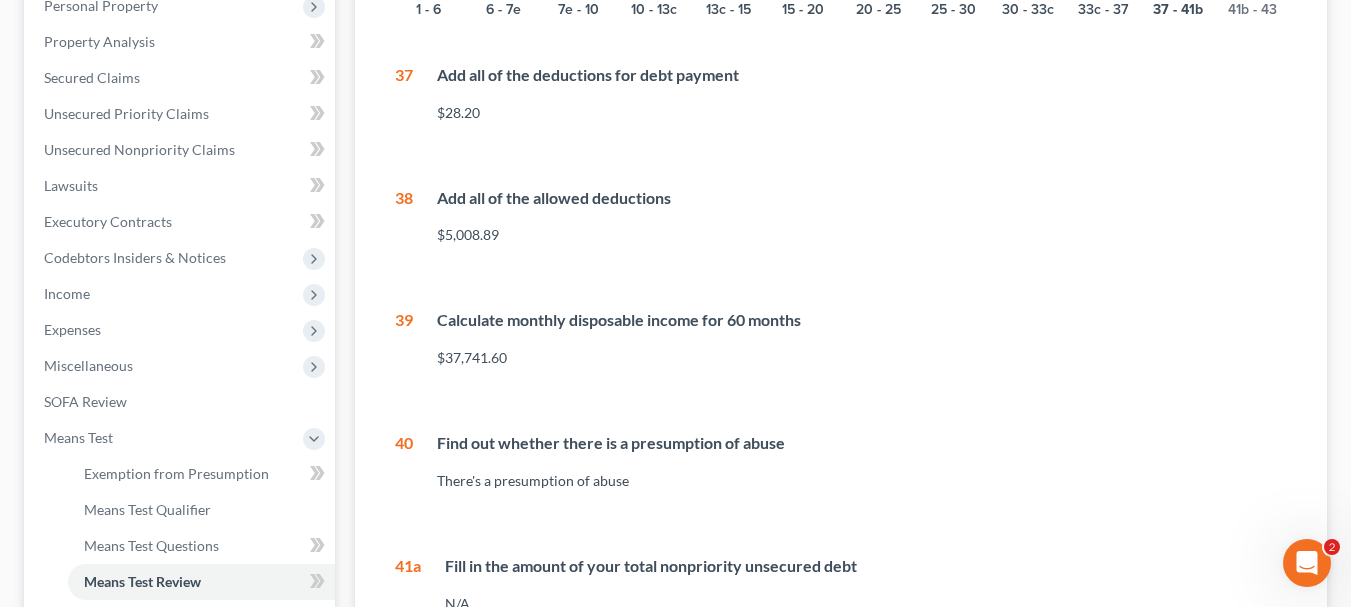 scroll, scrollTop: 300, scrollLeft: 0, axis: vertical 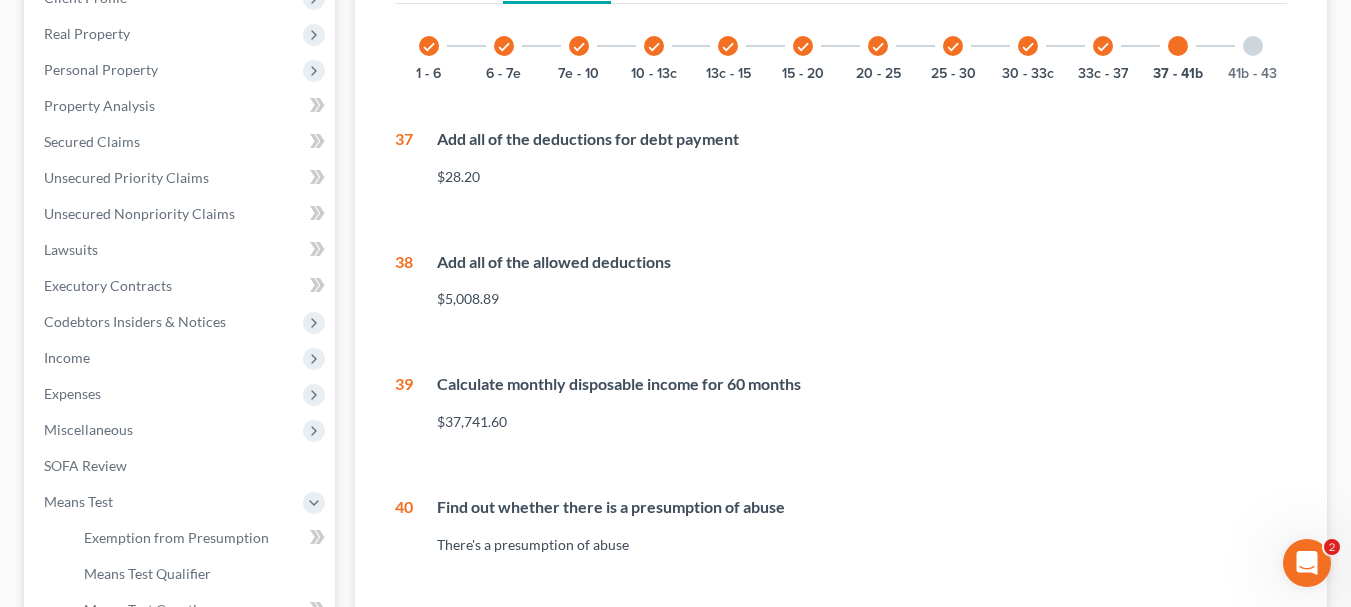 click at bounding box center [1253, 46] 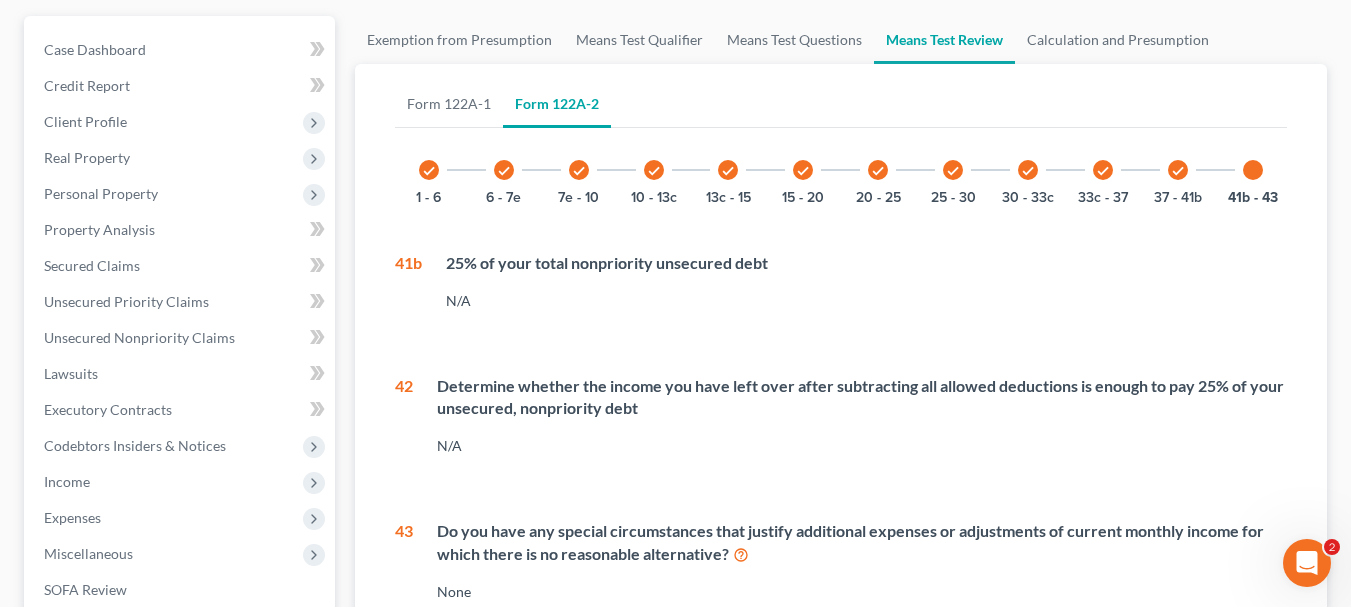 scroll, scrollTop: 136, scrollLeft: 0, axis: vertical 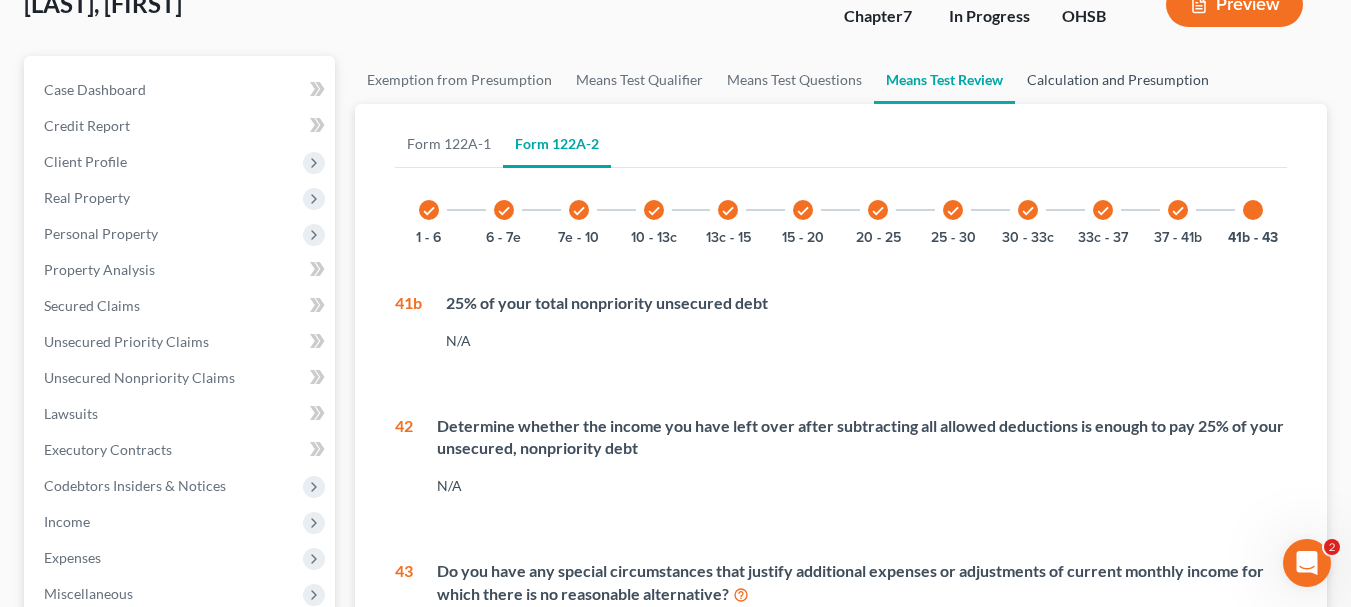 click on "Calculation and Presumption" at bounding box center [1118, 80] 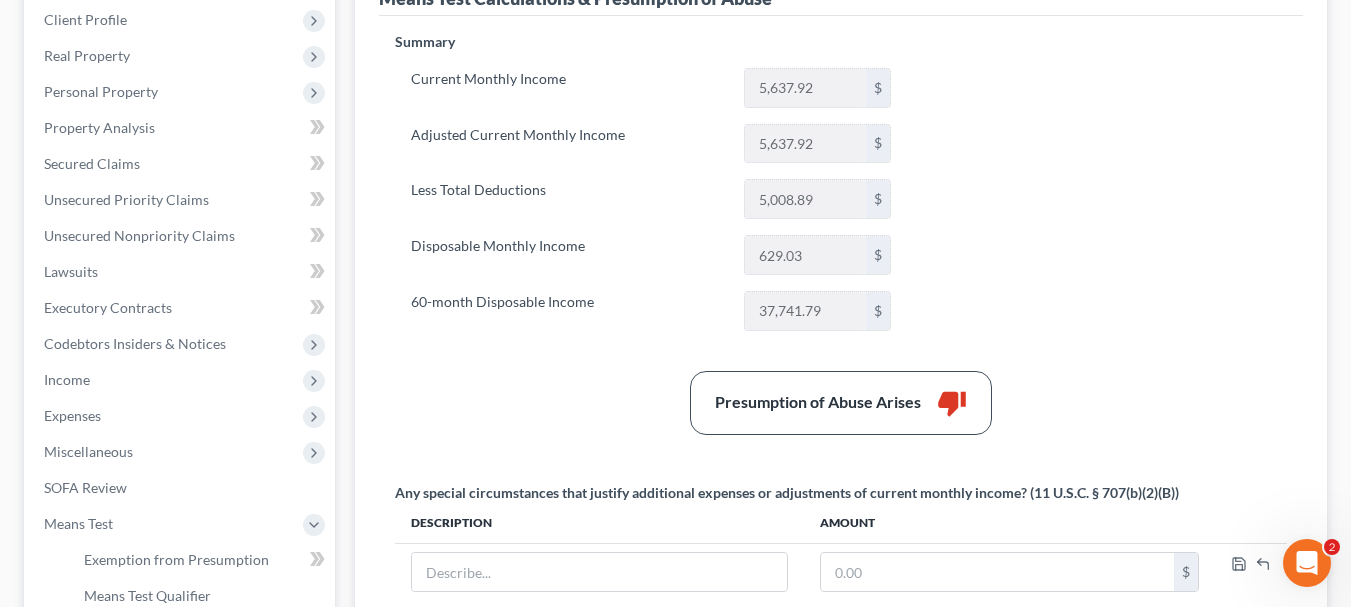 scroll, scrollTop: 300, scrollLeft: 0, axis: vertical 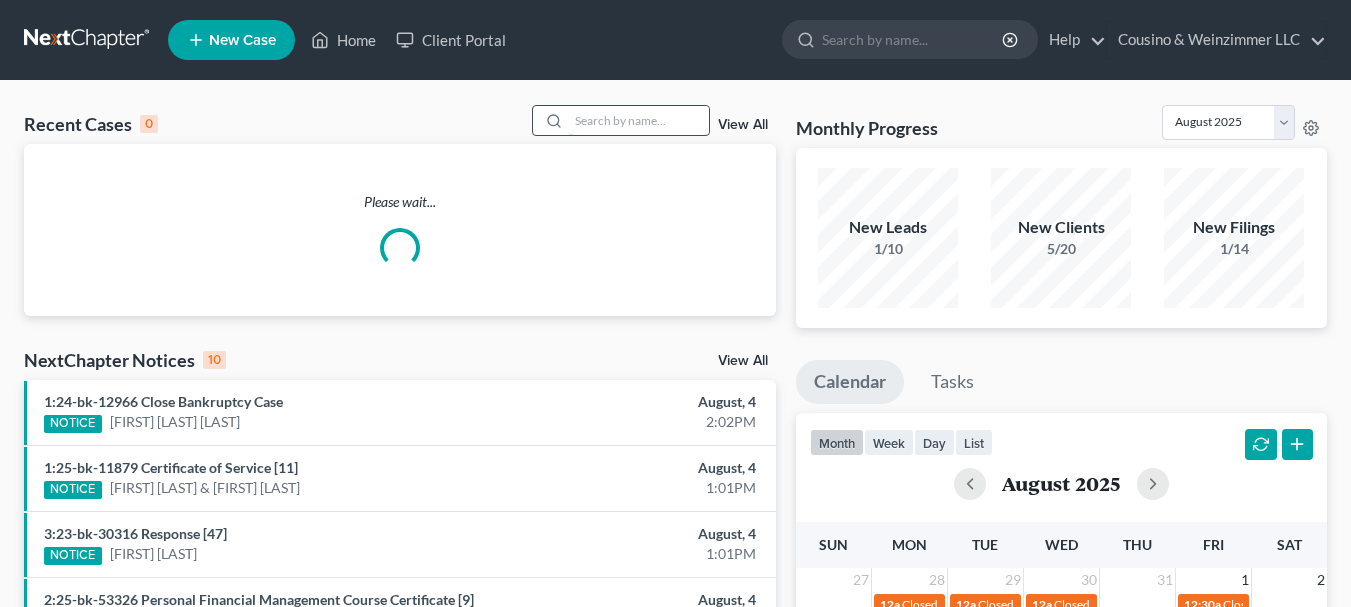 click at bounding box center [639, 120] 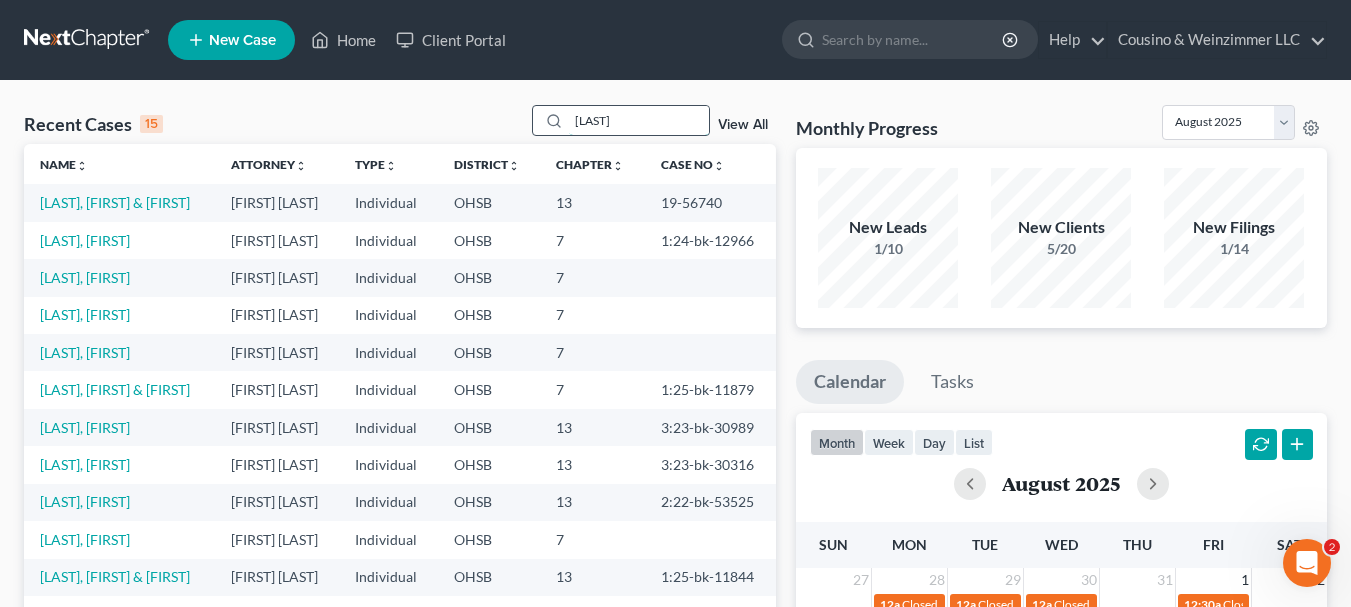 scroll, scrollTop: 0, scrollLeft: 0, axis: both 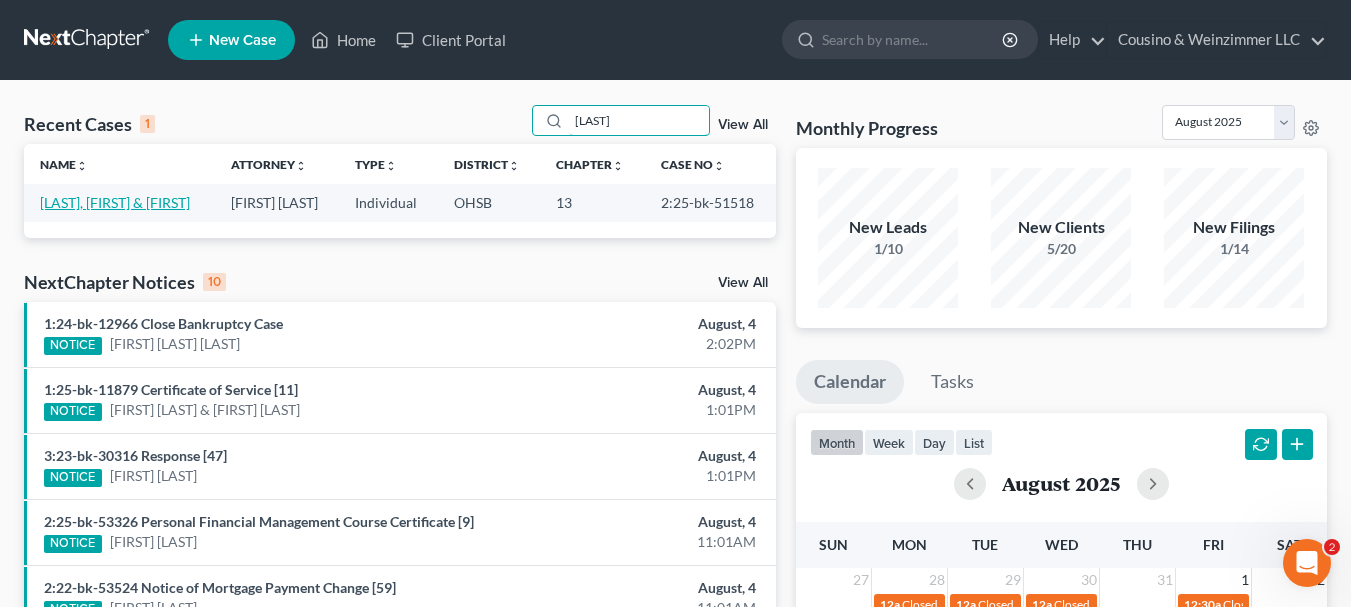 type on "[LAST]" 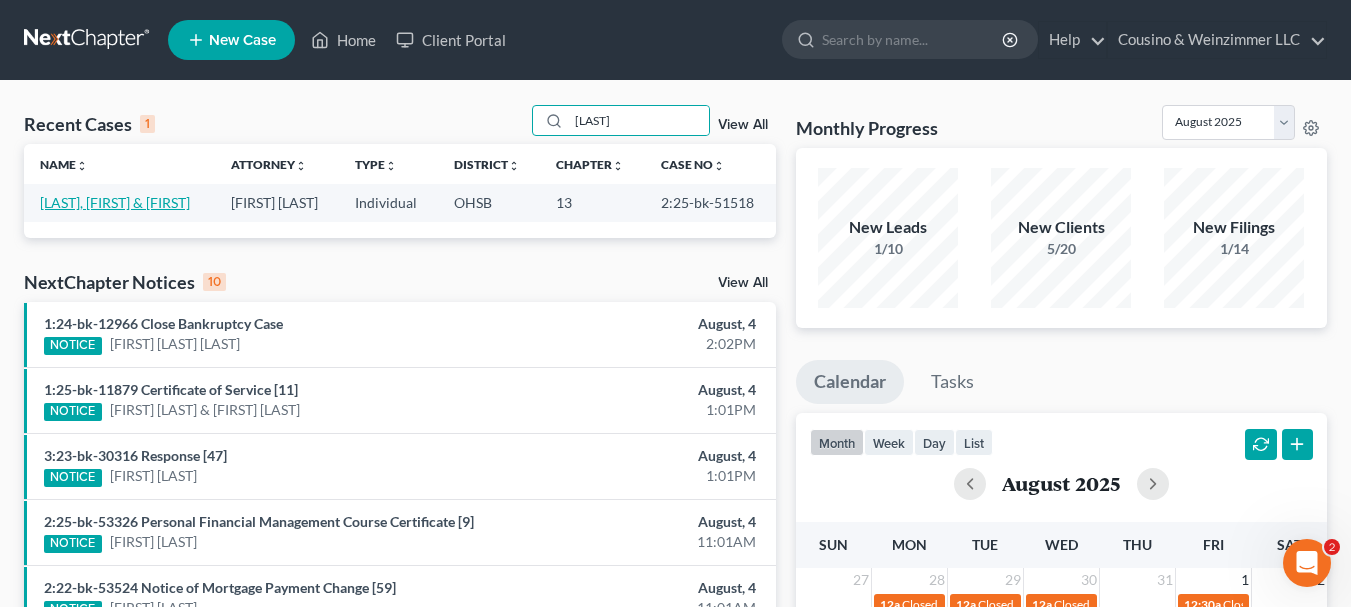 click on "[LAST], [FIRST] & [FIRST]" at bounding box center [115, 202] 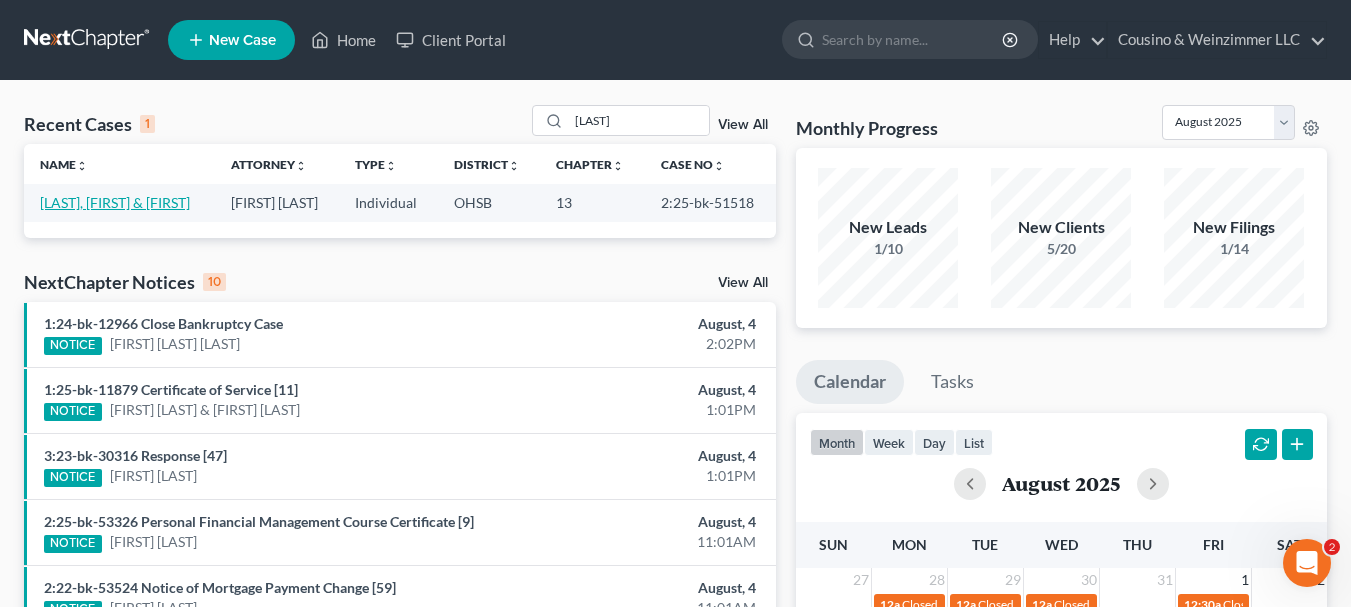 select on "3" 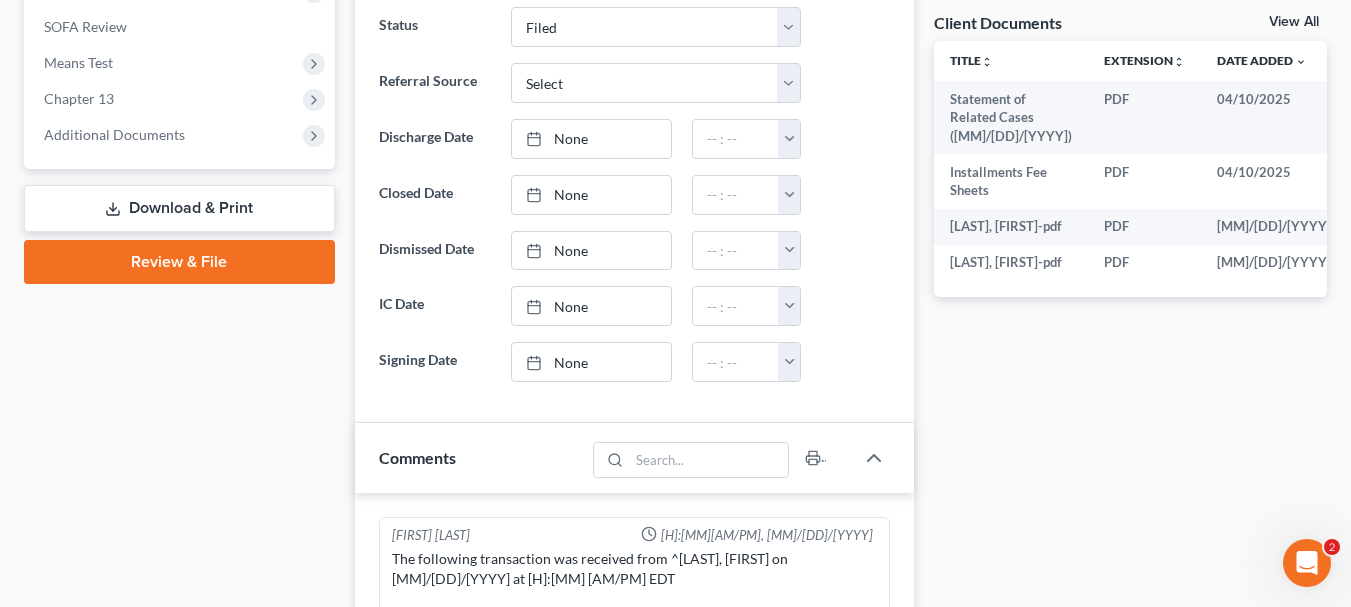 scroll, scrollTop: 800, scrollLeft: 0, axis: vertical 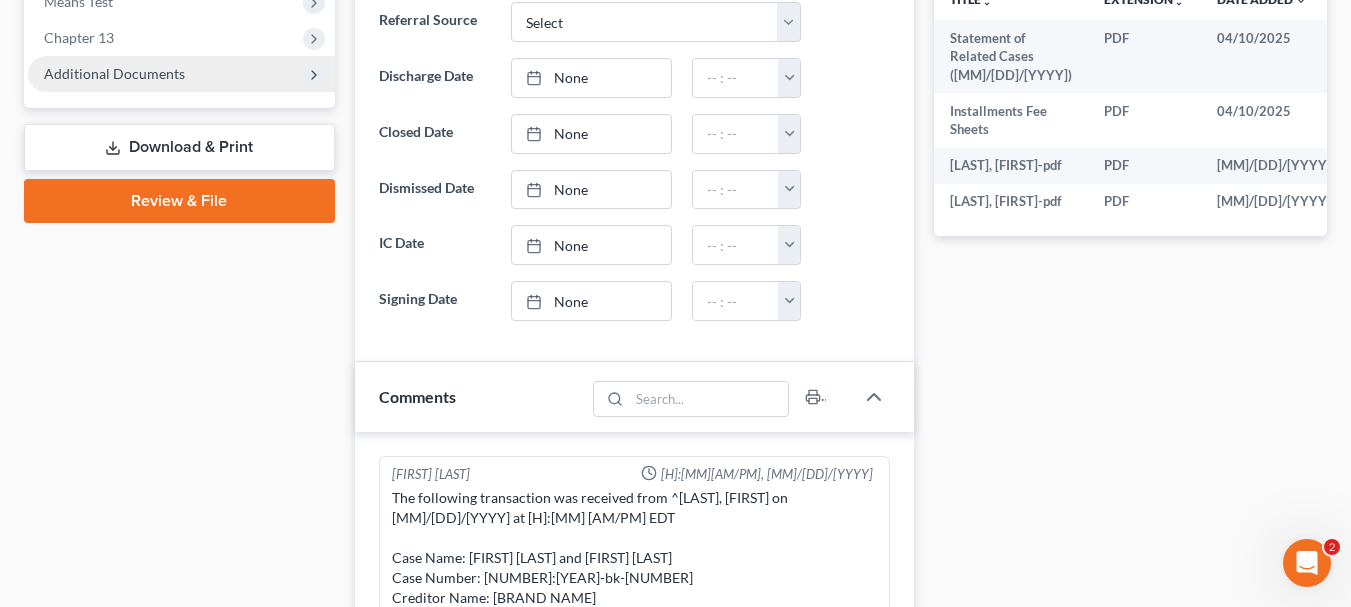 click on "Additional Documents" at bounding box center [114, 73] 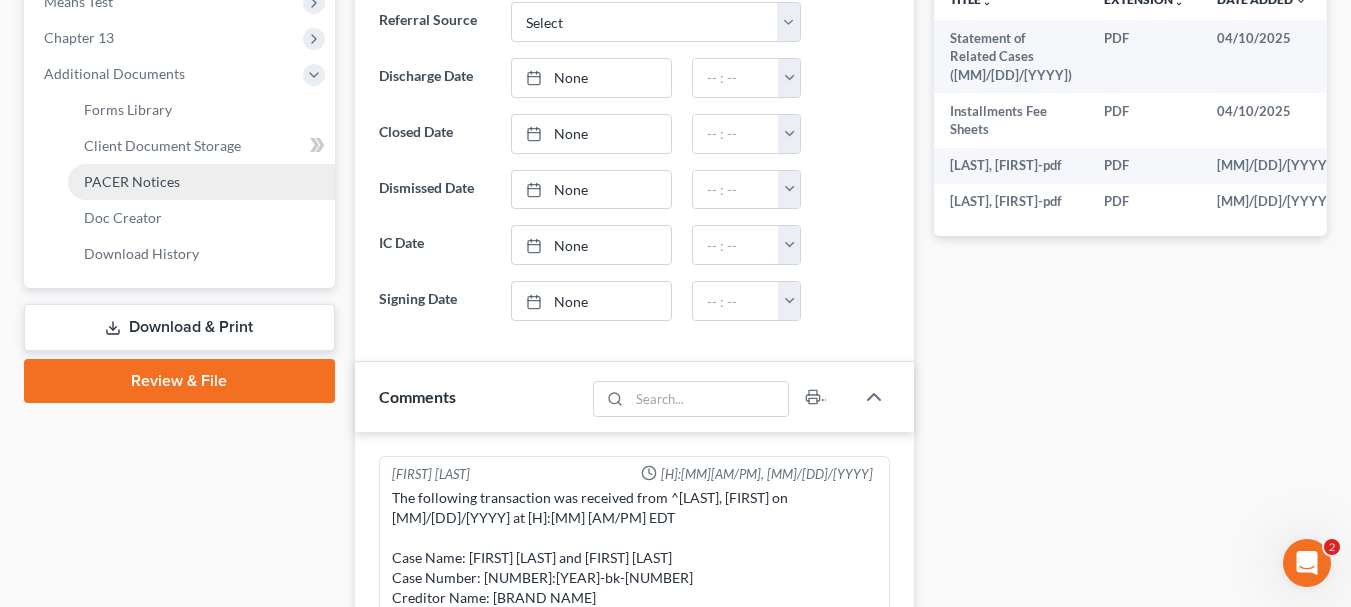 click on "PACER Notices" at bounding box center [132, 181] 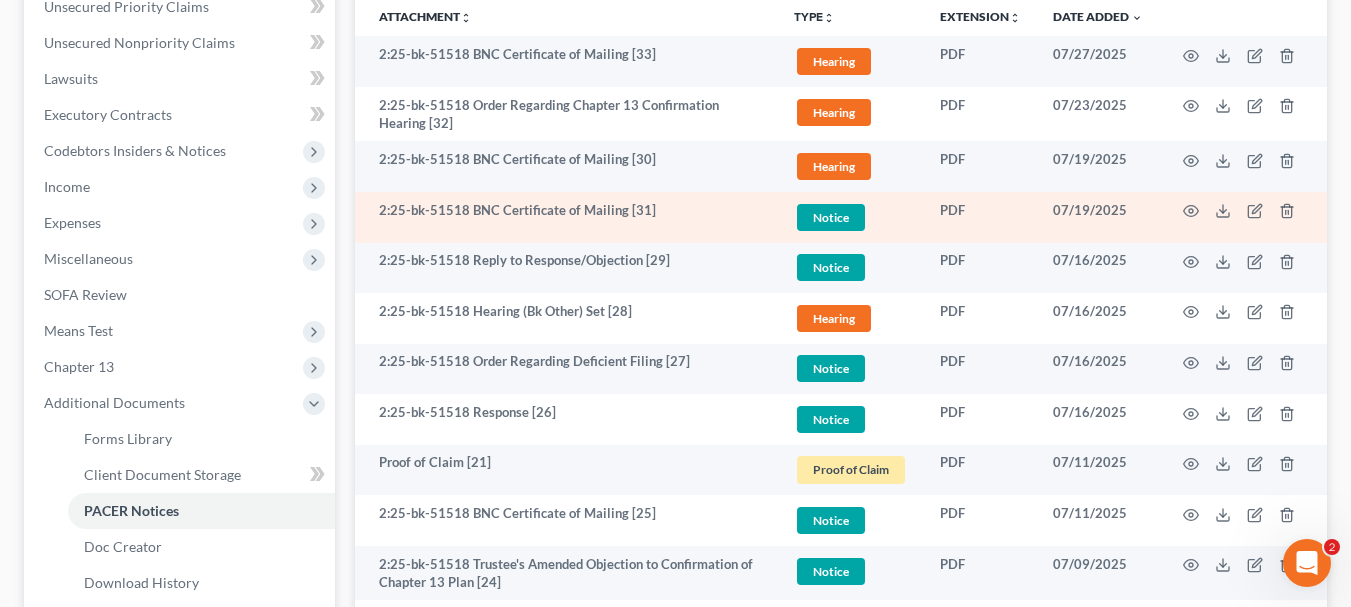 scroll, scrollTop: 500, scrollLeft: 0, axis: vertical 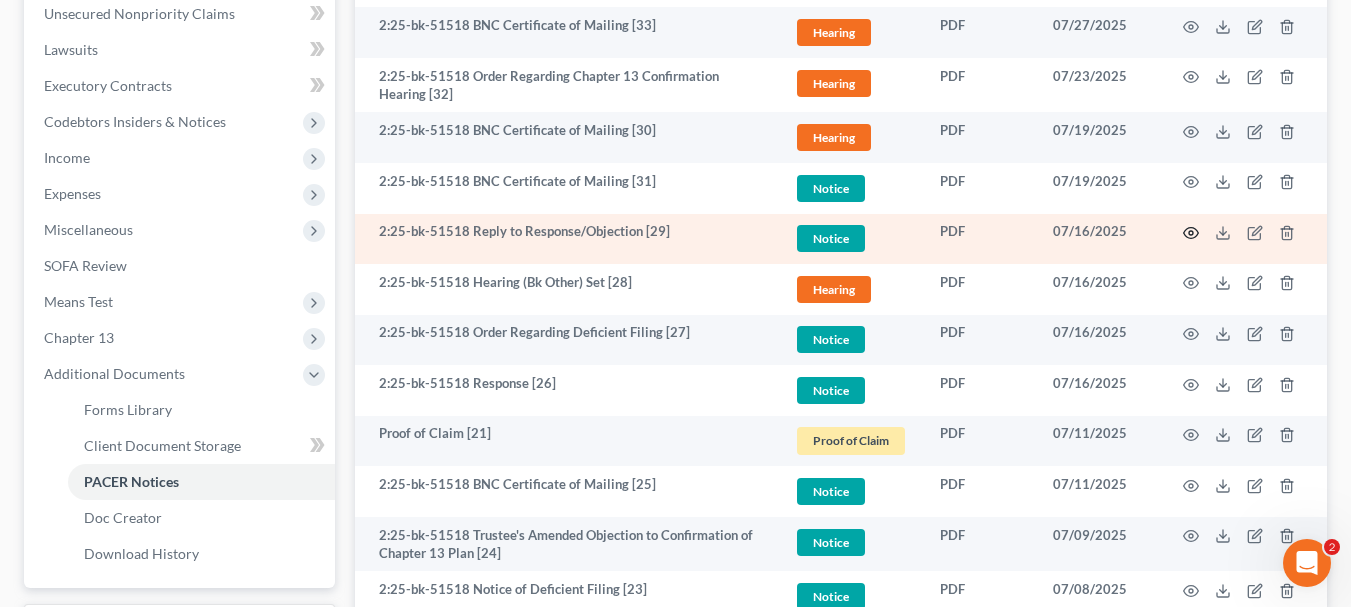 click 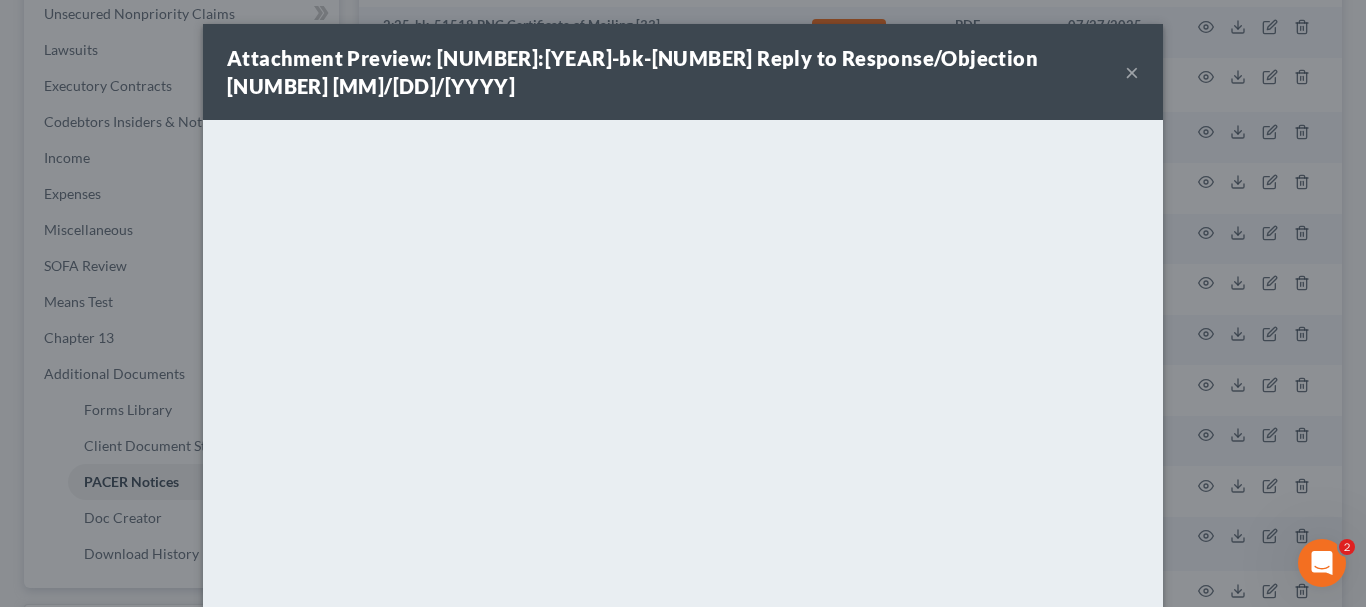 click on "×" at bounding box center [1132, 72] 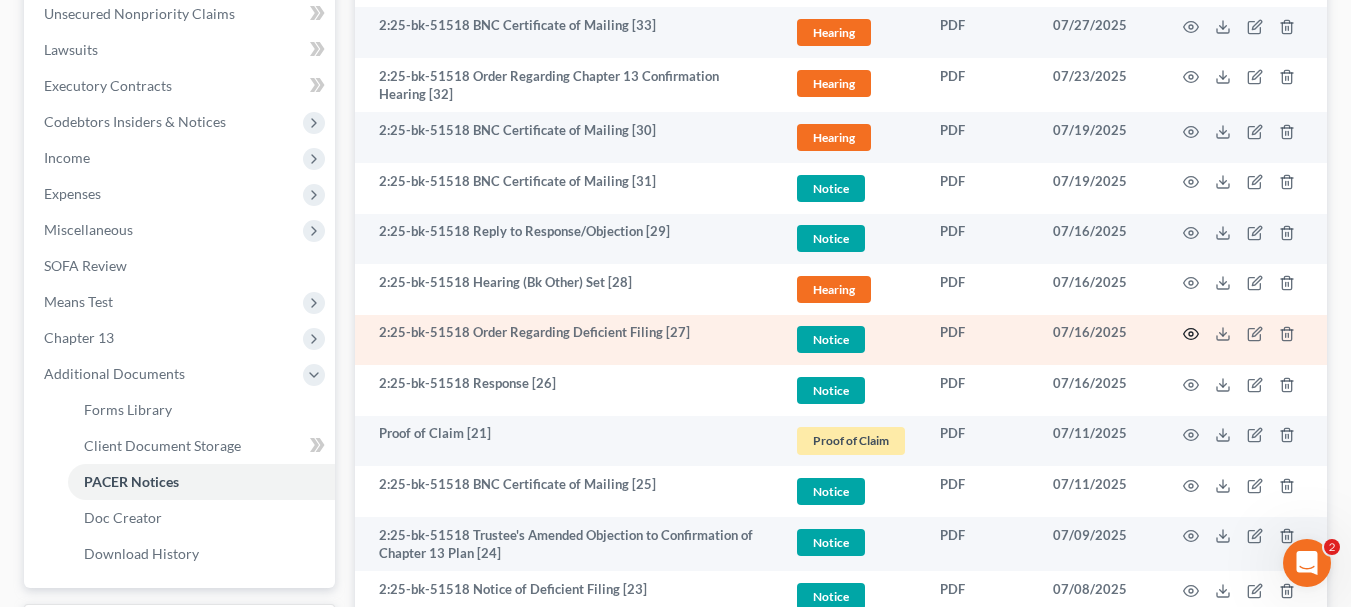 click 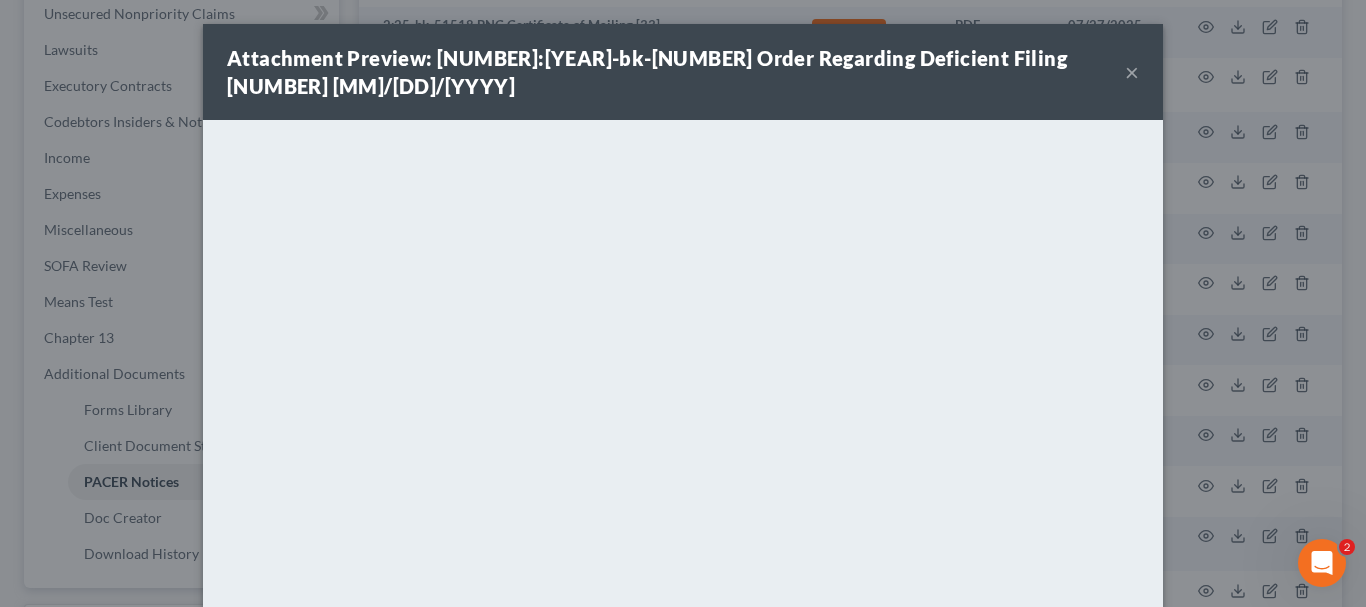 click on "×" at bounding box center [1132, 72] 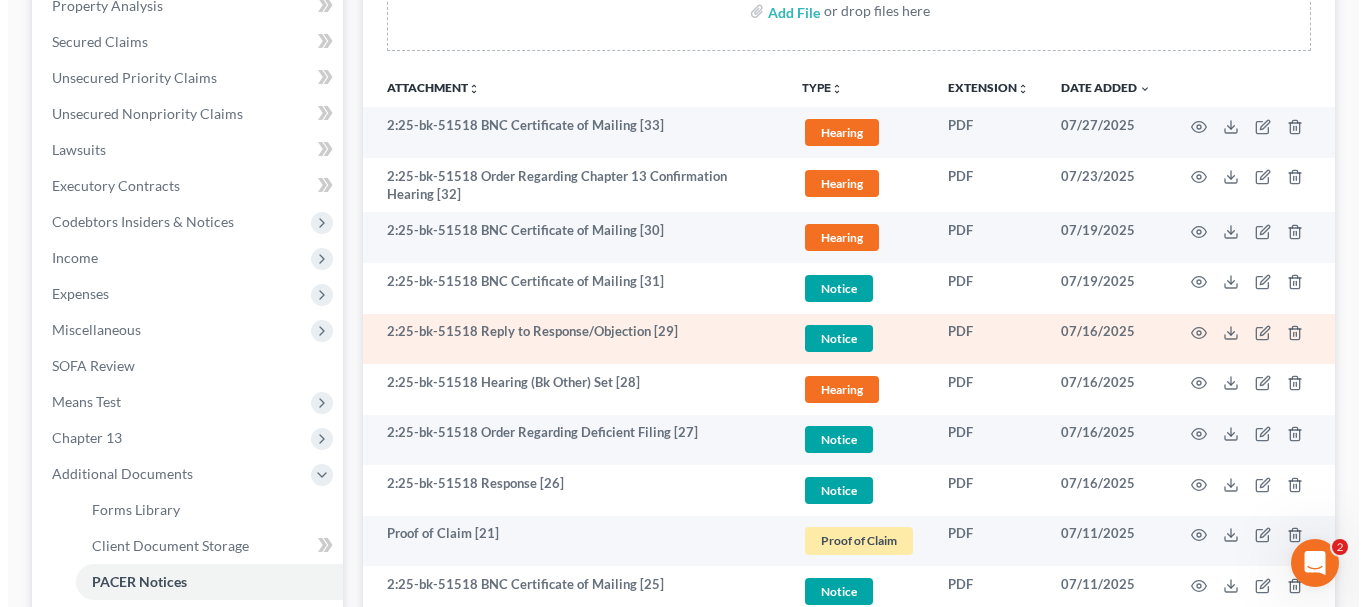 scroll, scrollTop: 500, scrollLeft: 0, axis: vertical 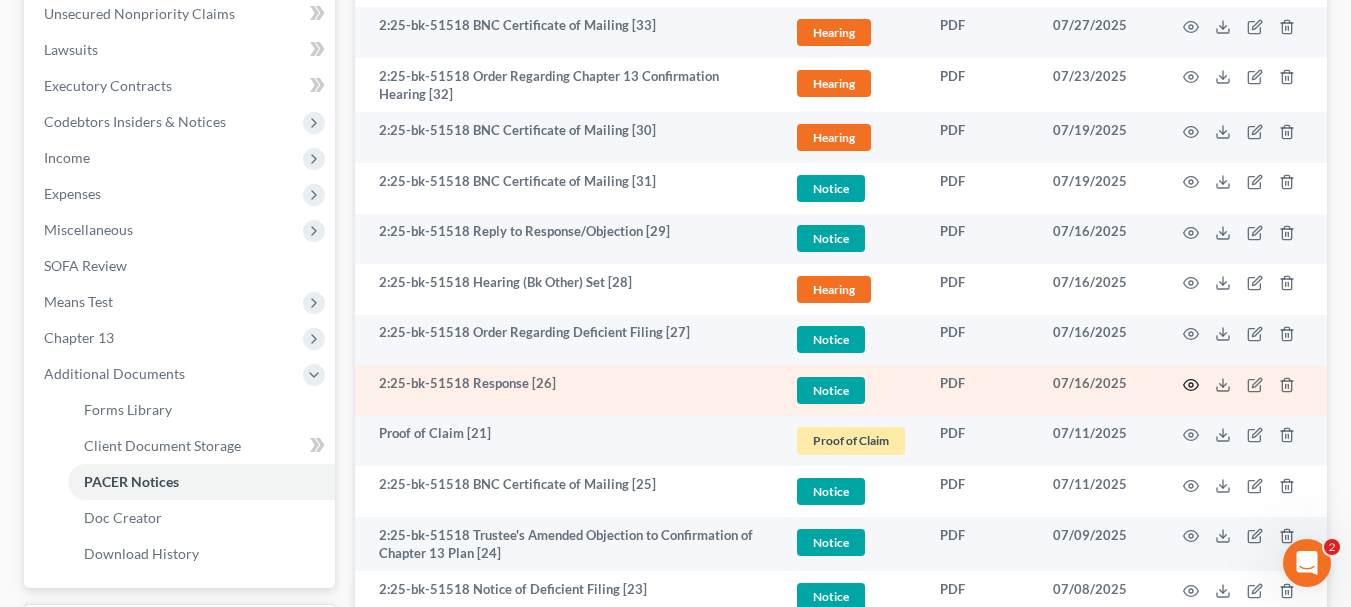 click 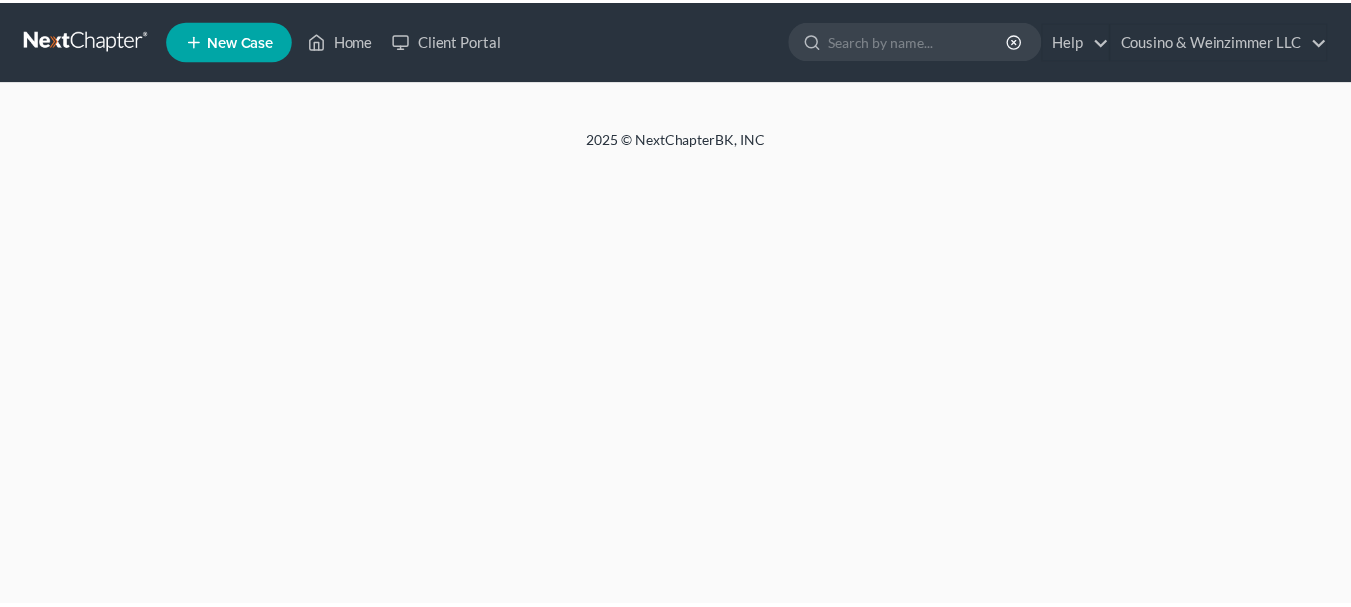 scroll, scrollTop: 0, scrollLeft: 0, axis: both 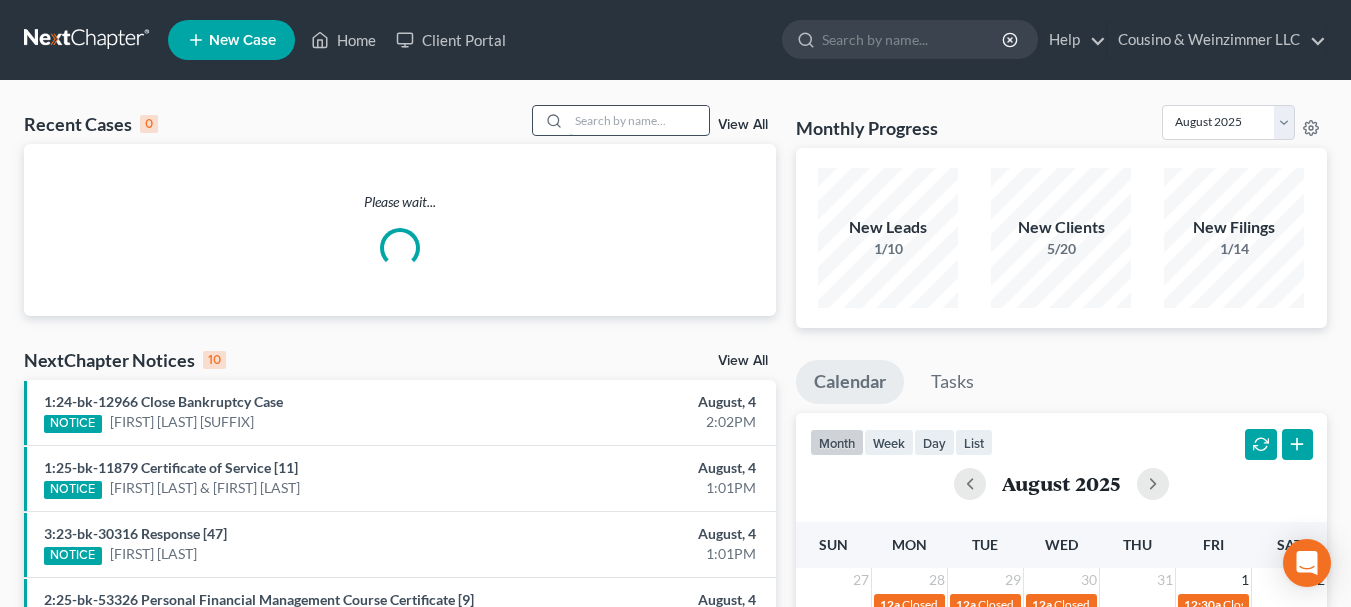 click at bounding box center [639, 120] 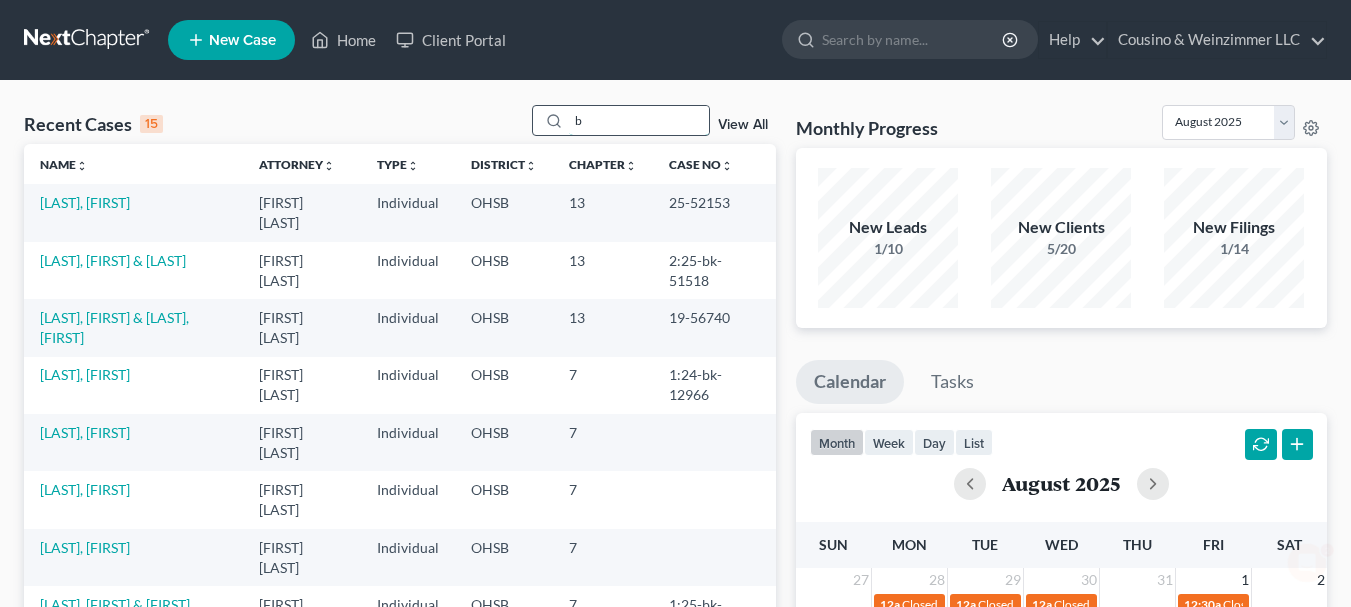 scroll, scrollTop: 0, scrollLeft: 0, axis: both 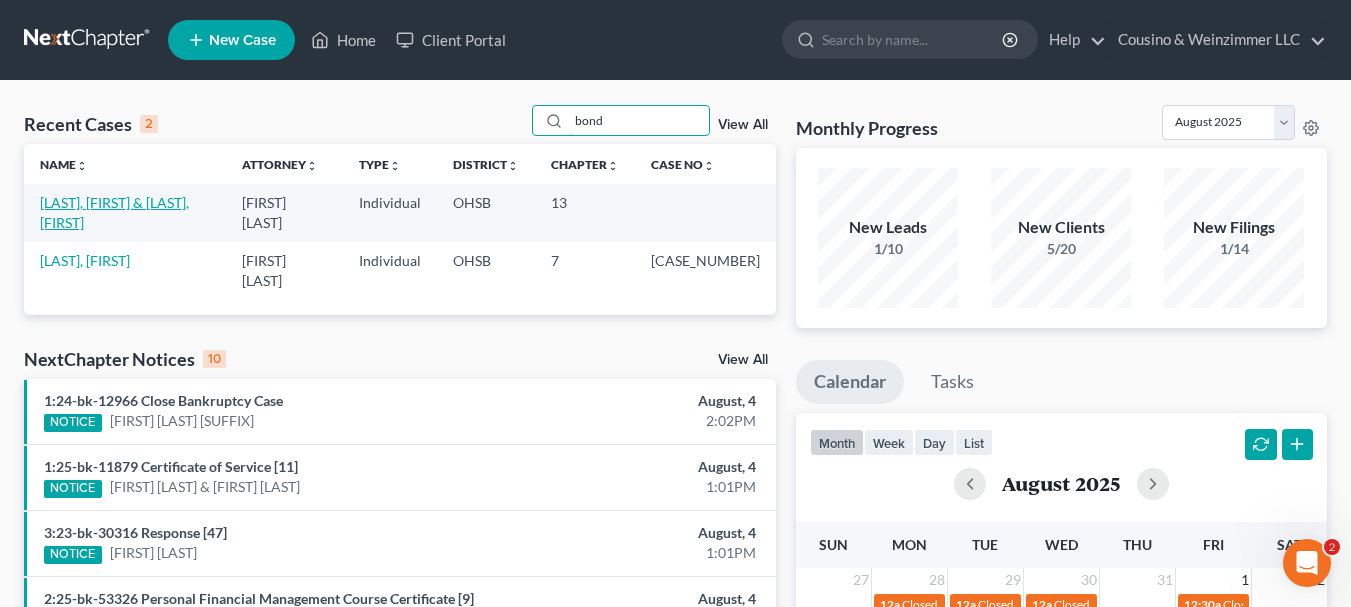 type on "bond" 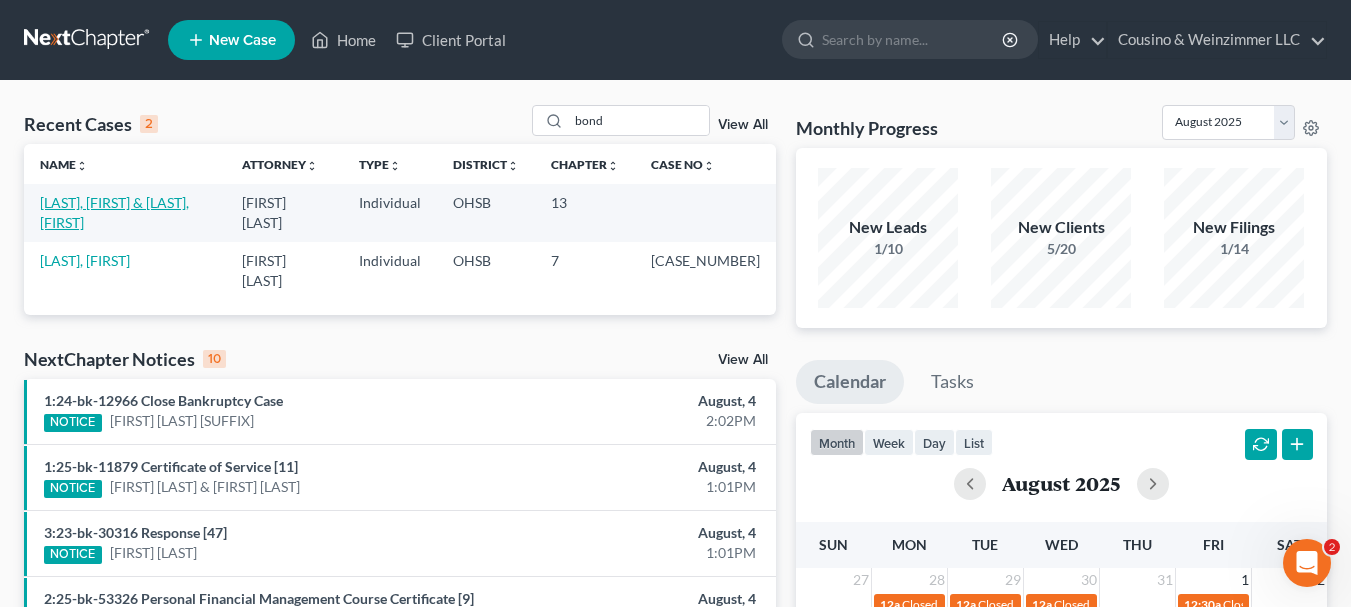 click on "[LAST], [FIRST] & [LAST], [FIRST]" at bounding box center (114, 212) 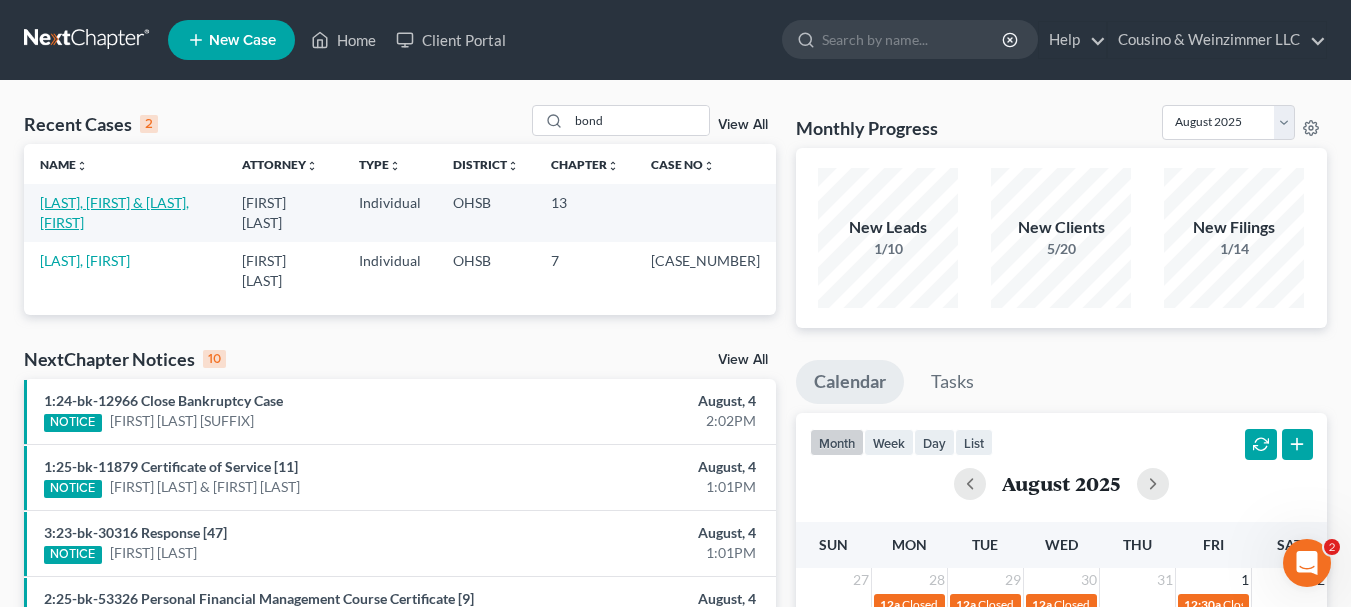 select on "4" 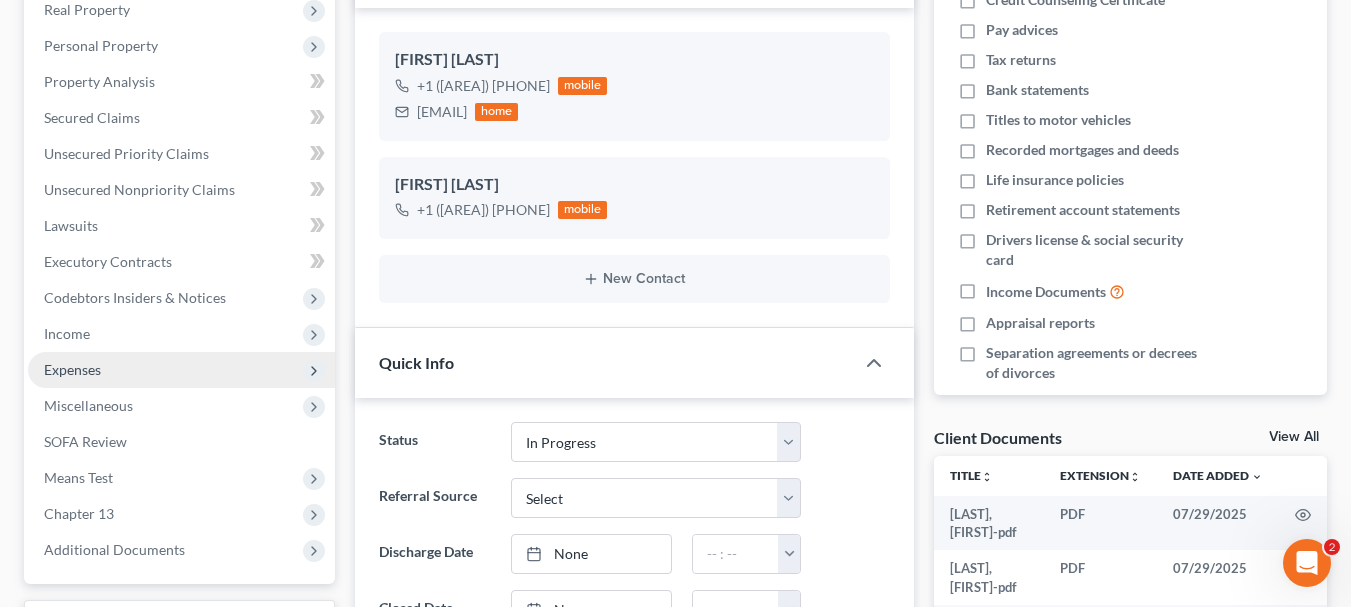 scroll, scrollTop: 400, scrollLeft: 0, axis: vertical 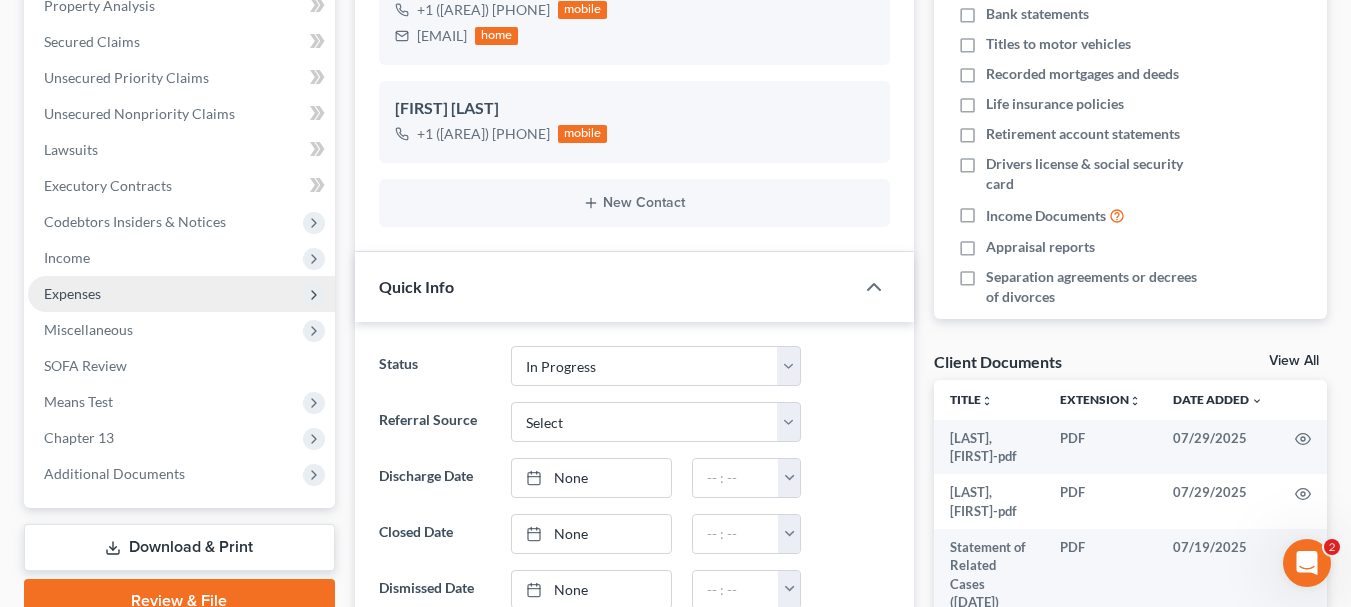 click on "Expenses" at bounding box center (72, 293) 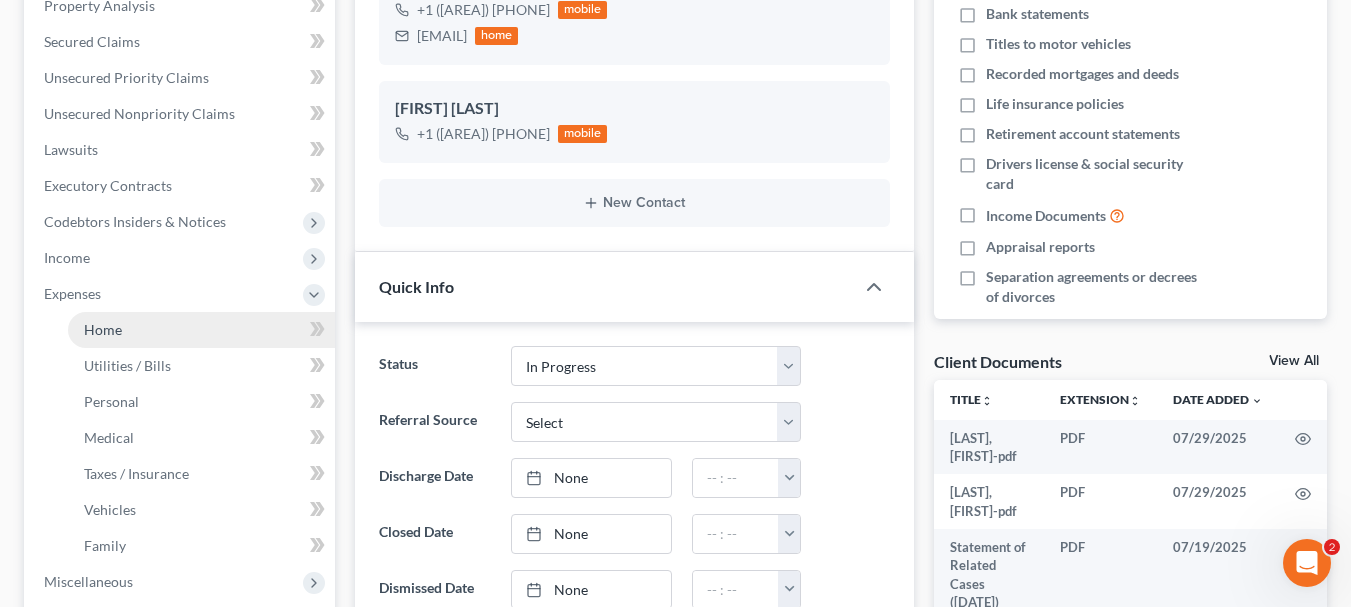 click on "Home" at bounding box center (103, 329) 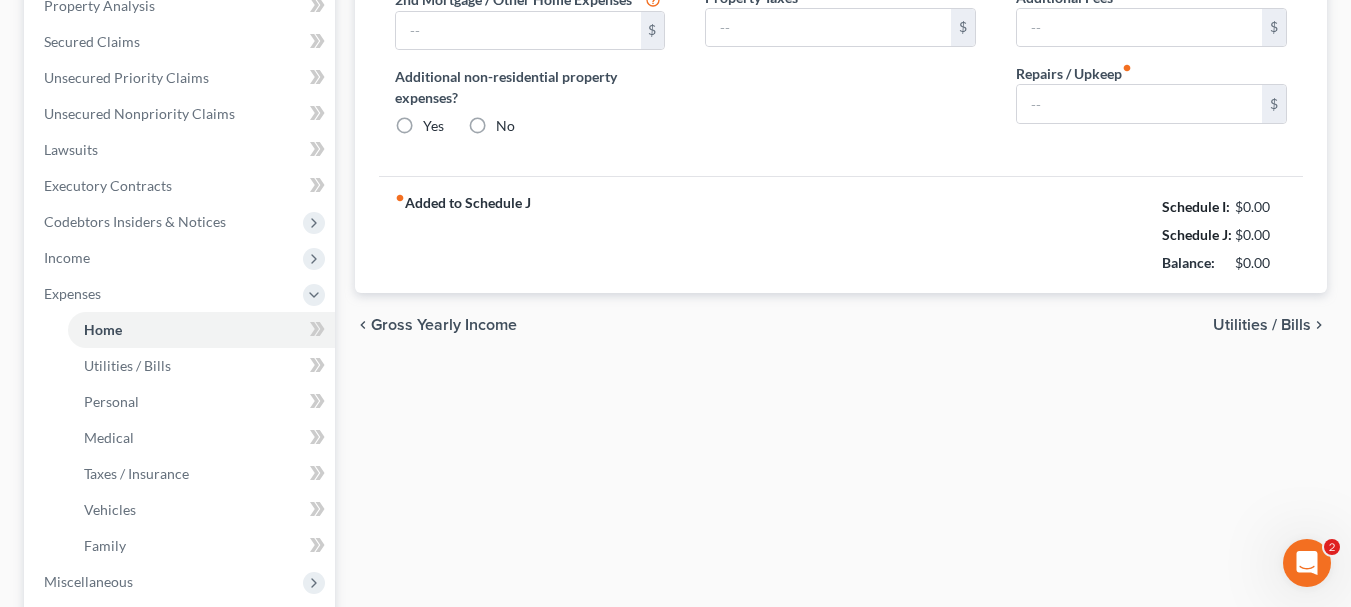 type on "1,285.00" 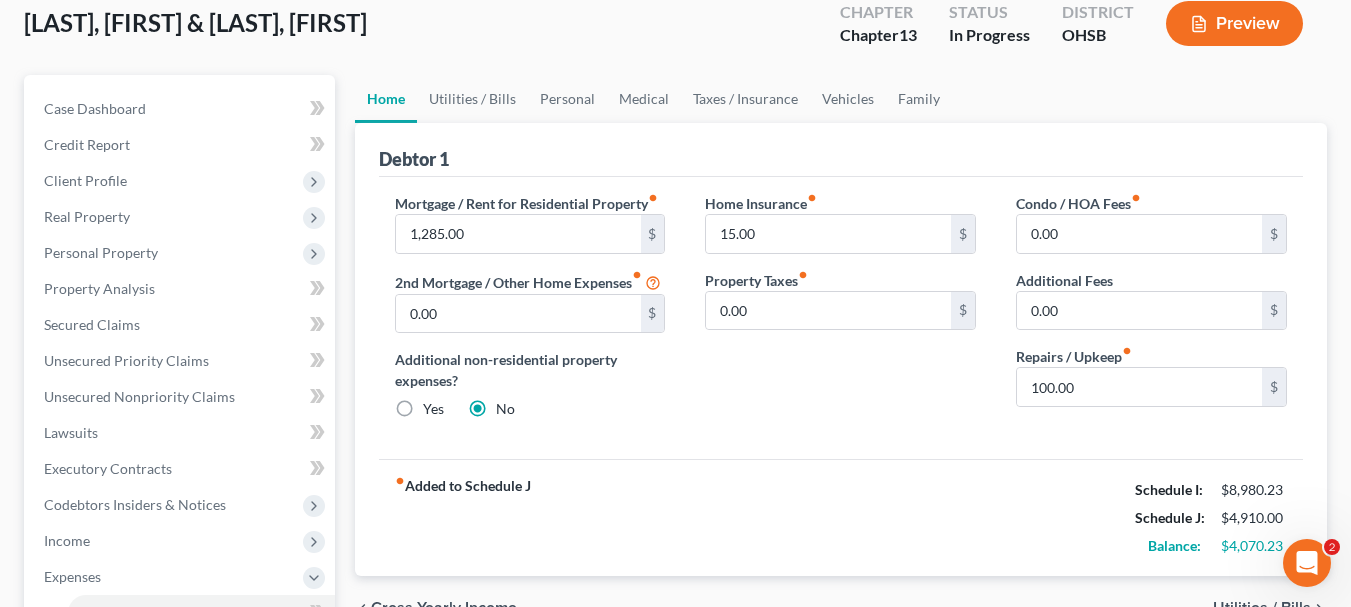 scroll, scrollTop: 0, scrollLeft: 0, axis: both 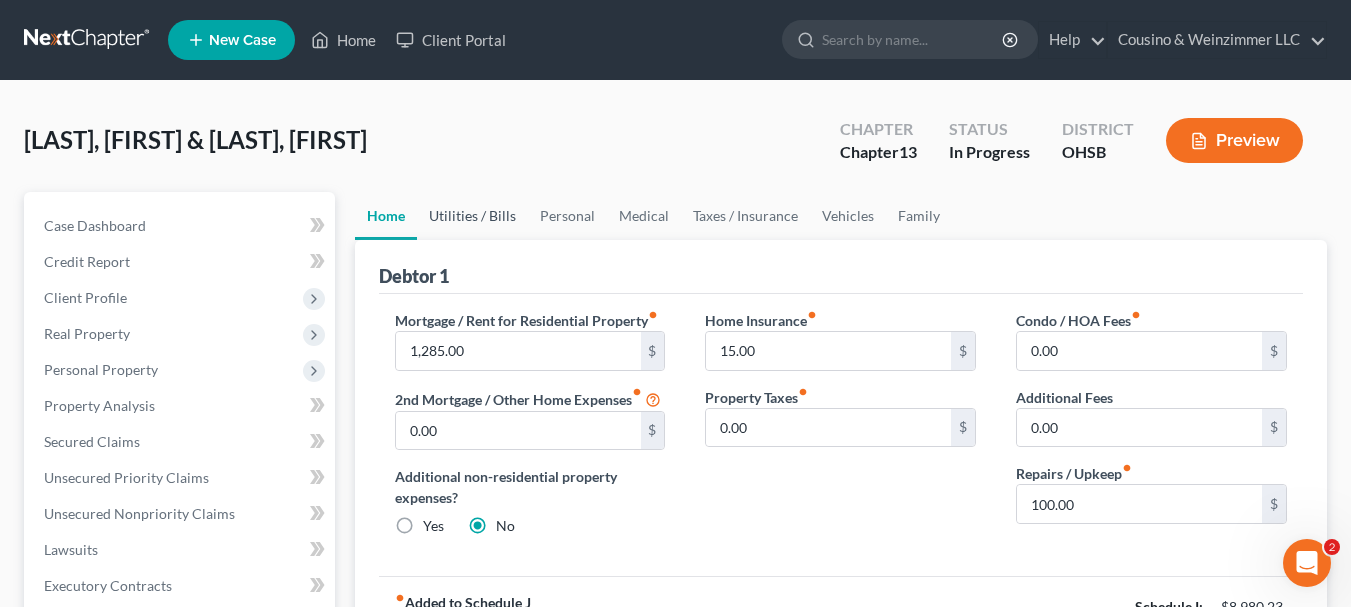 click on "Utilities / Bills" at bounding box center (472, 216) 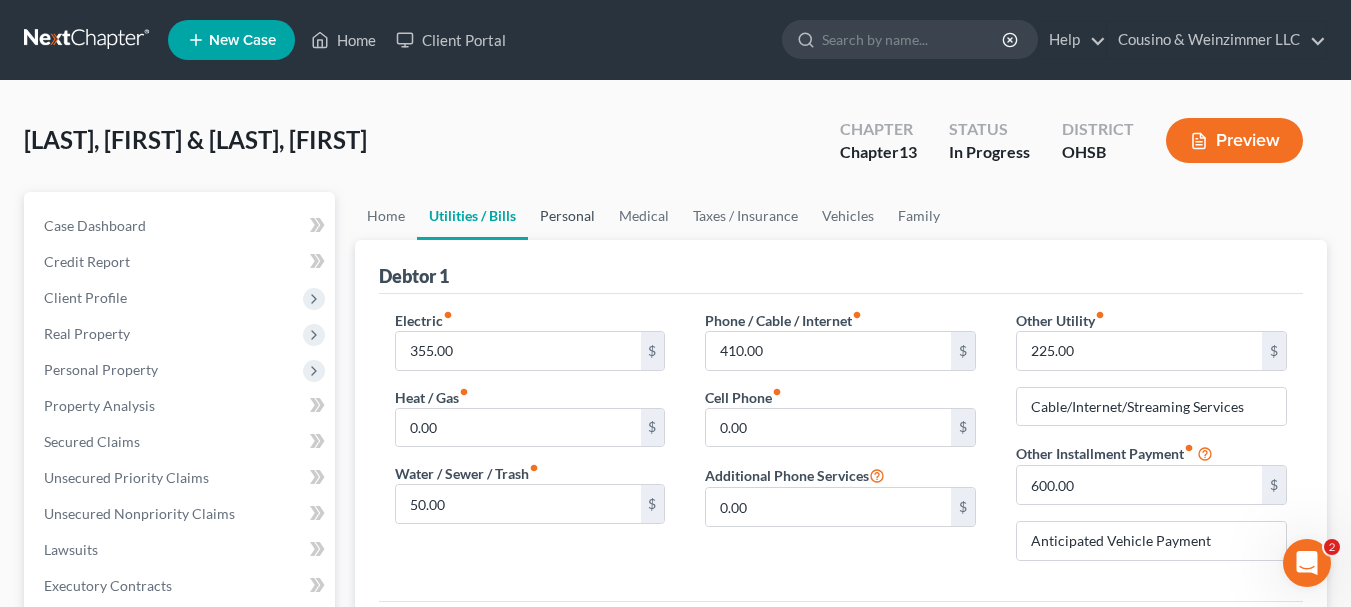 click on "Personal" at bounding box center (567, 216) 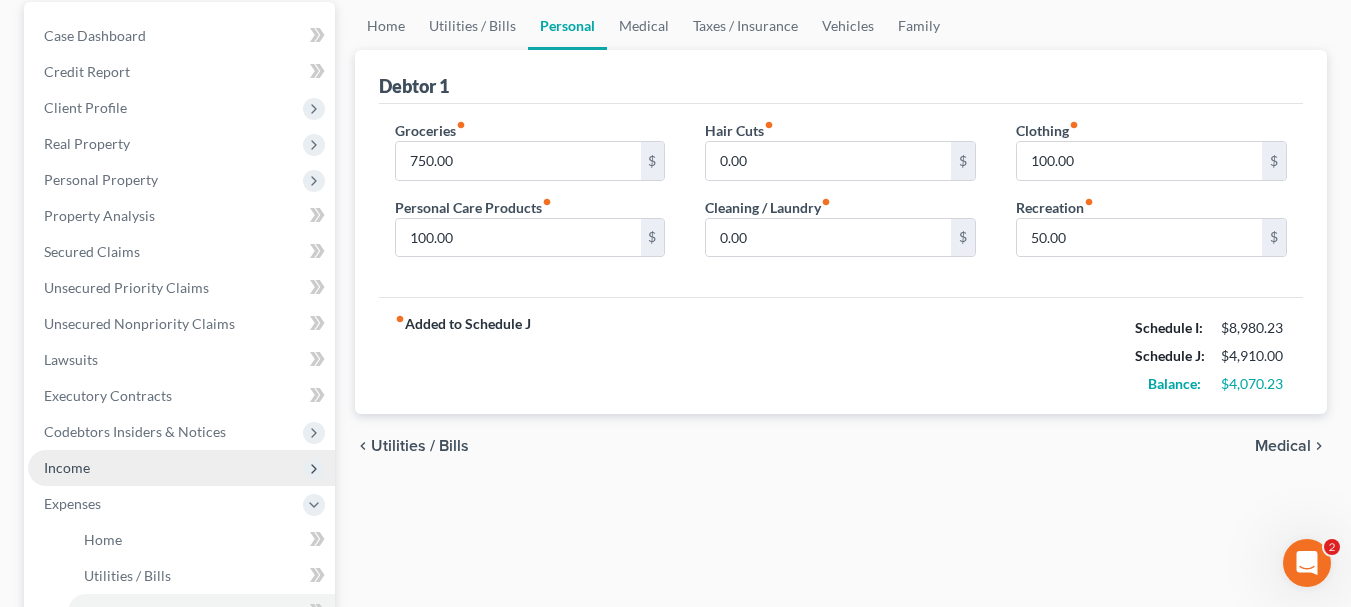 scroll, scrollTop: 200, scrollLeft: 0, axis: vertical 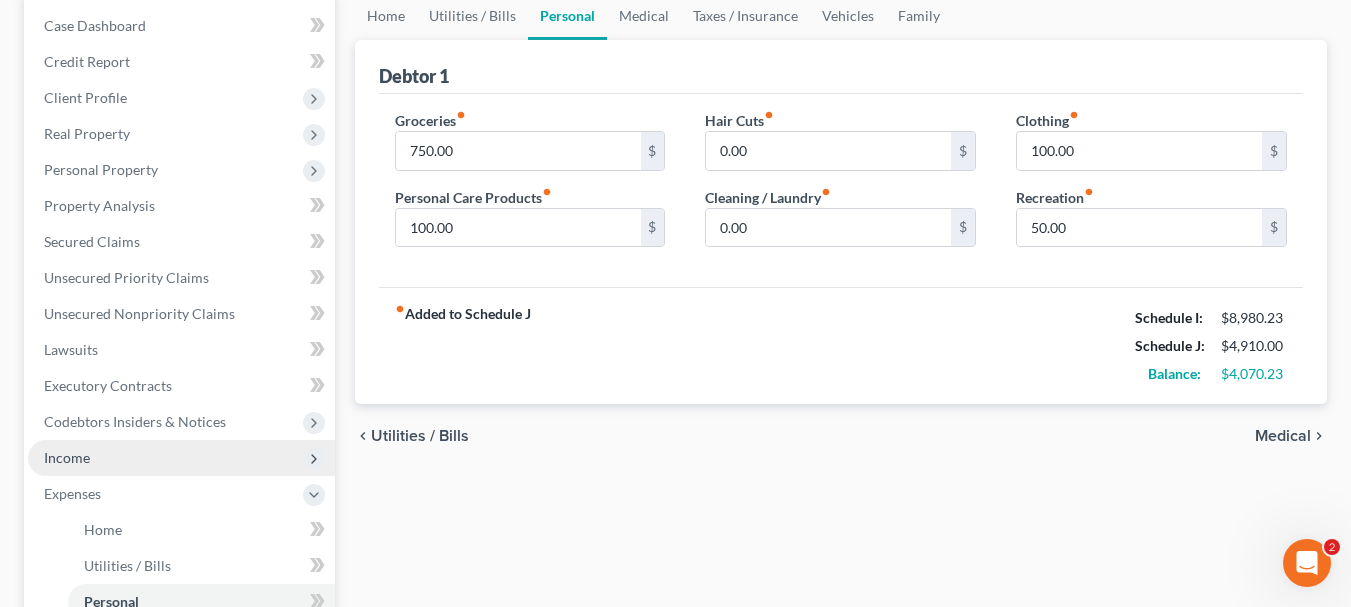 click on "Income" at bounding box center (181, 458) 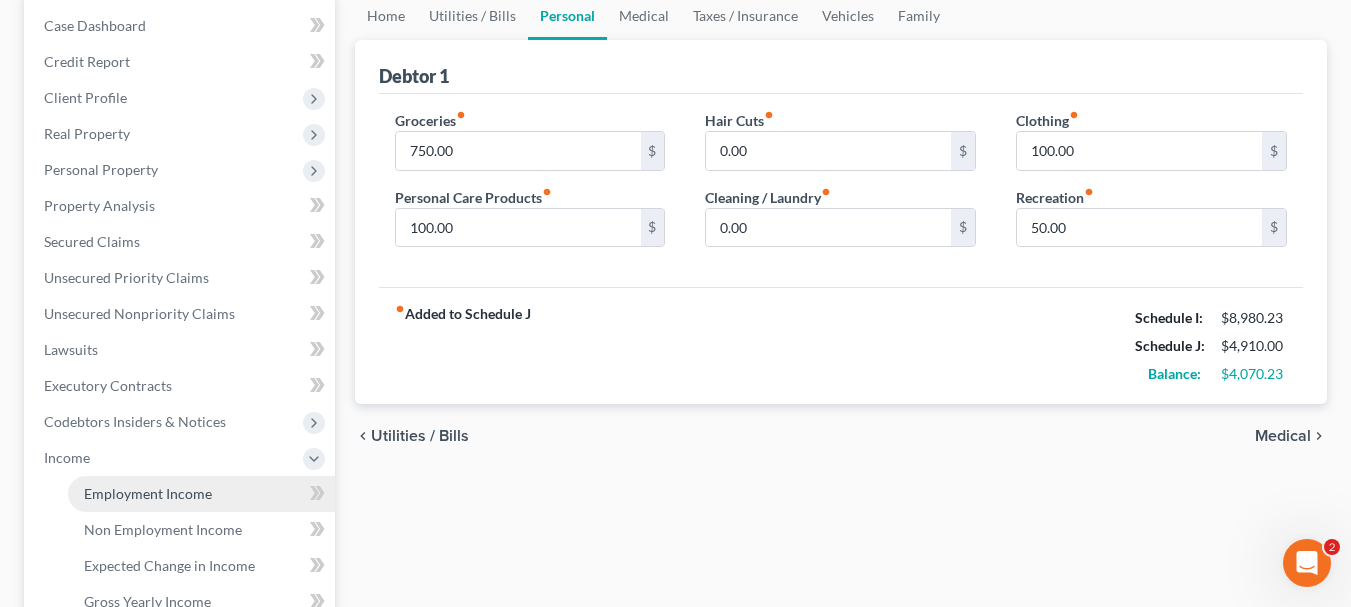 click on "Employment Income" at bounding box center [148, 493] 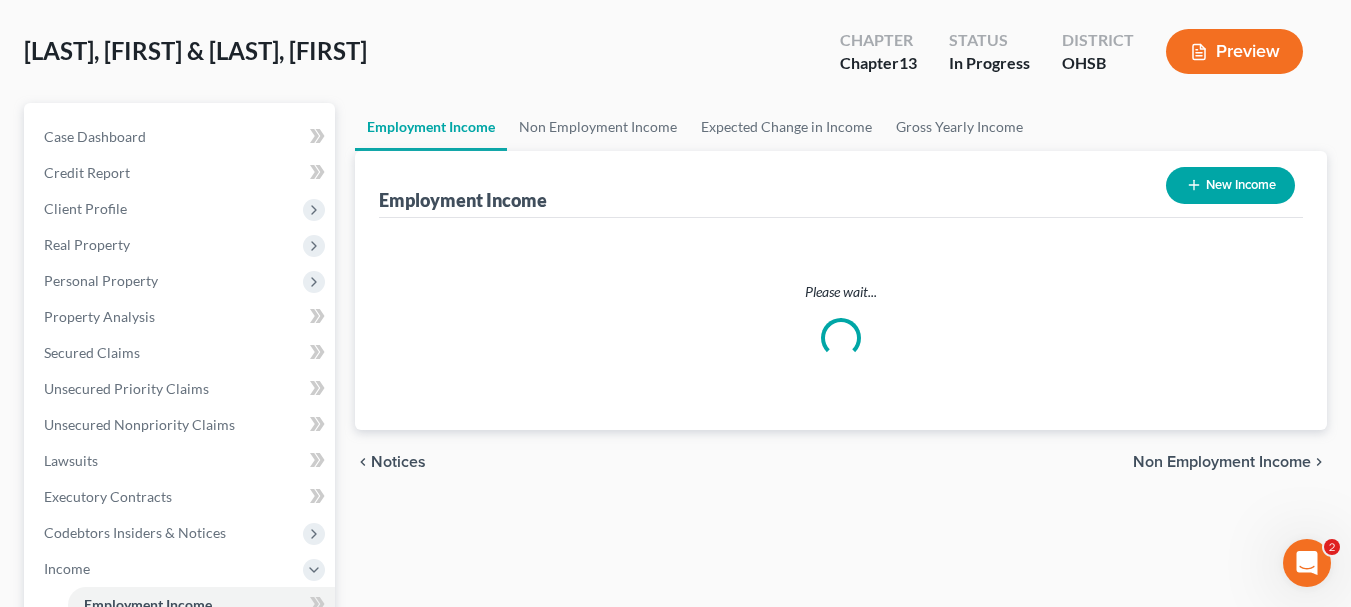 scroll, scrollTop: 0, scrollLeft: 0, axis: both 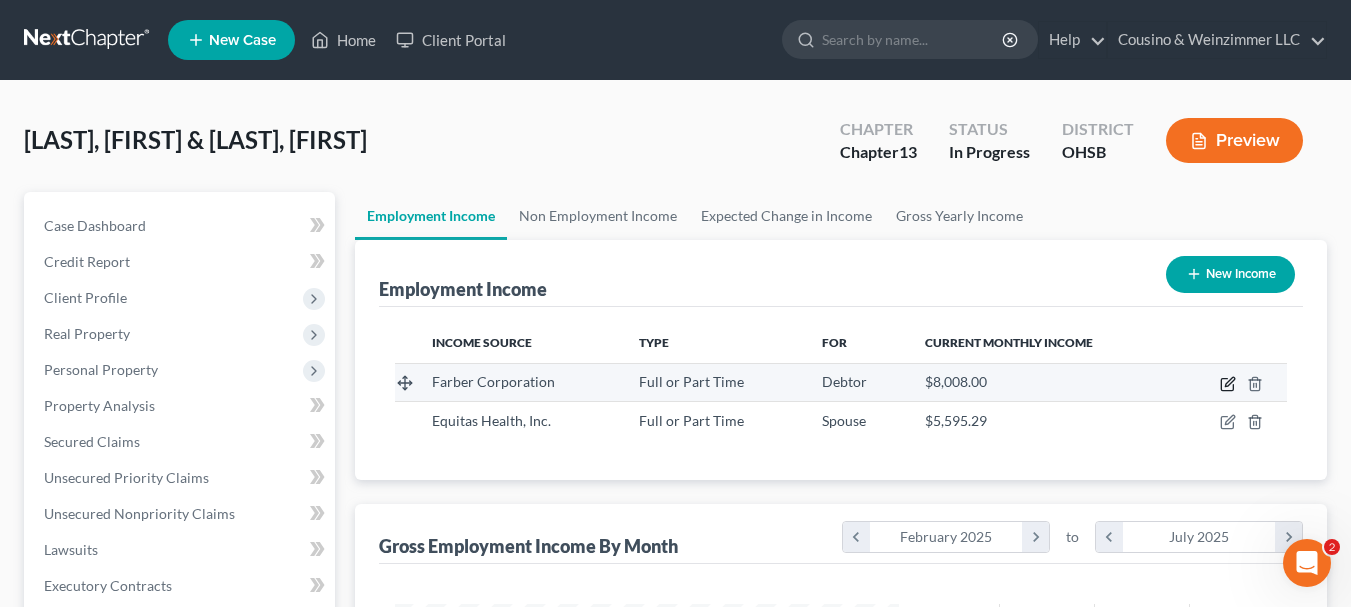 click 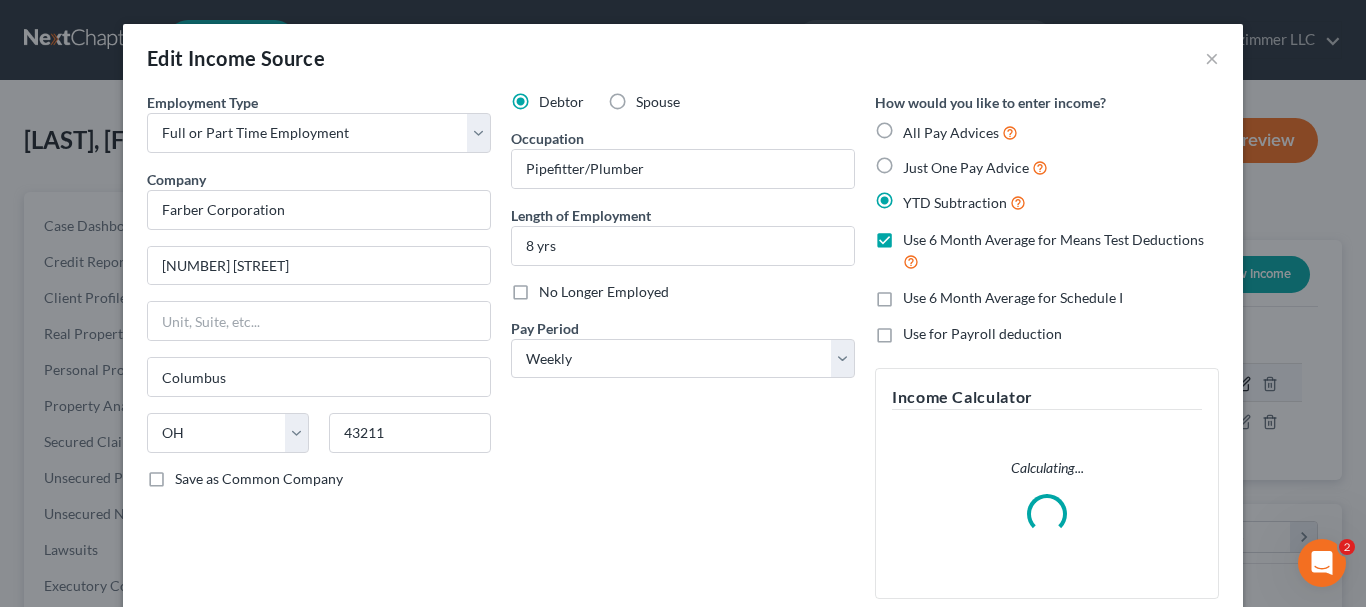 scroll, scrollTop: 999642, scrollLeft: 999450, axis: both 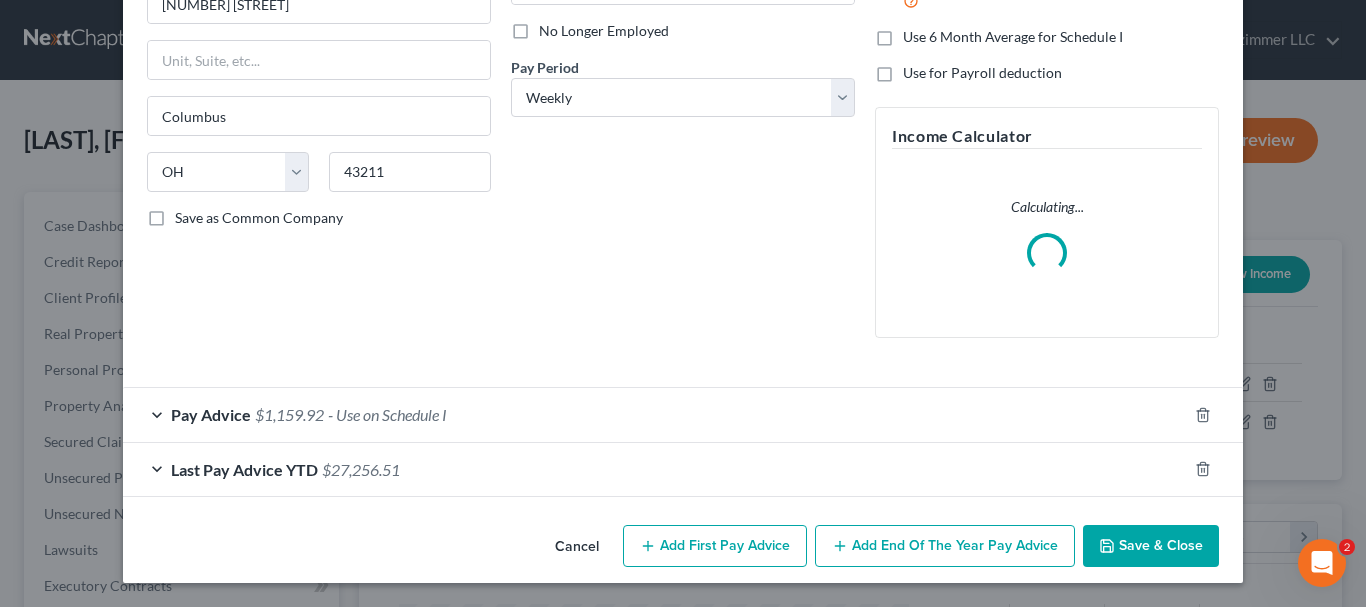 click on "Pay Advice $1,159.92 - Use on Schedule I" at bounding box center (655, 414) 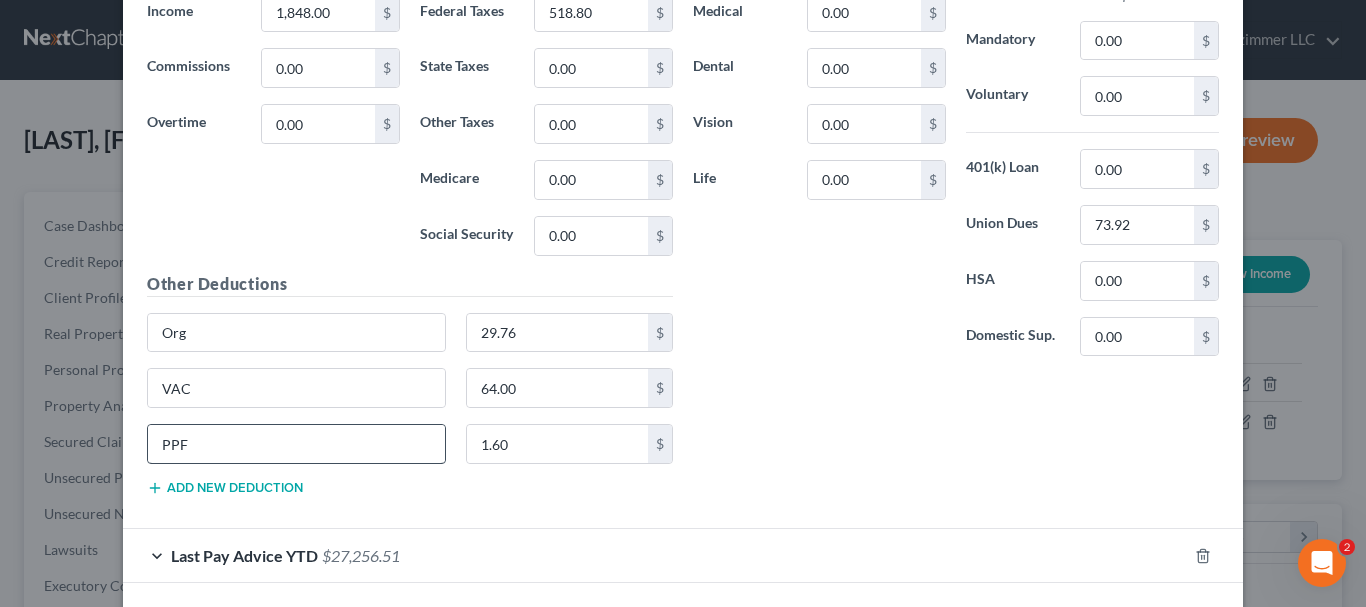 scroll, scrollTop: 861, scrollLeft: 0, axis: vertical 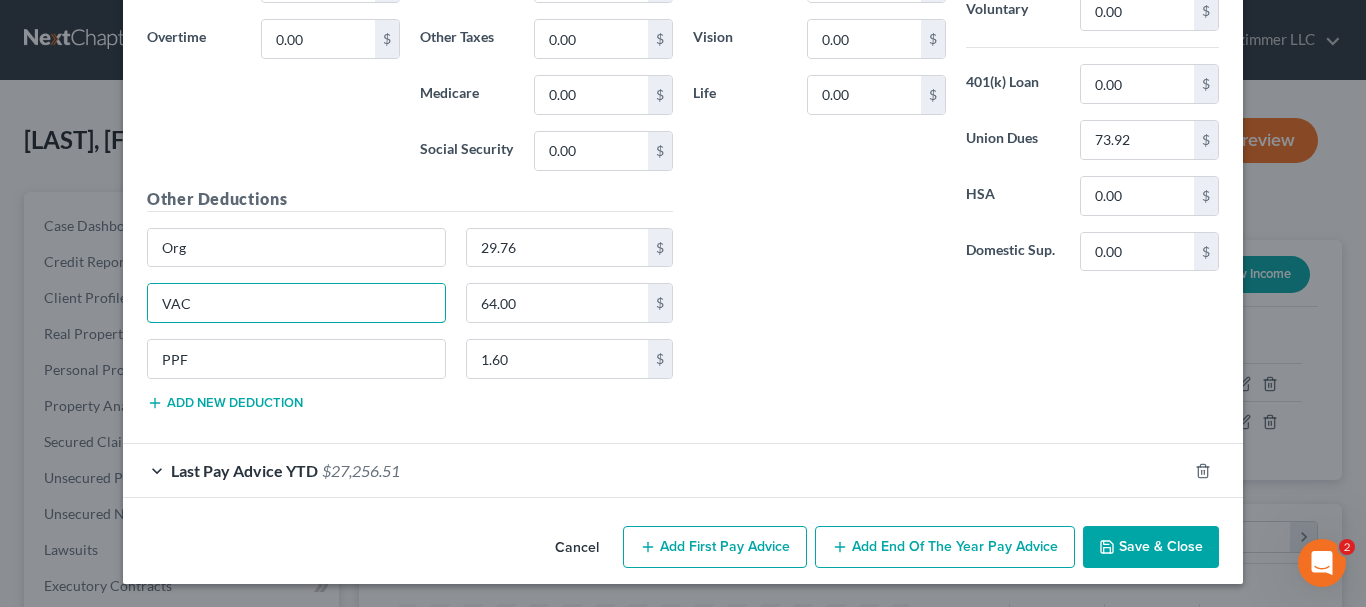 drag, startPoint x: 251, startPoint y: 308, endPoint x: 94, endPoint y: 306, distance: 157.01274 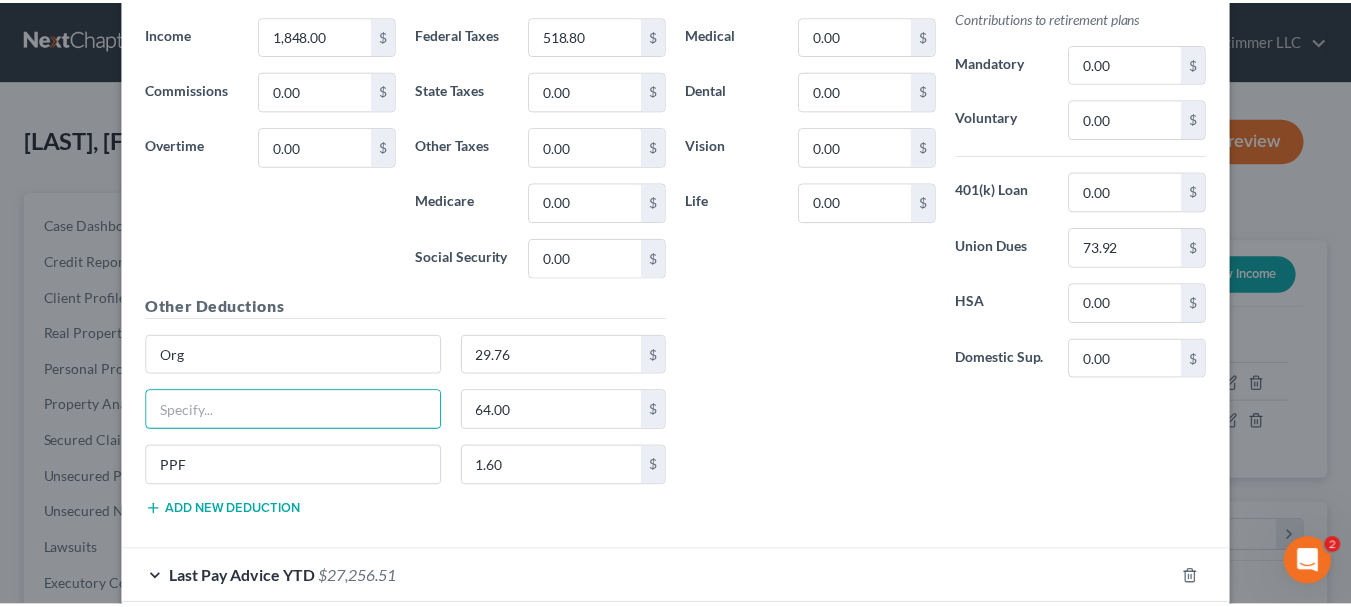 scroll, scrollTop: 969, scrollLeft: 0, axis: vertical 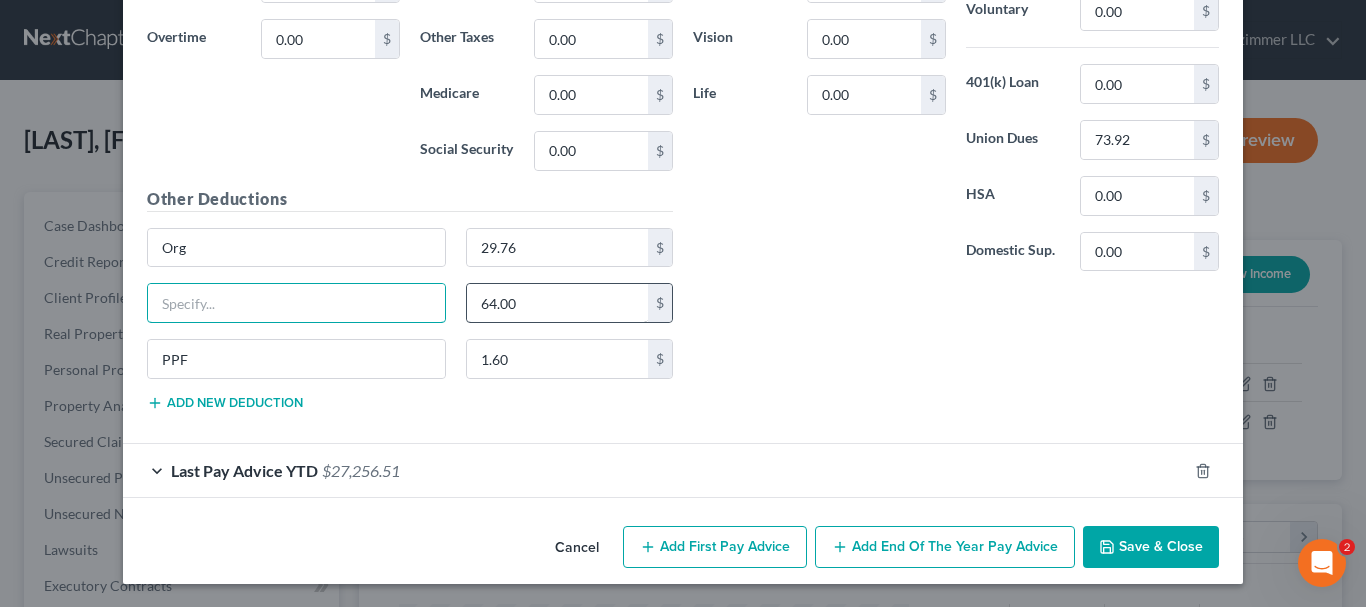 type 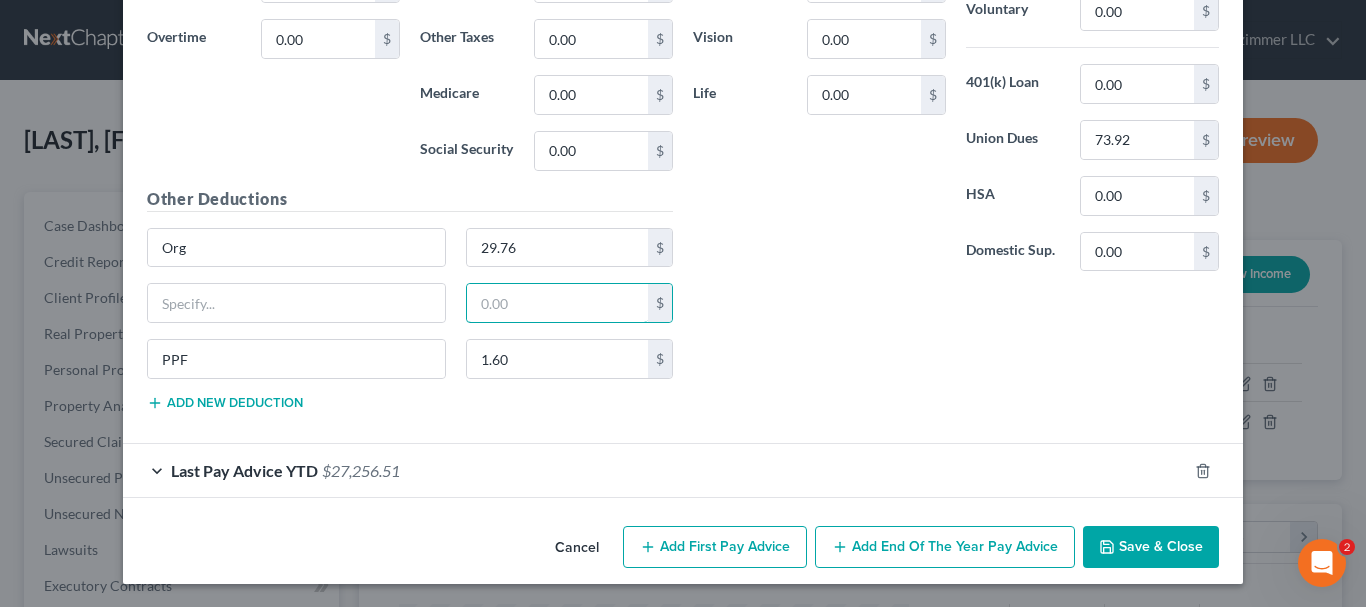 type 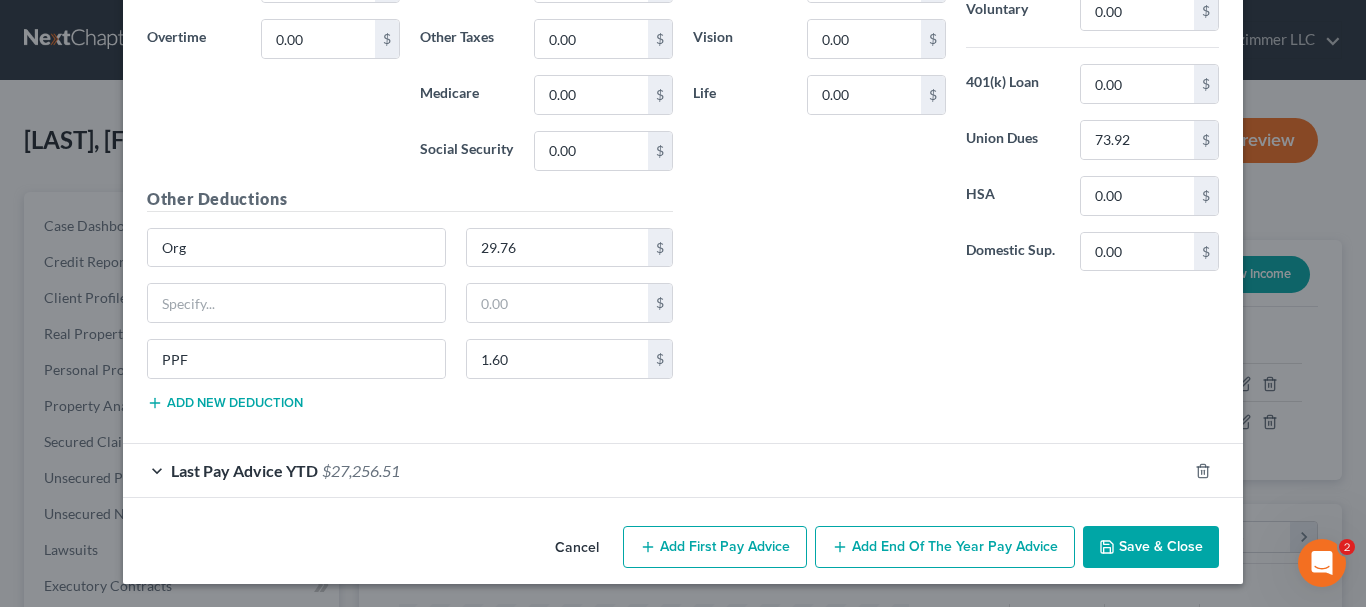 click on "Save & Close" at bounding box center [1151, 547] 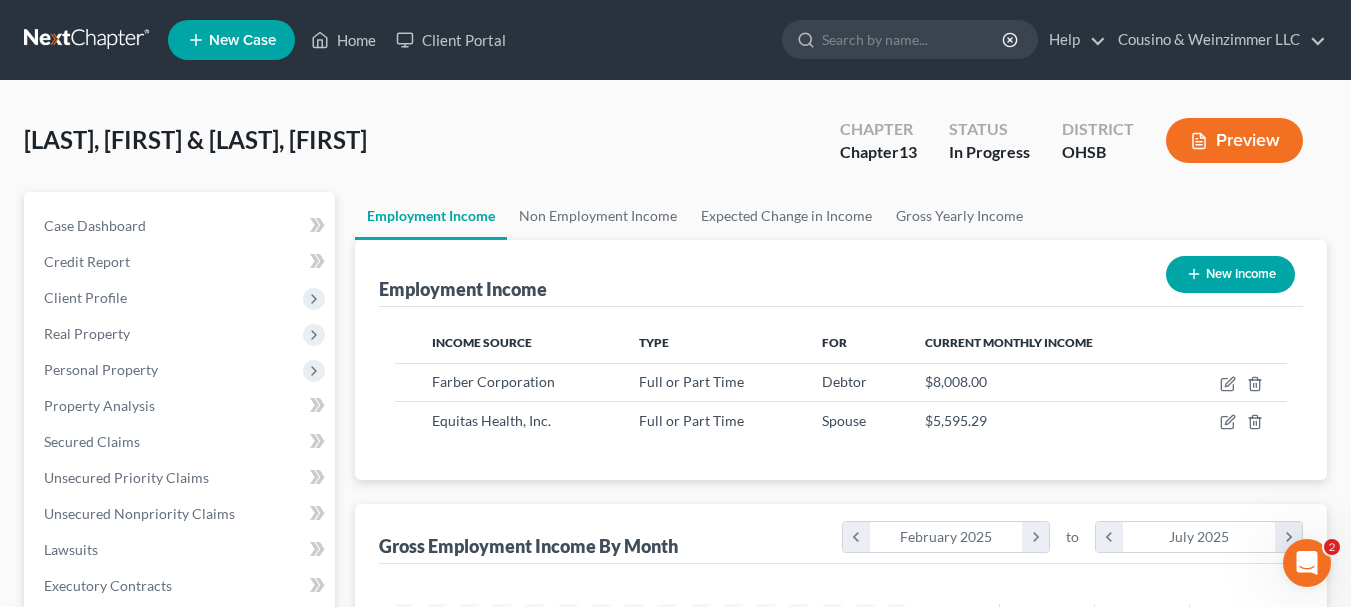 scroll, scrollTop: 359, scrollLeft: 544, axis: both 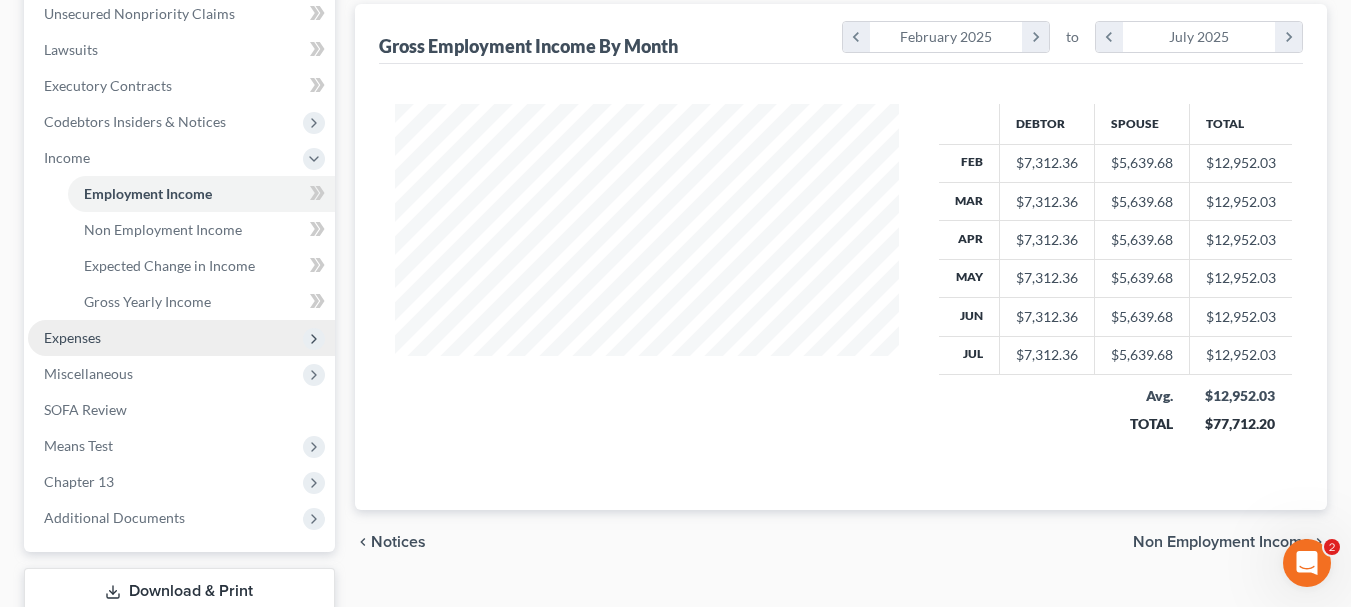 click on "Expenses" at bounding box center [72, 337] 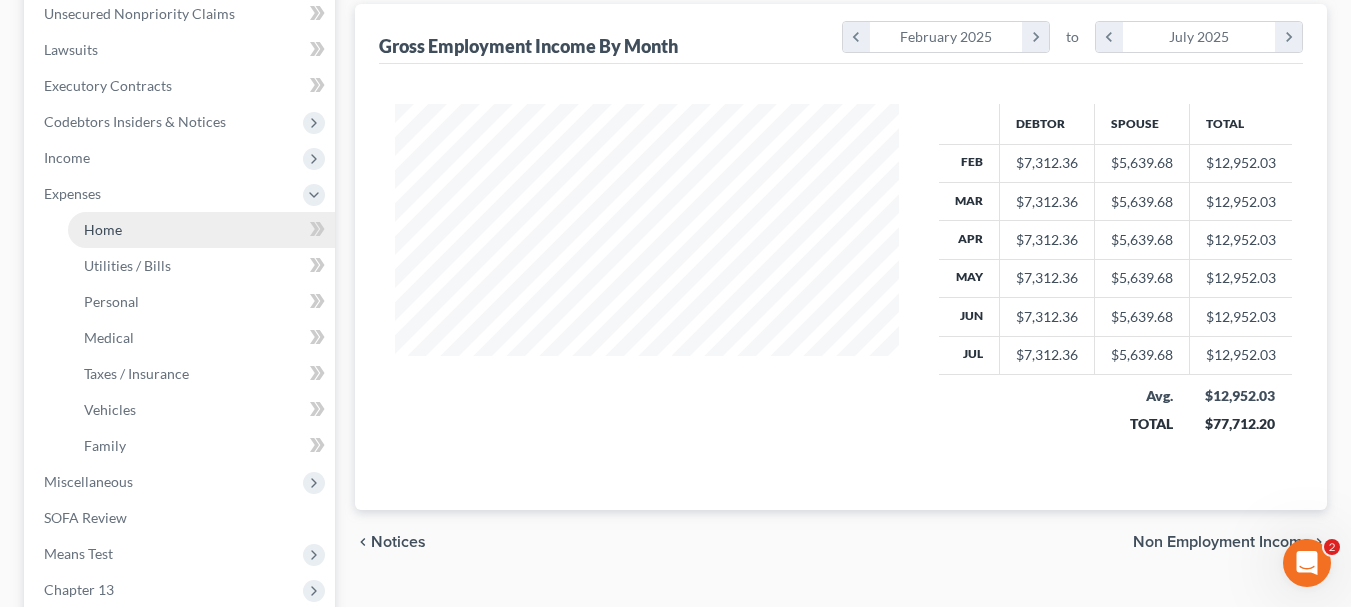 click on "Home" at bounding box center (103, 229) 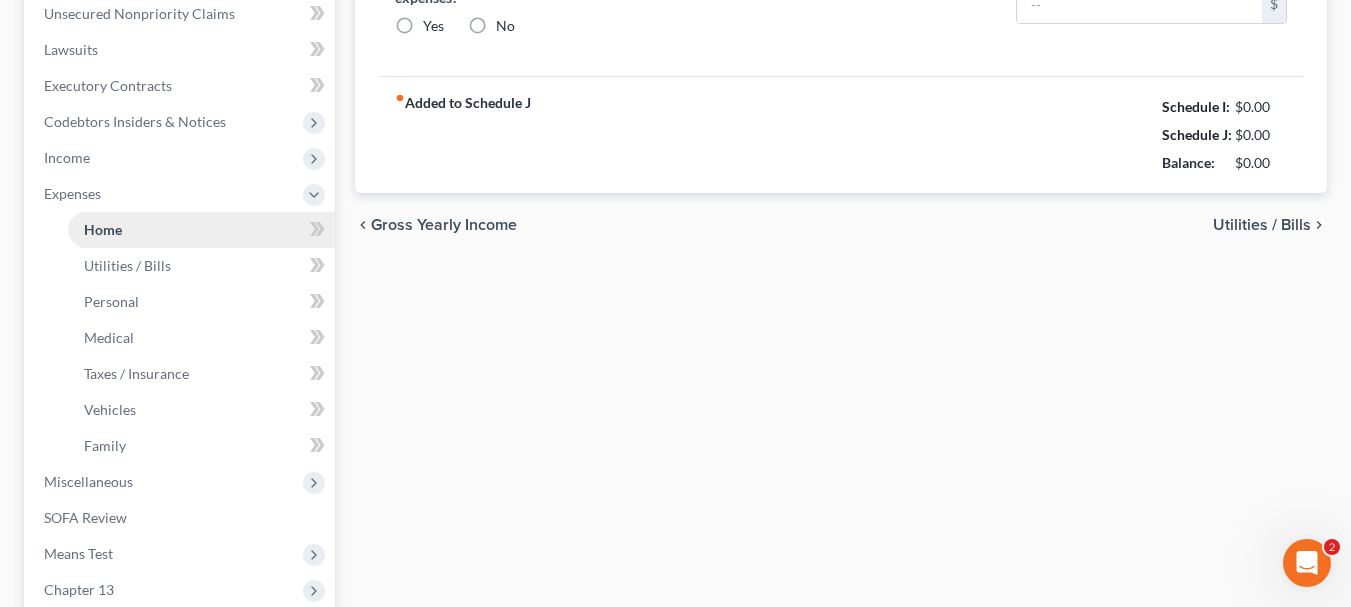 scroll, scrollTop: 488, scrollLeft: 0, axis: vertical 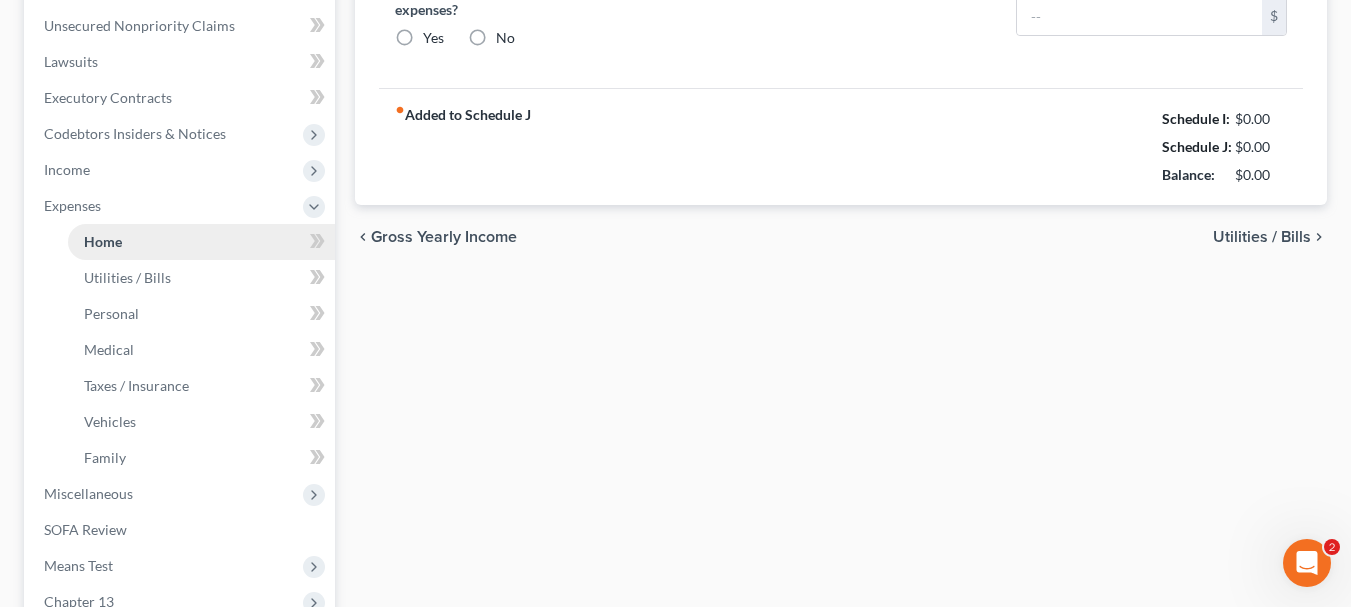 type on "1,285.00" 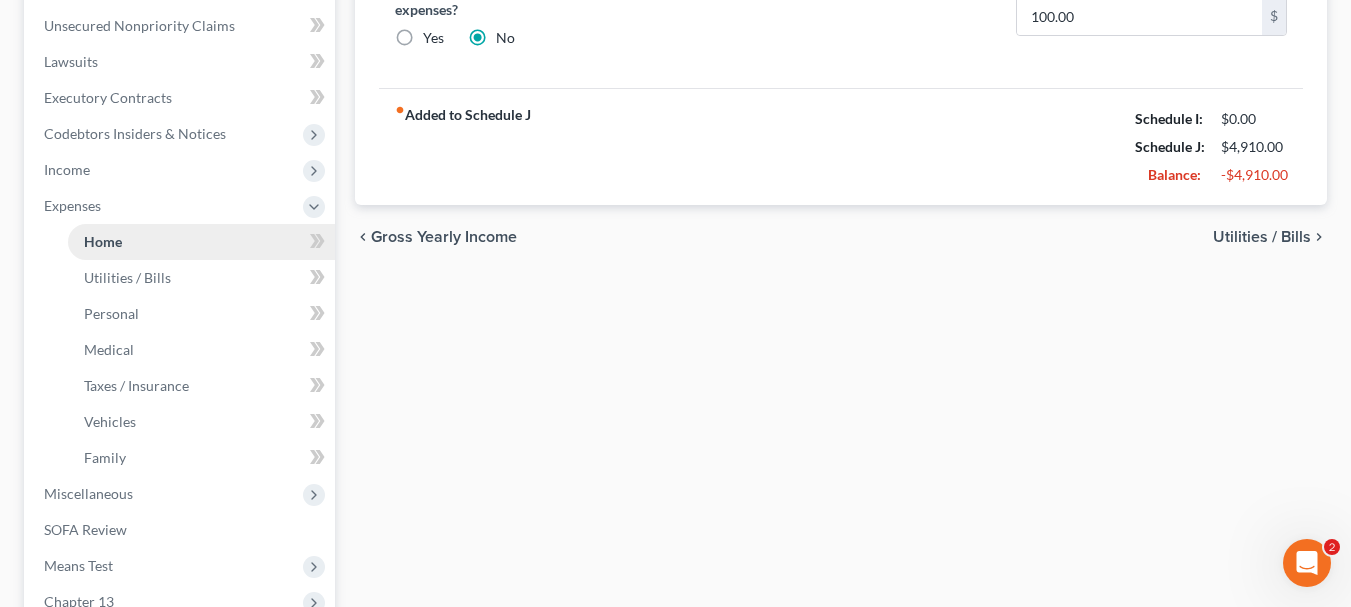 scroll, scrollTop: 0, scrollLeft: 0, axis: both 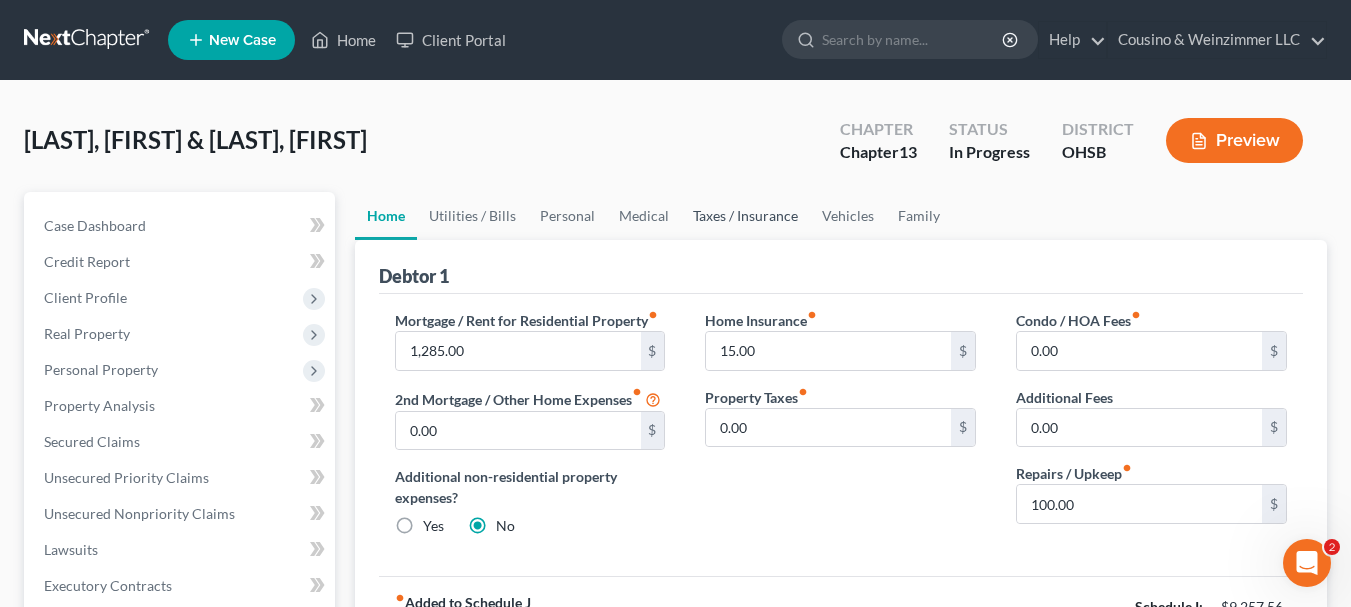 click on "Taxes / Insurance" at bounding box center [745, 216] 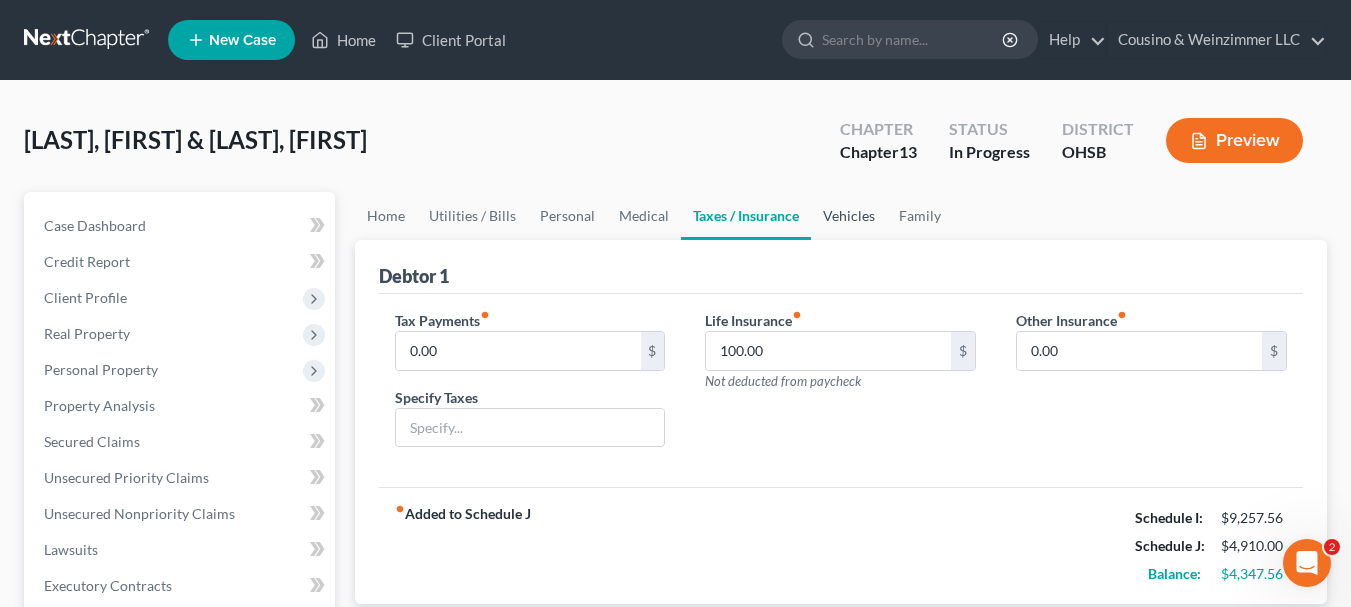 click on "Vehicles" at bounding box center (849, 216) 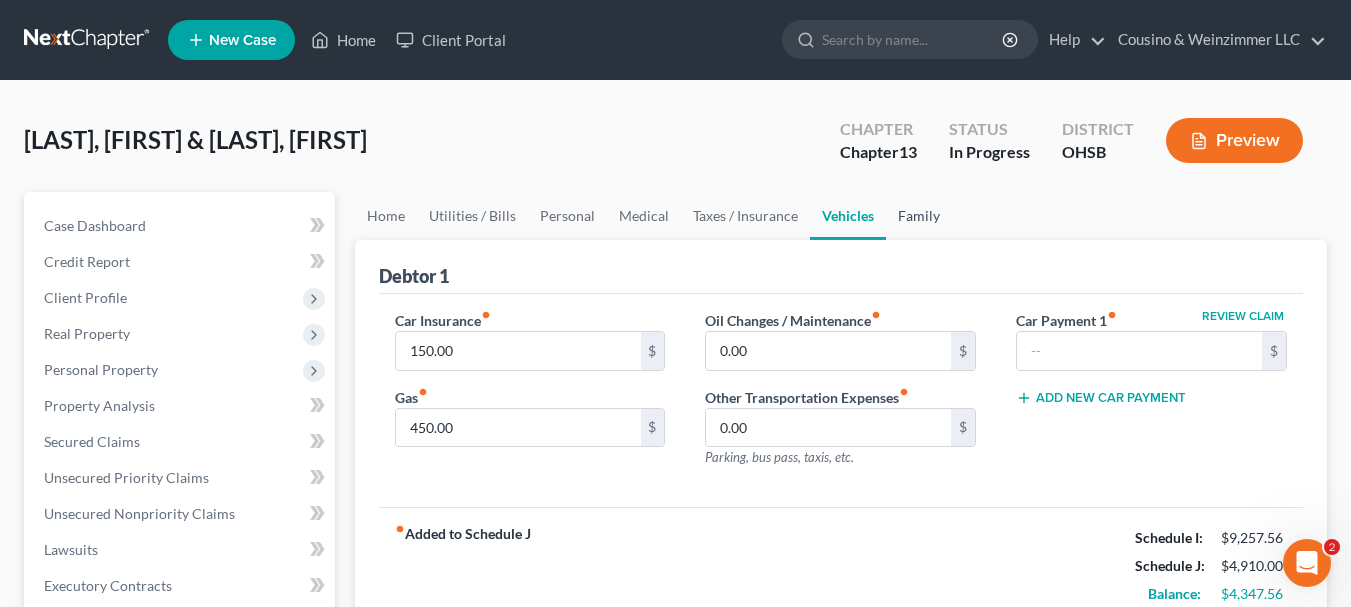 click on "Family" at bounding box center [919, 216] 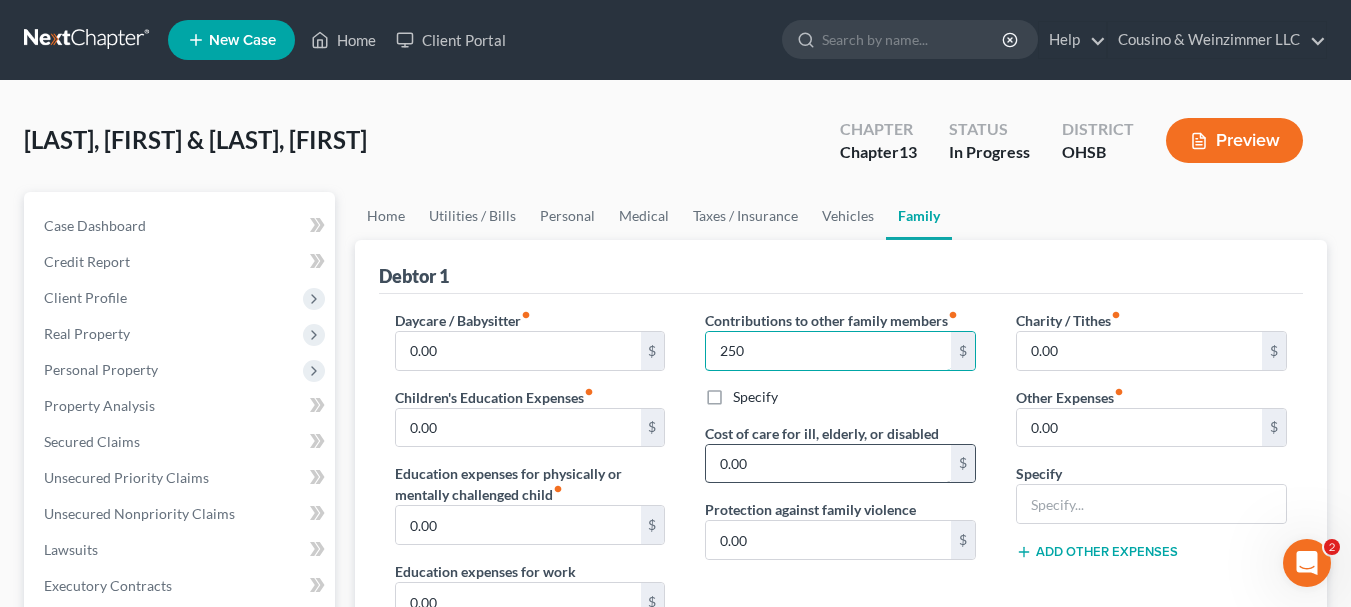 type on "250" 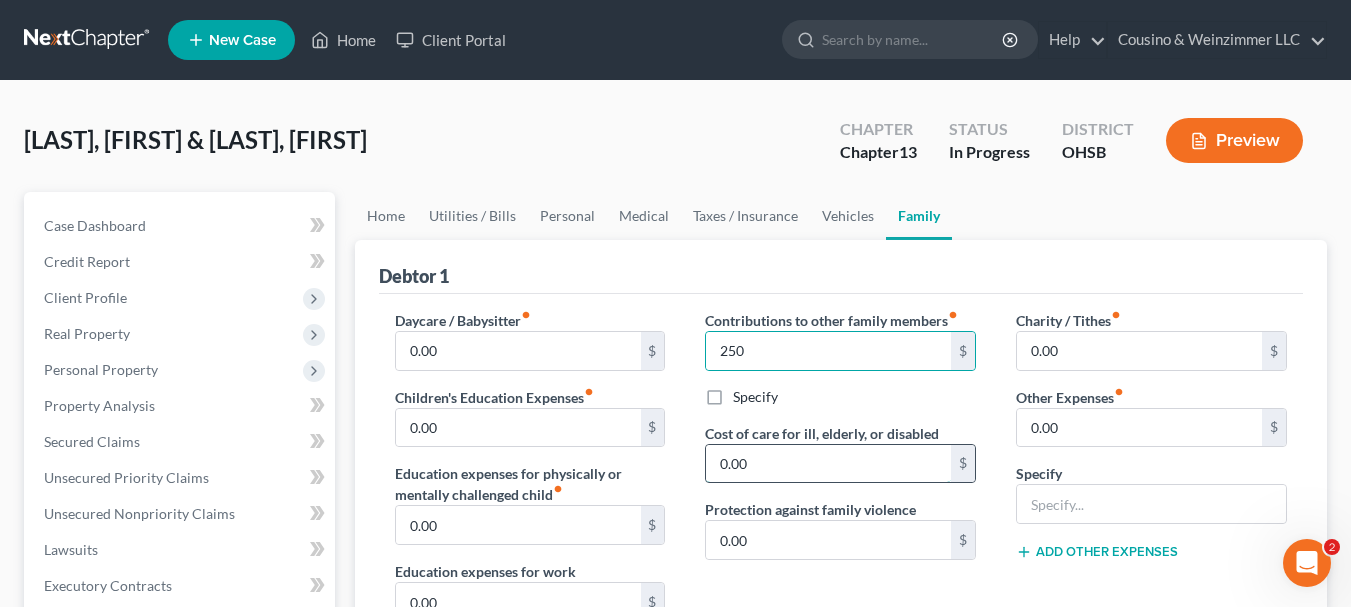 click on "0.00" at bounding box center (828, 464) 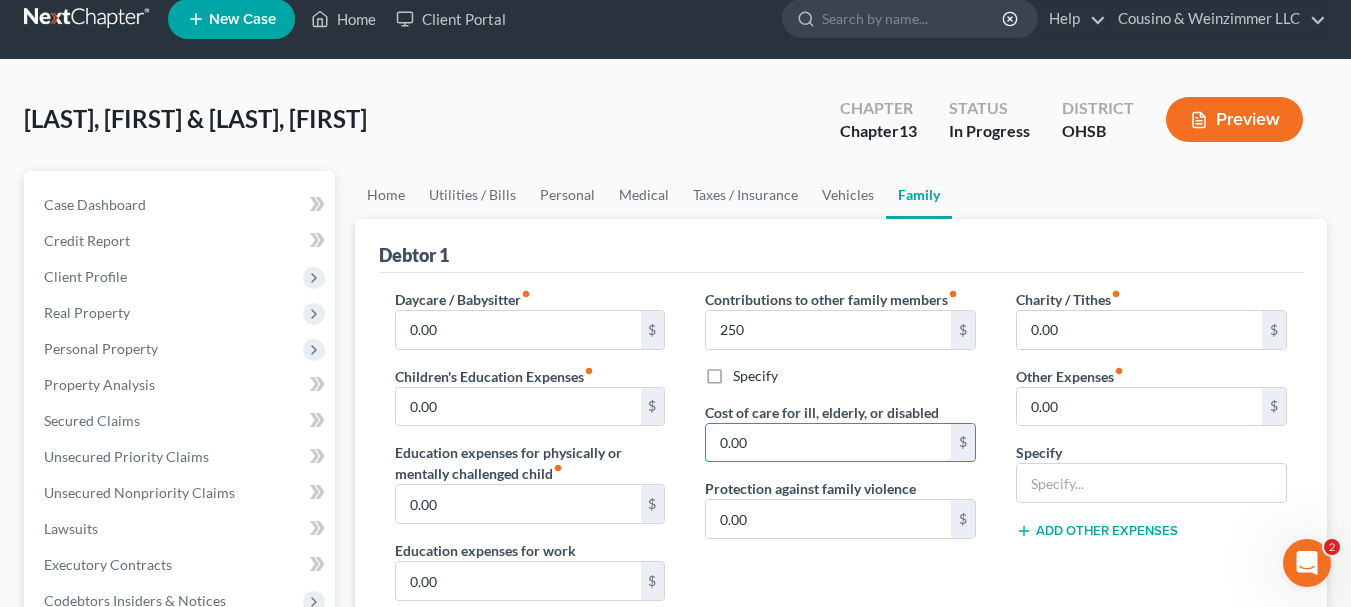scroll, scrollTop: 0, scrollLeft: 0, axis: both 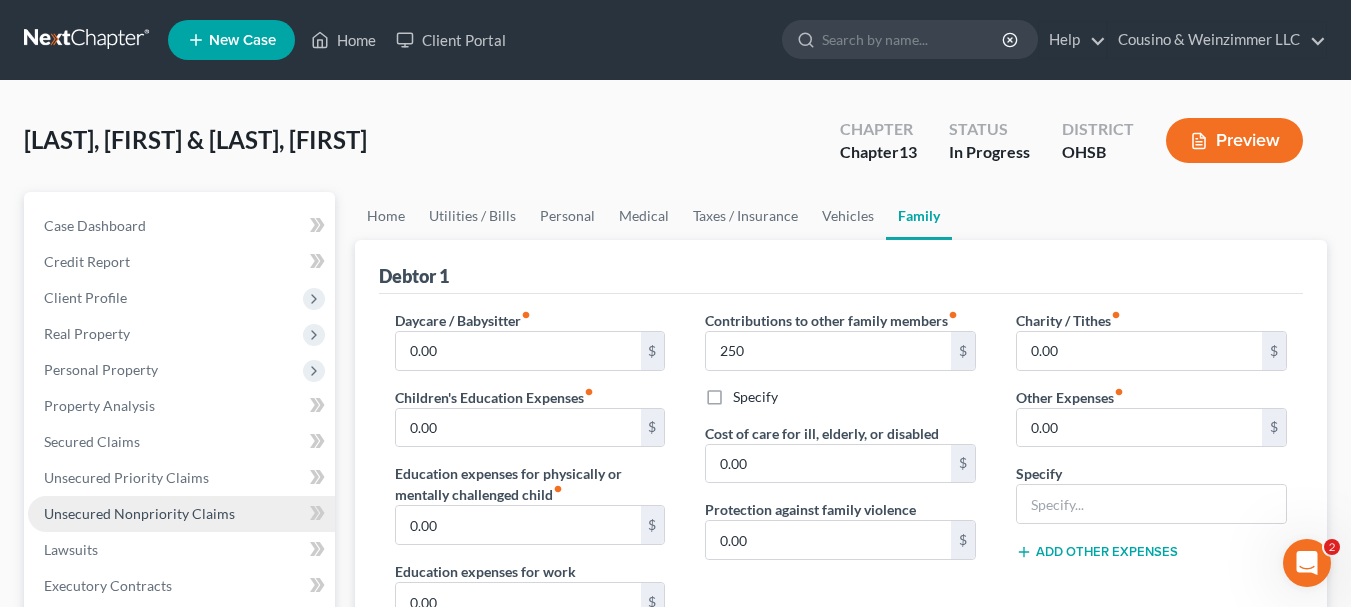 click on "Unsecured Nonpriority Claims" at bounding box center (139, 513) 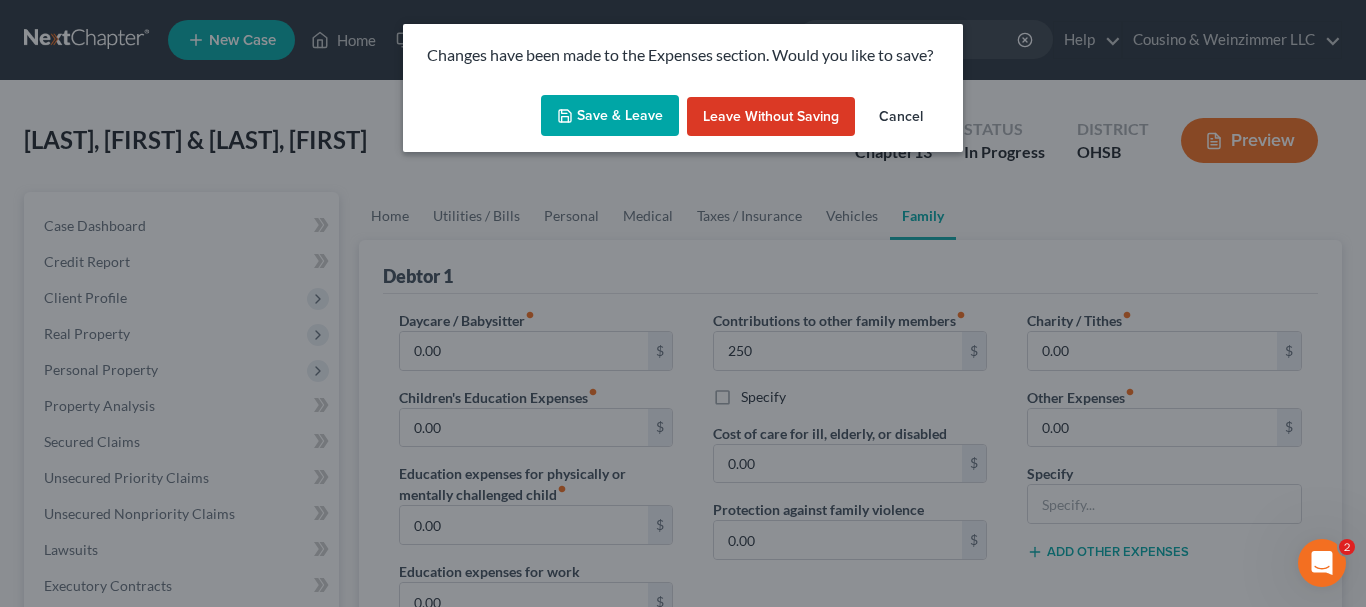 click on "Save & Leave" at bounding box center [610, 116] 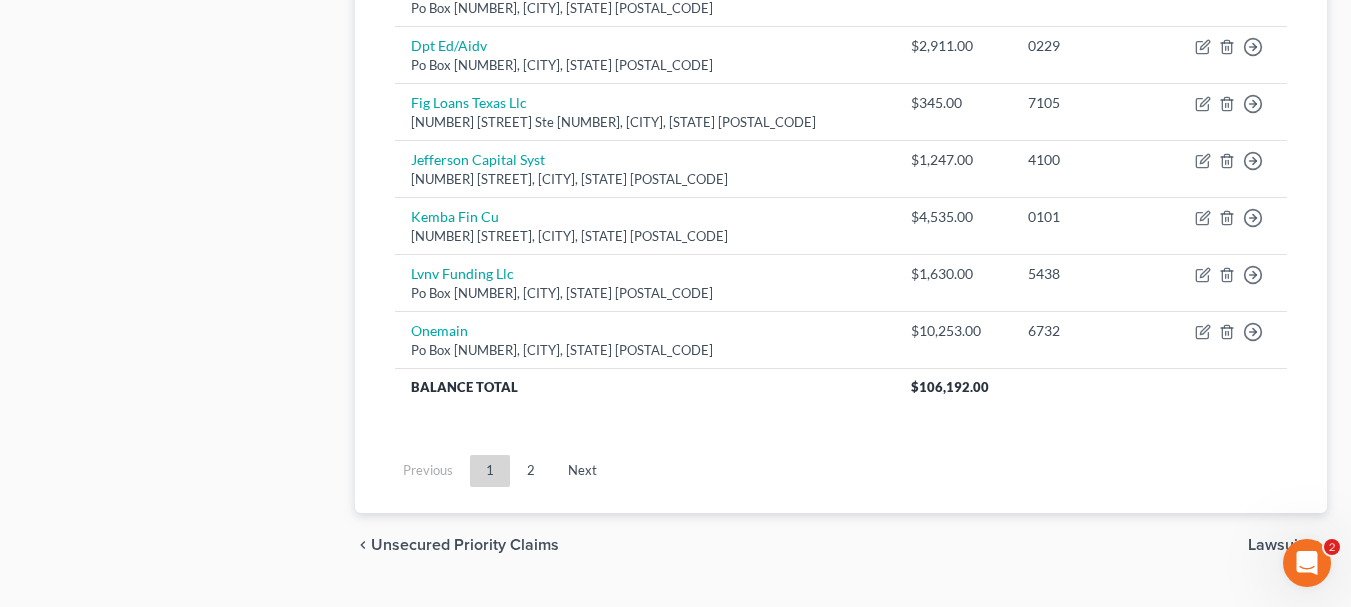 scroll, scrollTop: 1702, scrollLeft: 0, axis: vertical 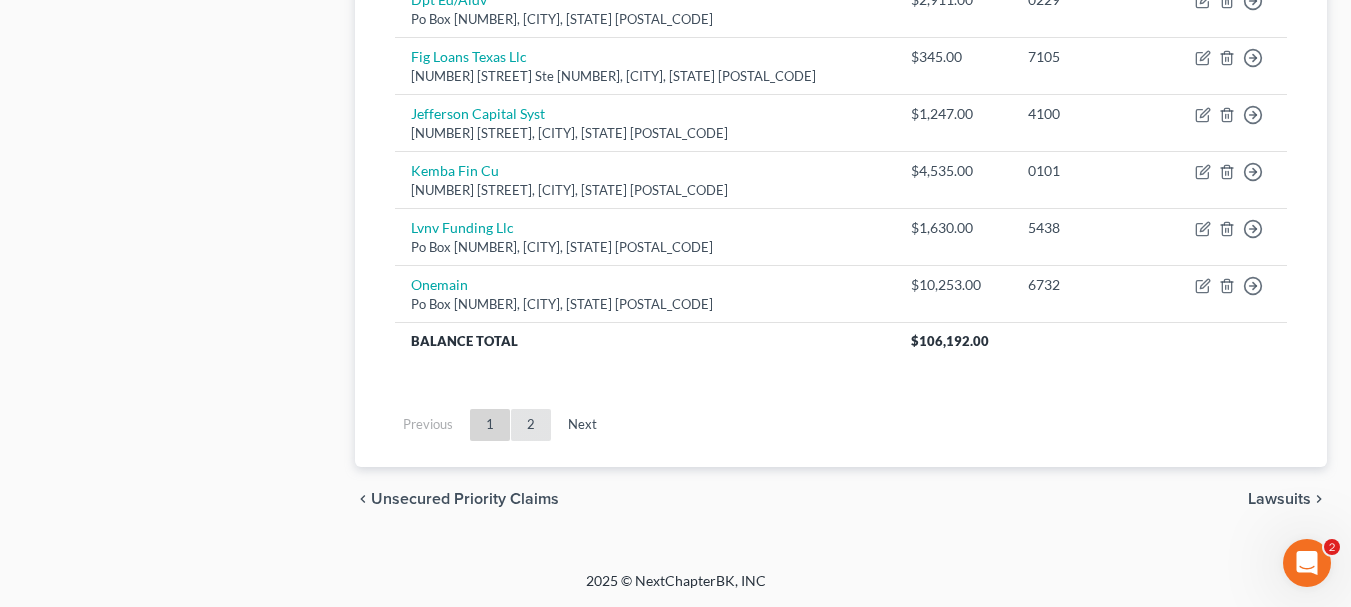 click on "2" at bounding box center [531, 425] 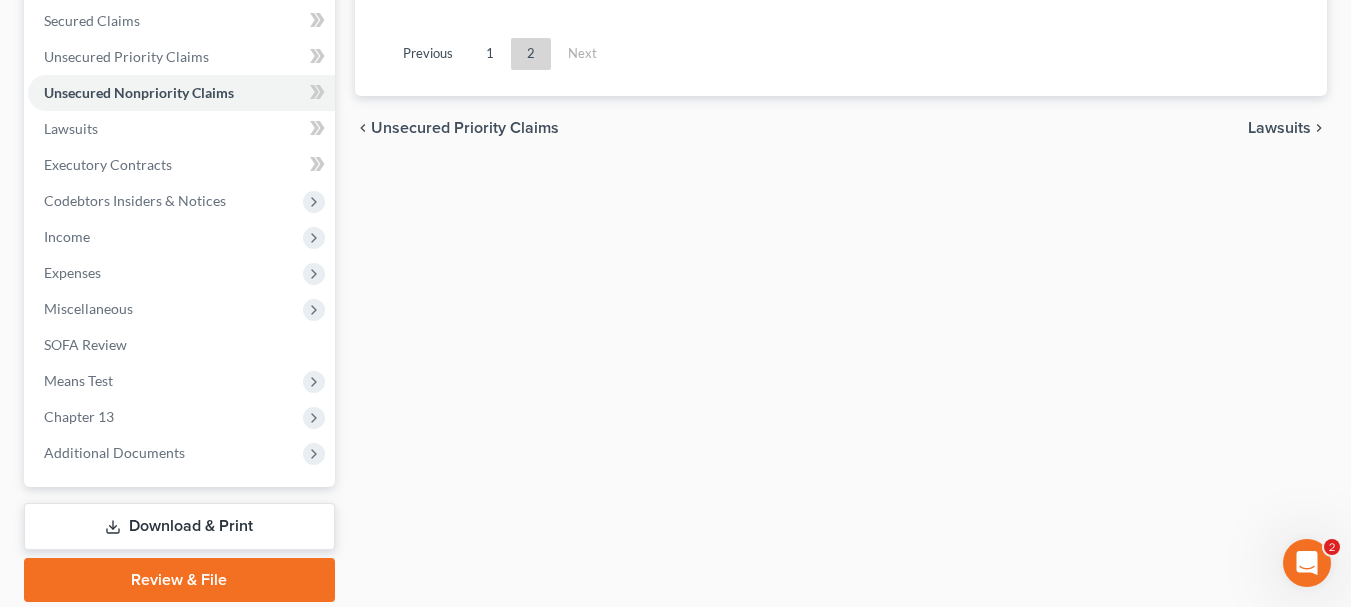 scroll, scrollTop: 92, scrollLeft: 0, axis: vertical 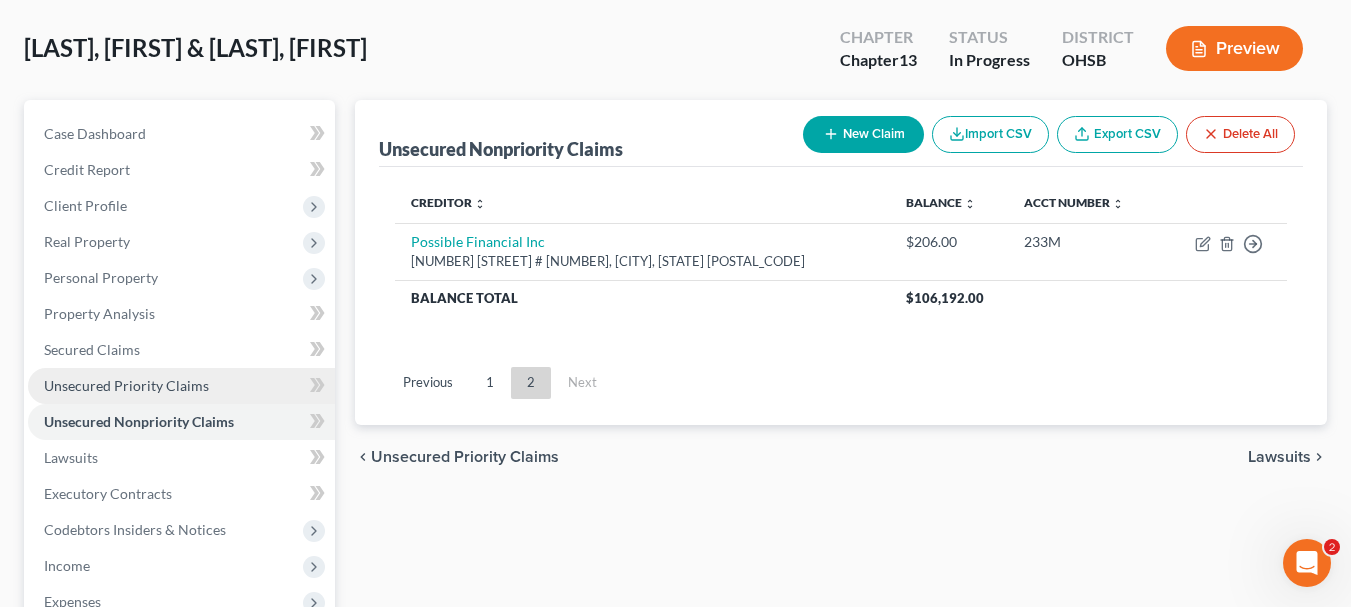 click on "Unsecured Priority Claims" at bounding box center [126, 385] 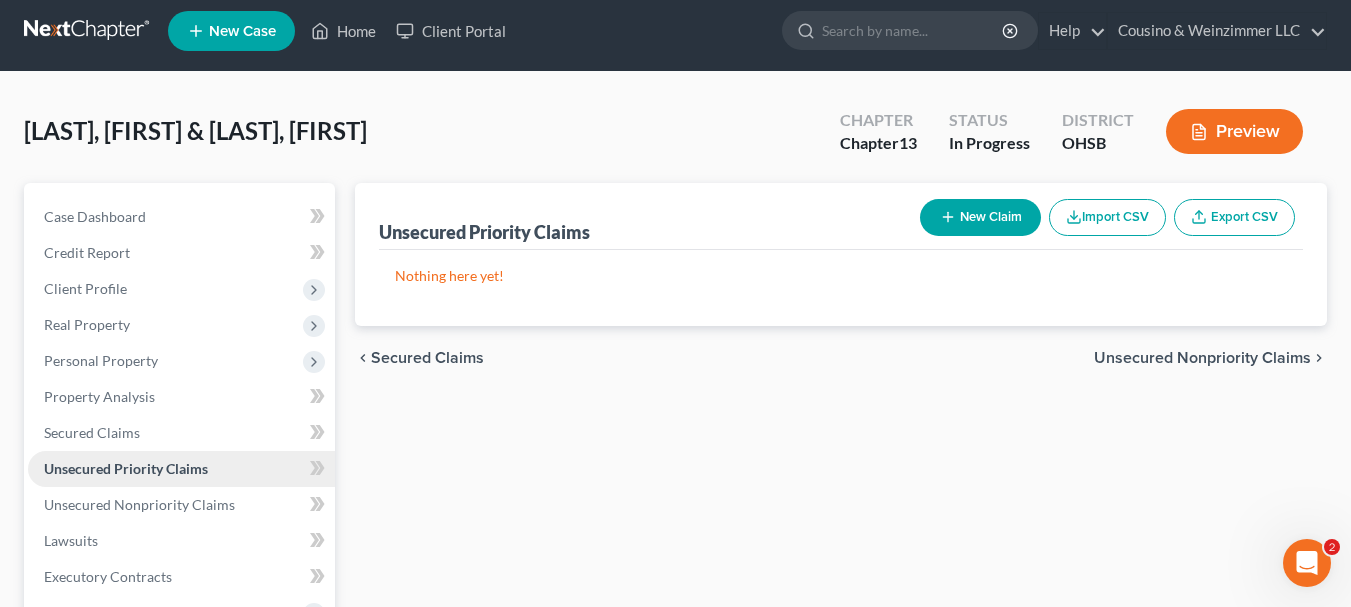 scroll, scrollTop: 0, scrollLeft: 0, axis: both 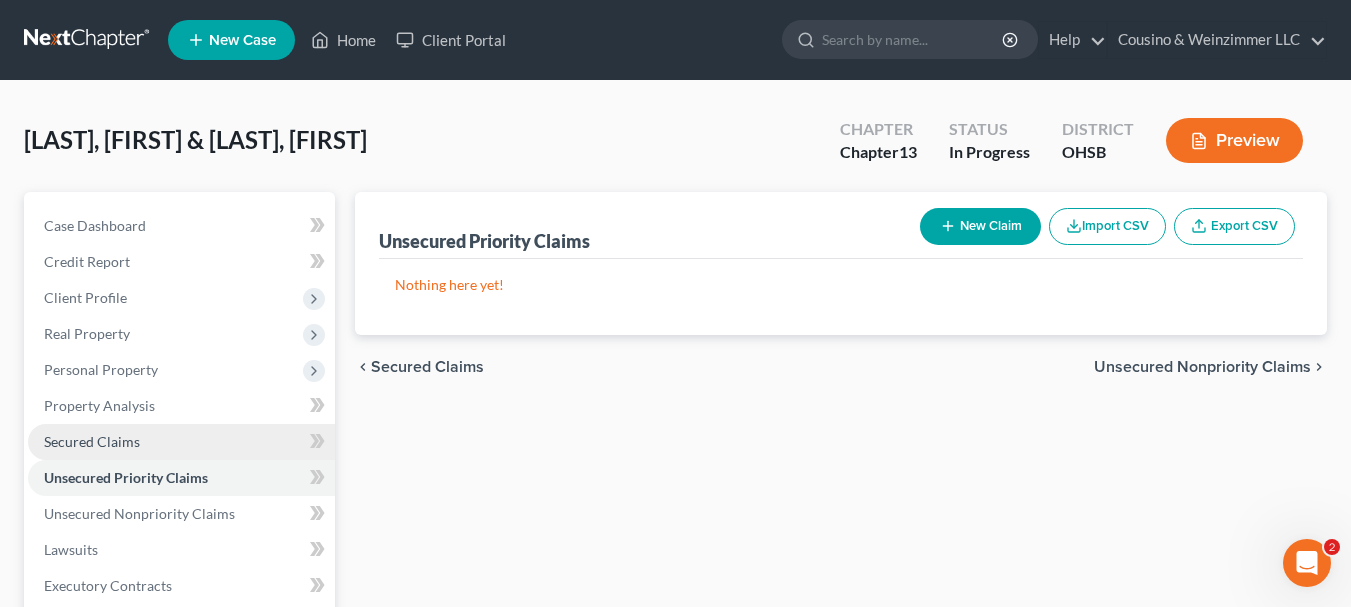 click on "Secured Claims" at bounding box center [92, 441] 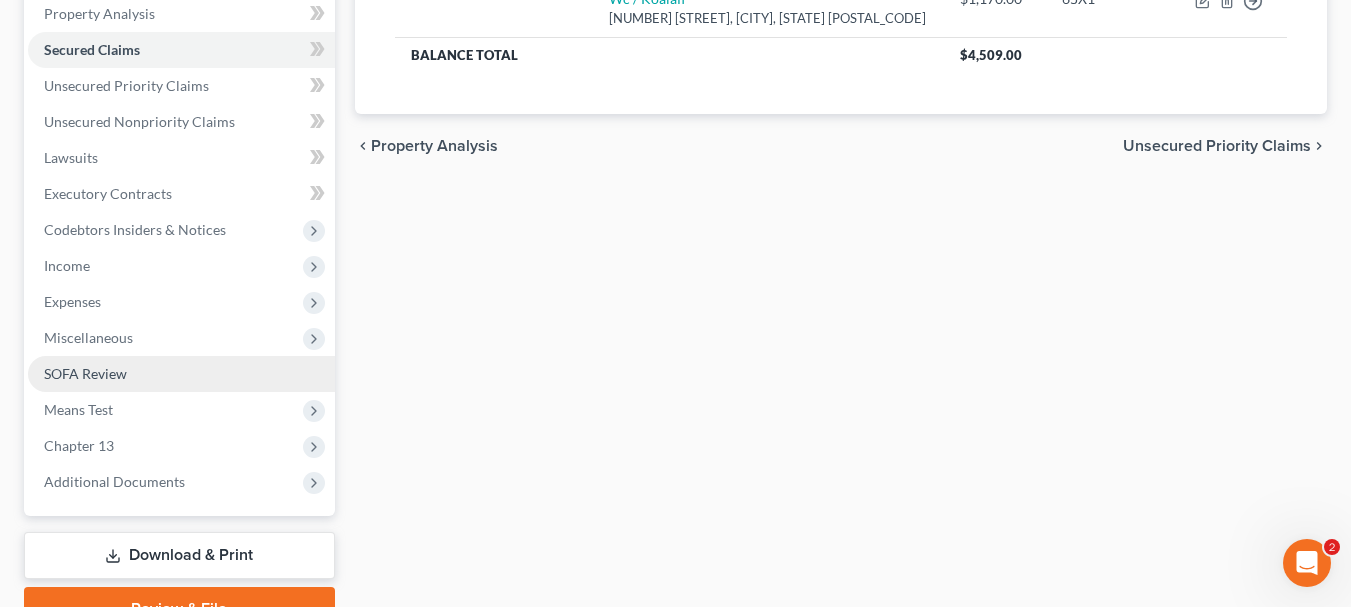 scroll, scrollTop: 400, scrollLeft: 0, axis: vertical 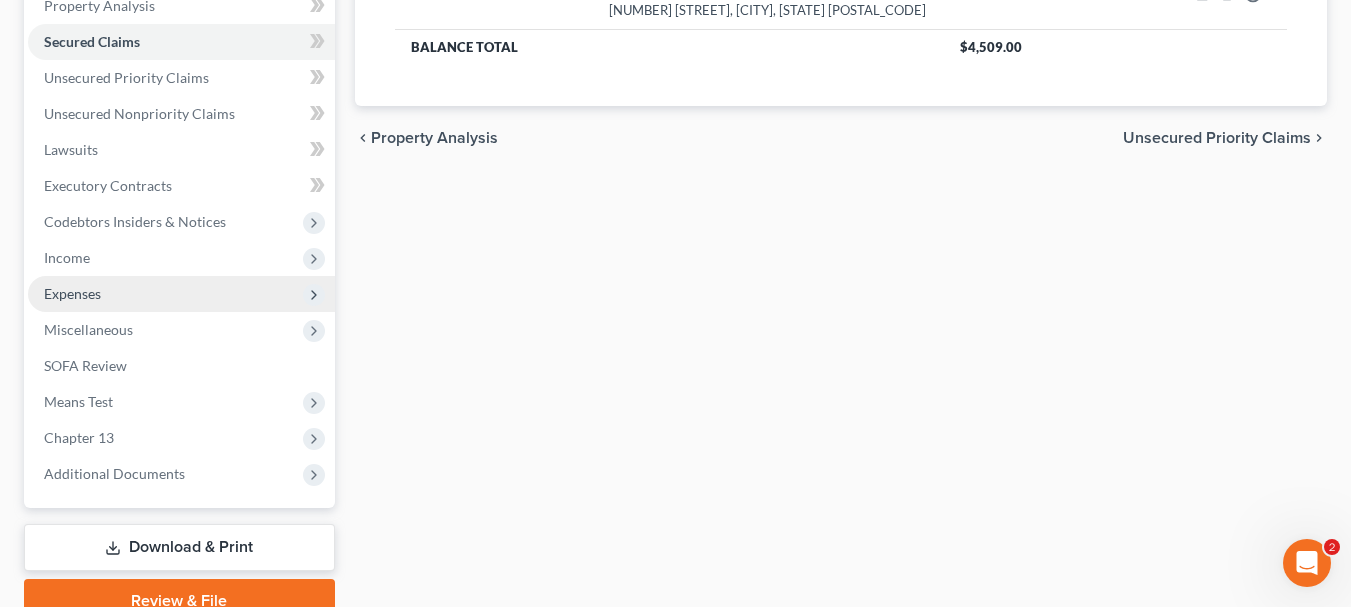click on "Expenses" at bounding box center [181, 294] 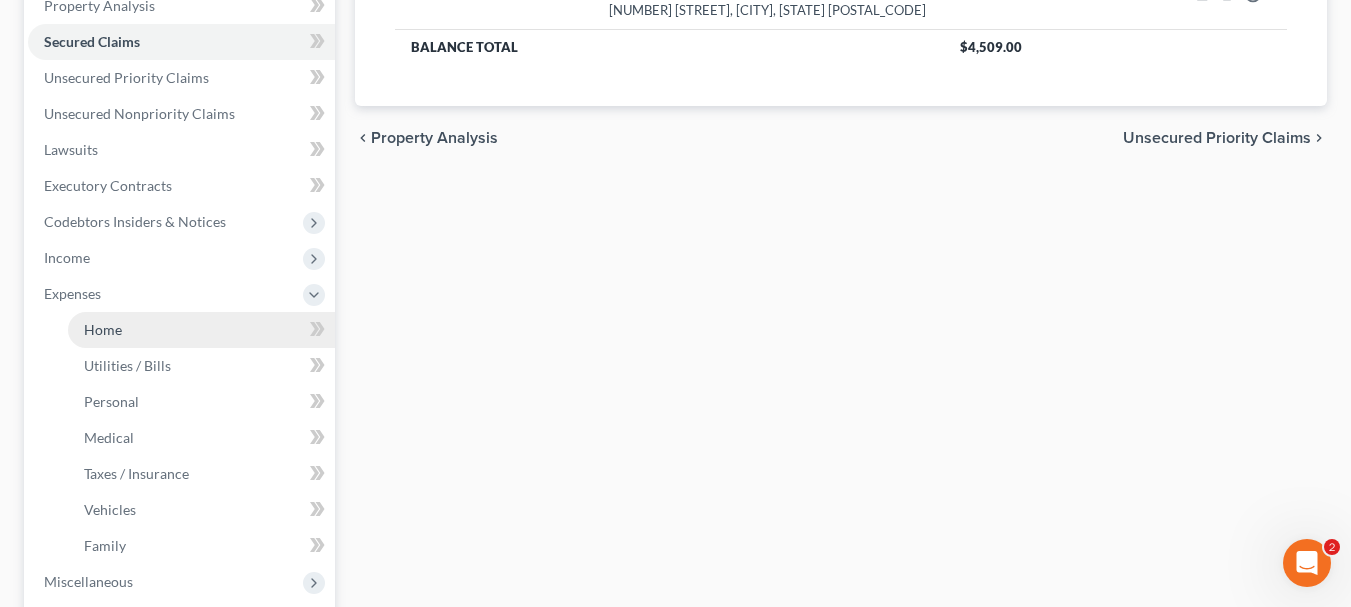 click on "Home" at bounding box center (103, 329) 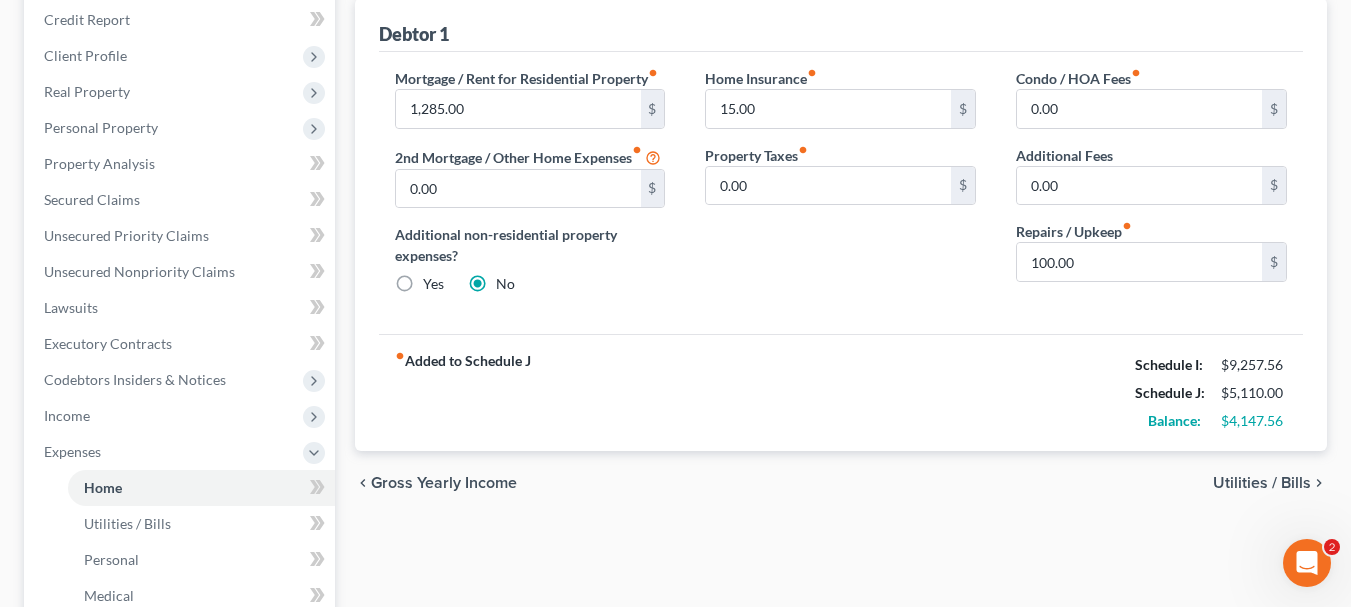 scroll, scrollTop: 0, scrollLeft: 0, axis: both 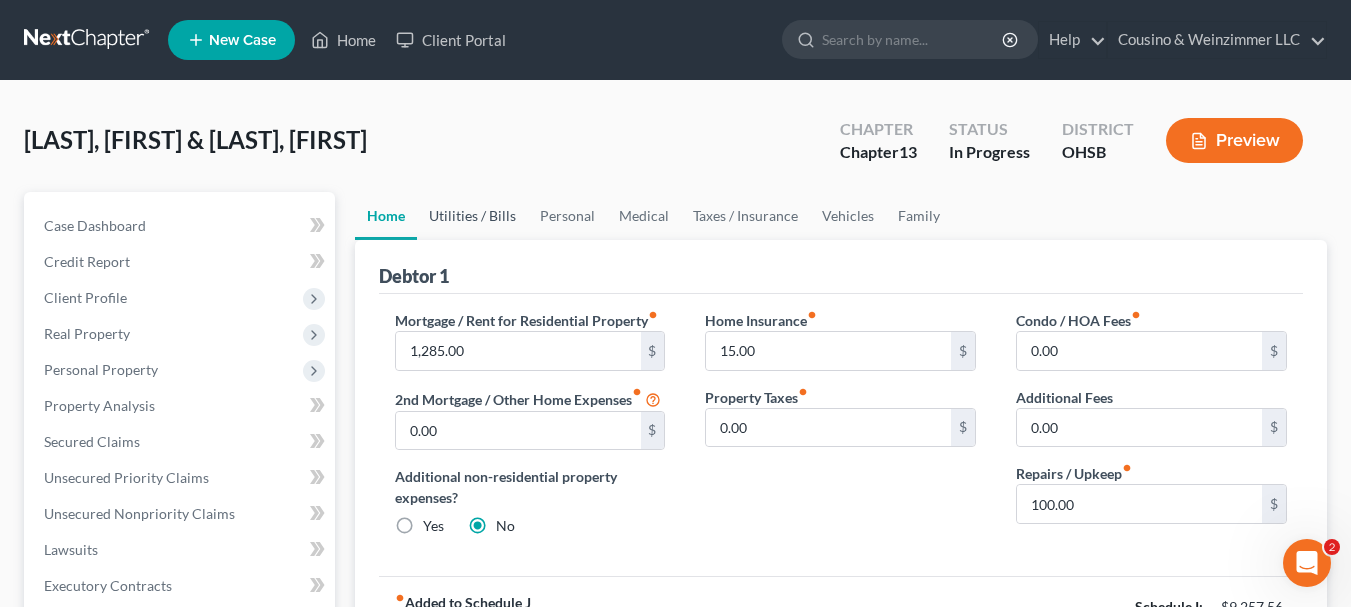 click on "Utilities / Bills" at bounding box center [472, 216] 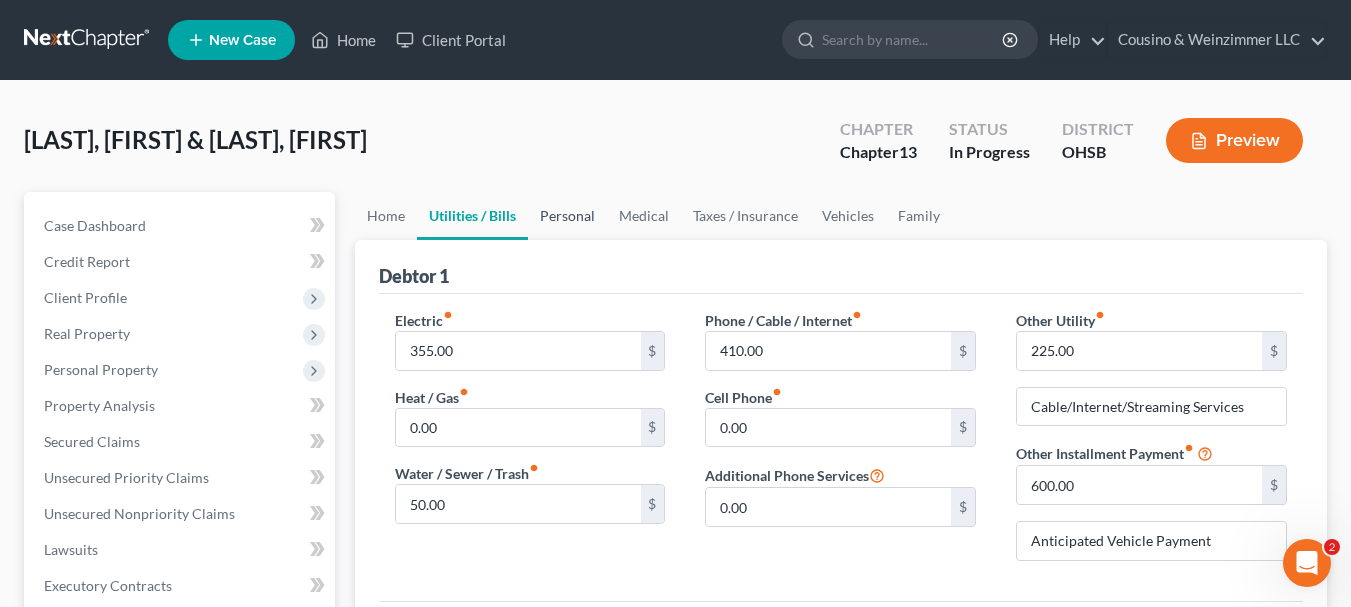 click on "Personal" at bounding box center (567, 216) 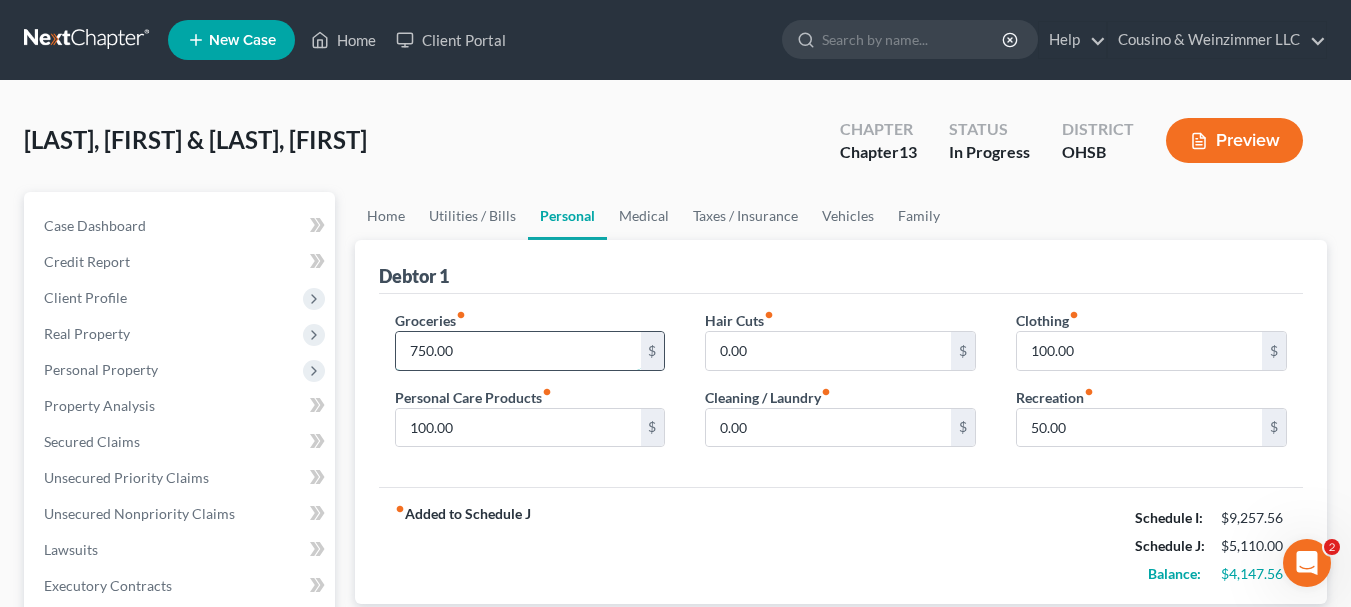 click on "750.00" at bounding box center [518, 351] 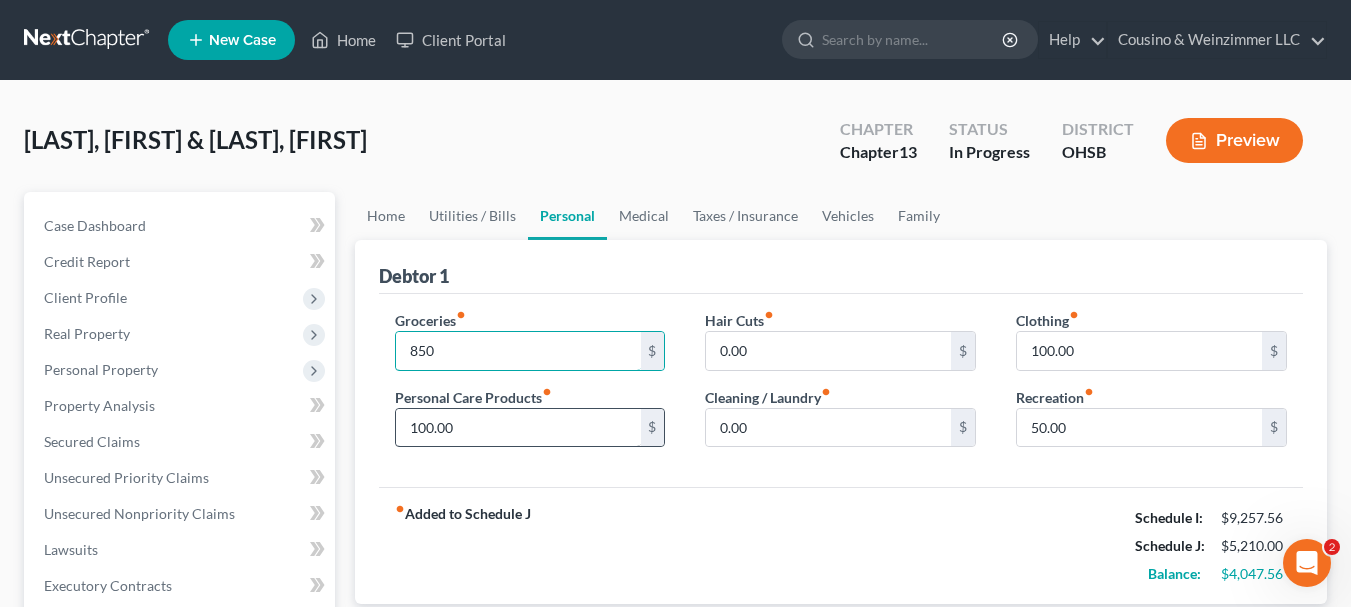 type on "850" 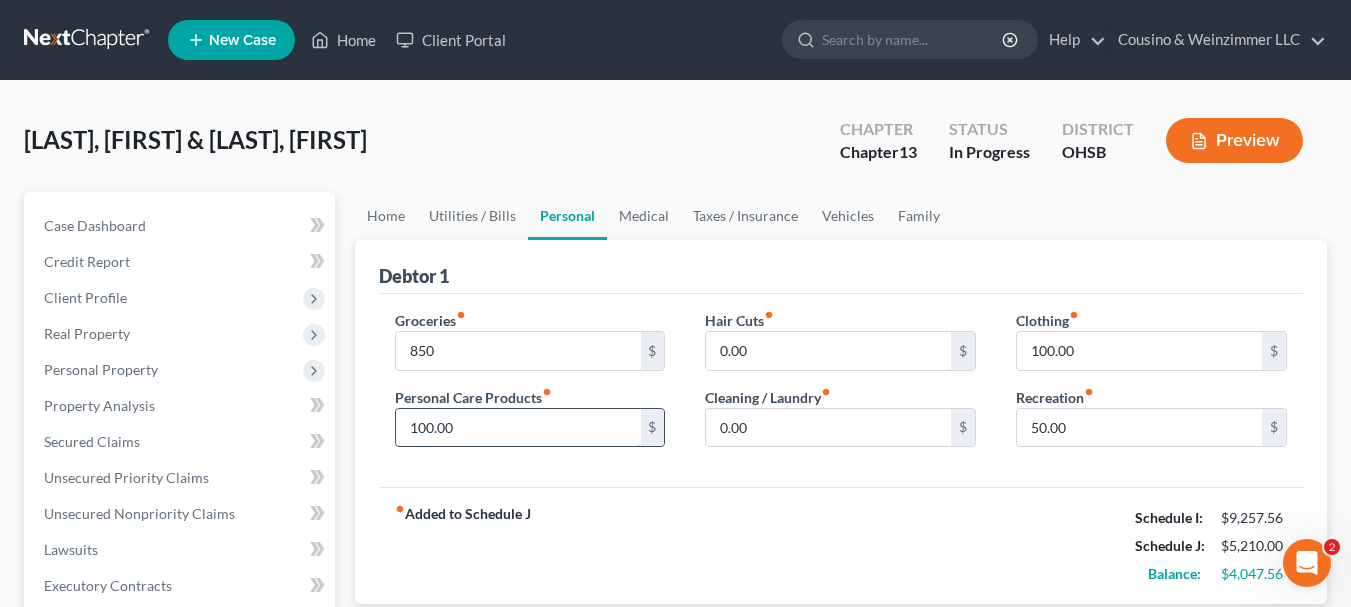 click on "100.00" at bounding box center (518, 428) 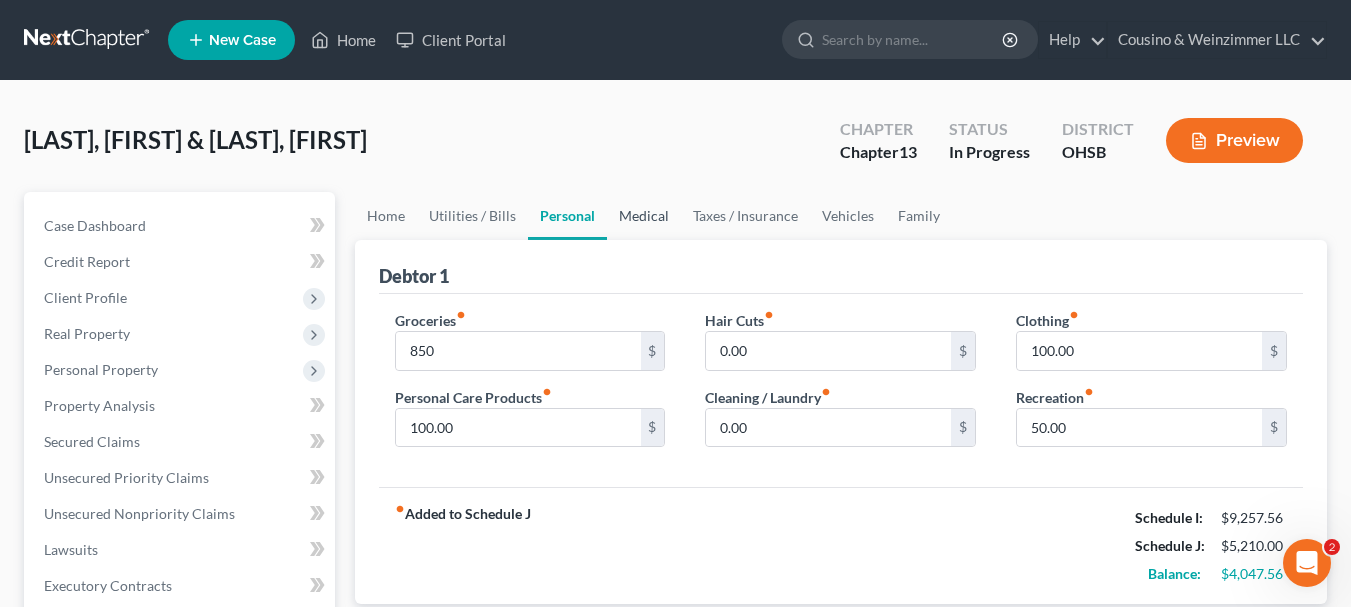 click on "Medical" at bounding box center [644, 216] 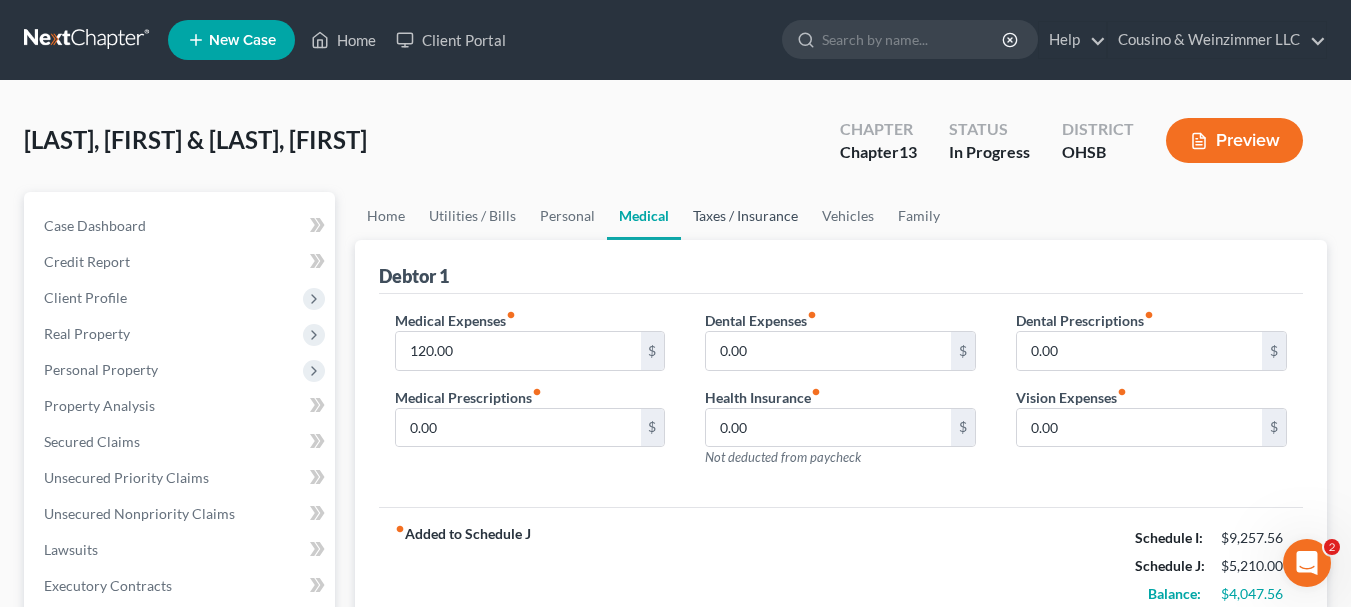 click on "Taxes / Insurance" at bounding box center (745, 216) 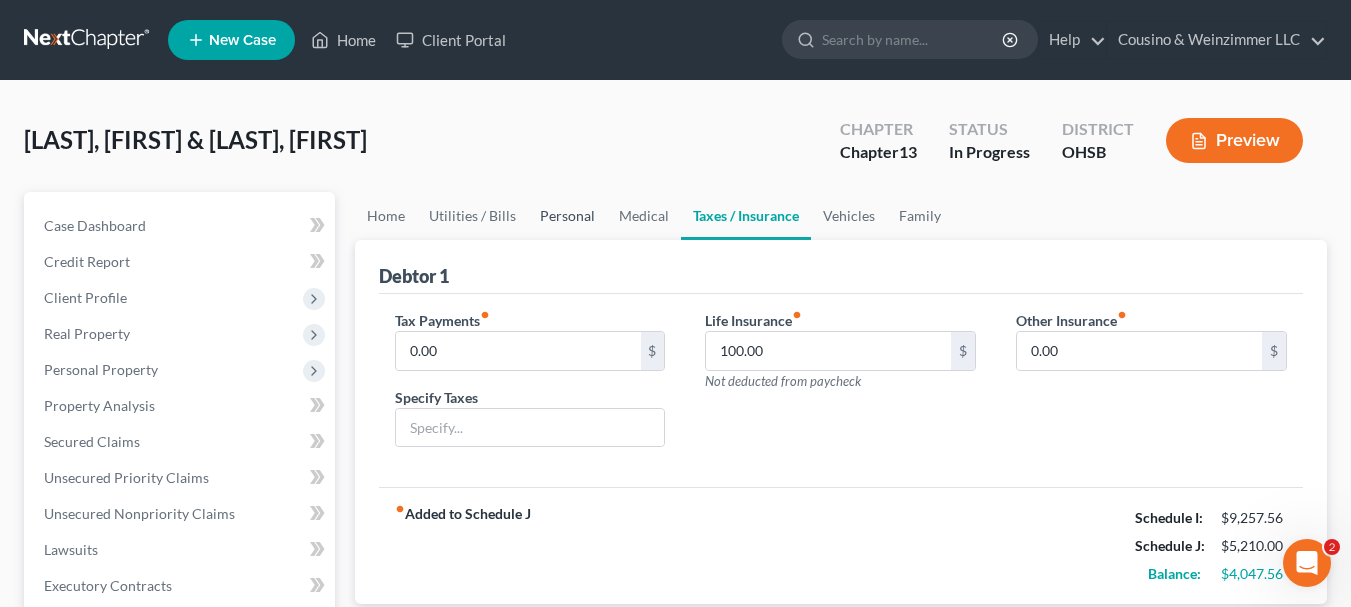 click on "Personal" at bounding box center (567, 216) 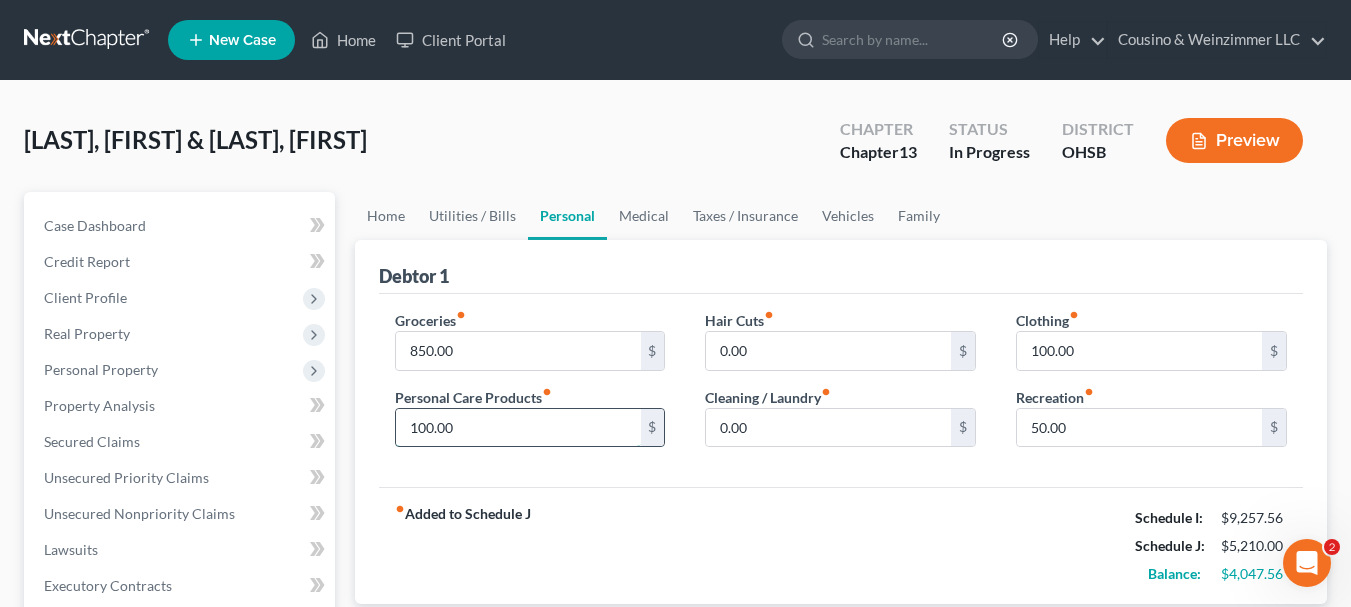click on "100.00" at bounding box center [518, 428] 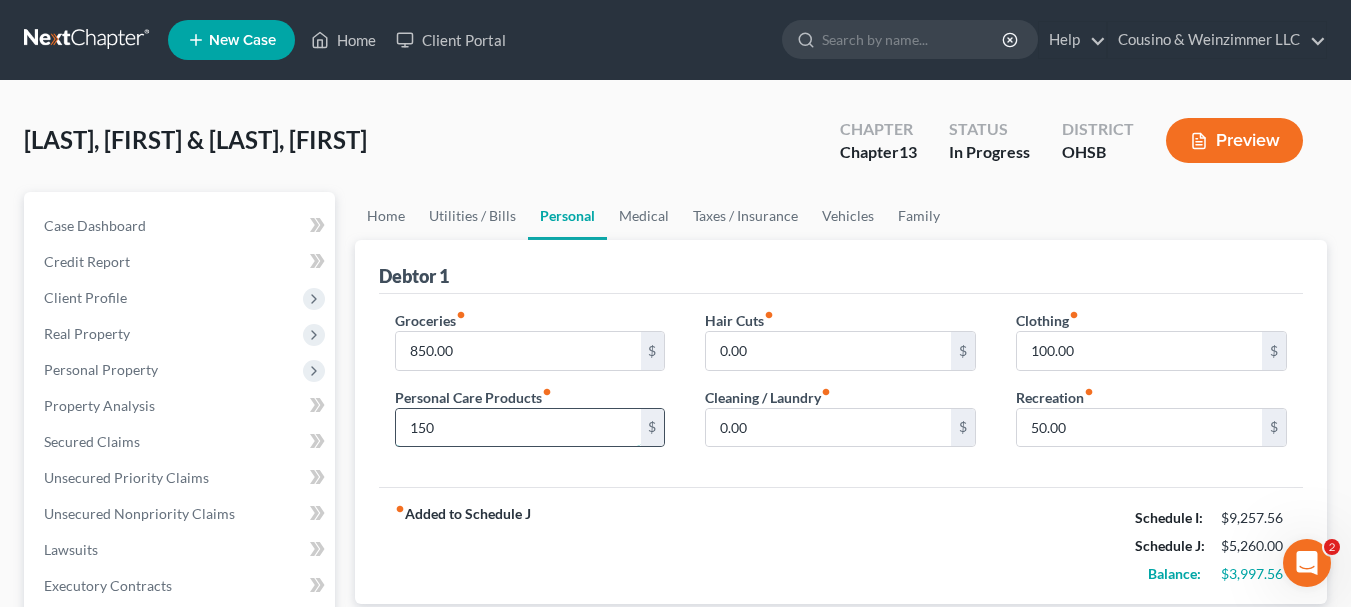 type on "150" 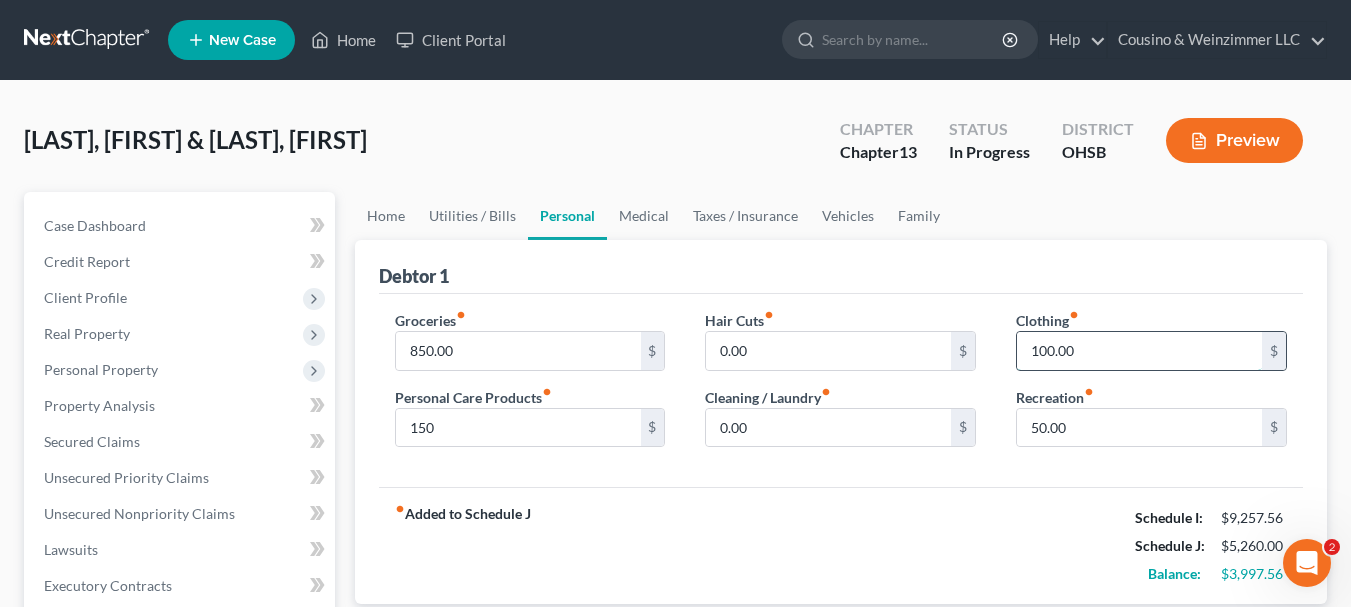 click on "100.00" at bounding box center [1139, 351] 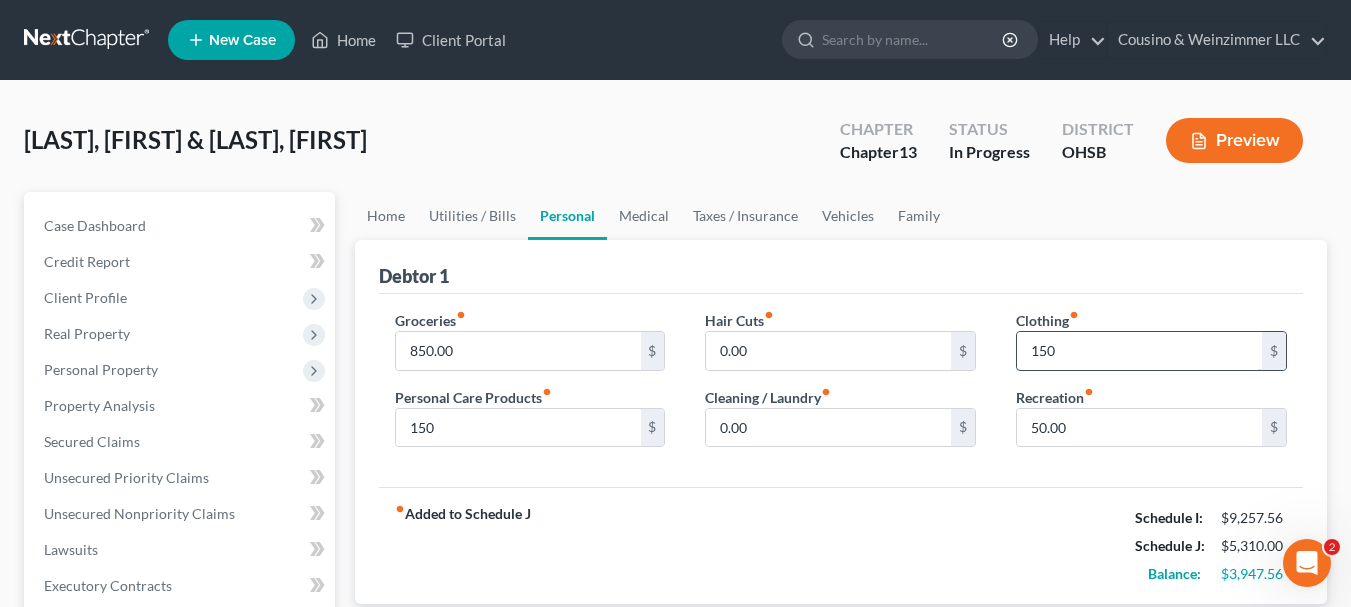 type on "150" 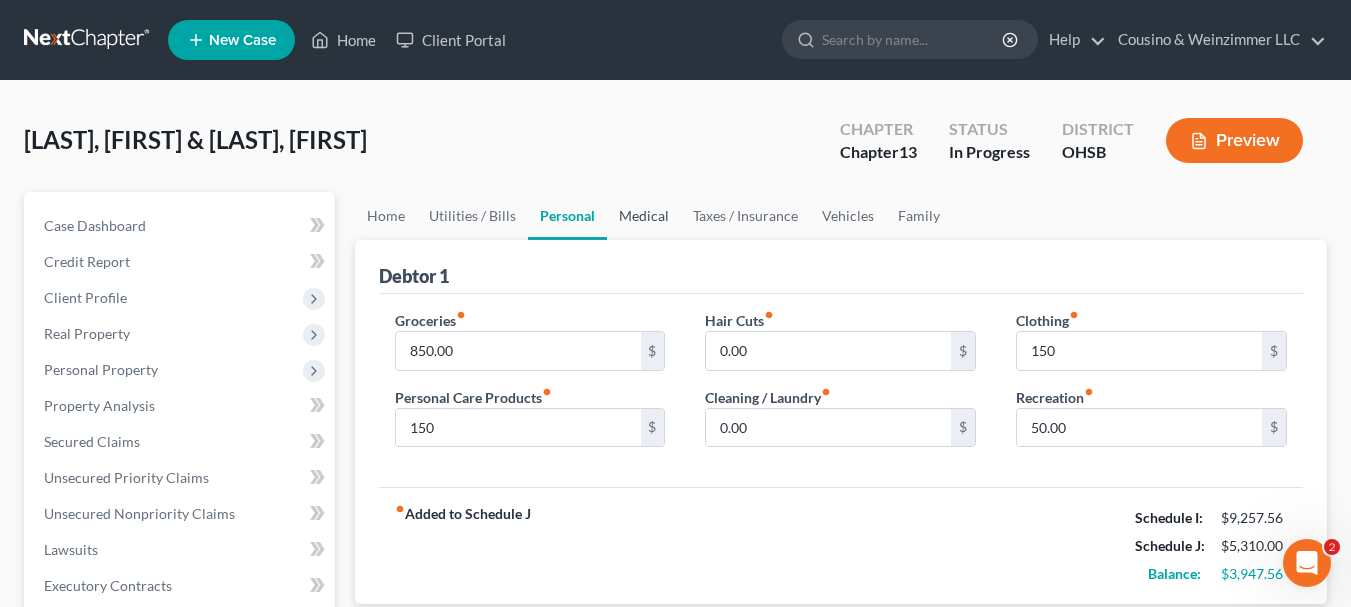 click on "Medical" at bounding box center [644, 216] 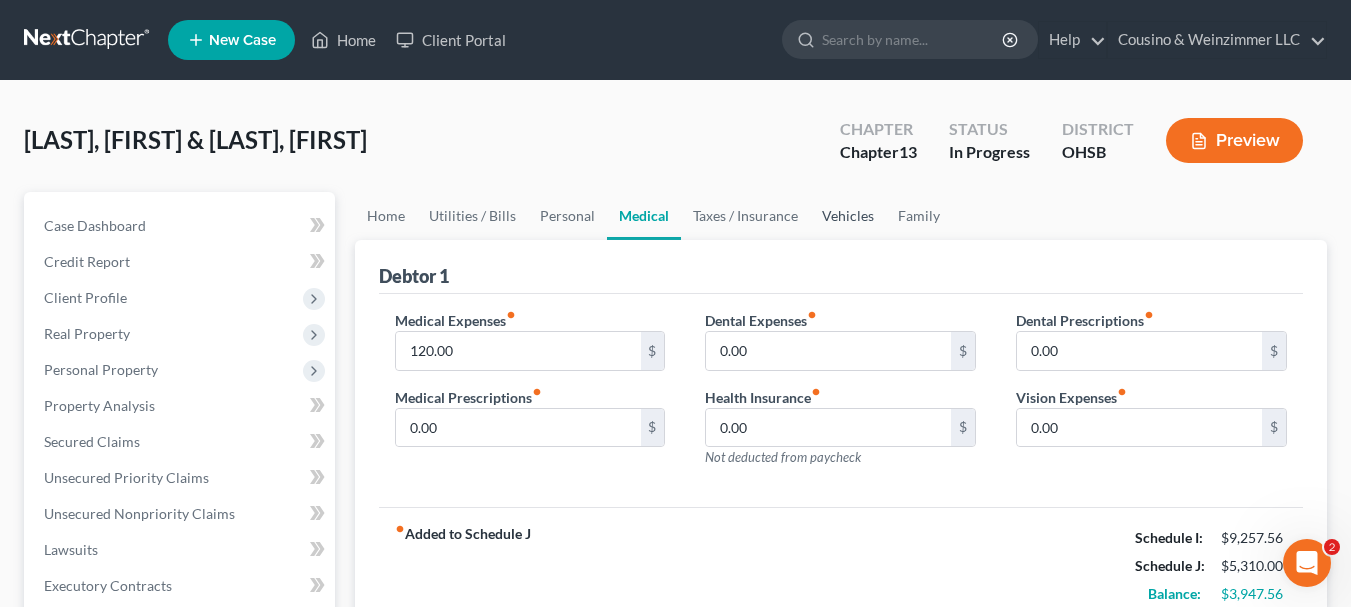 click on "Vehicles" at bounding box center (848, 216) 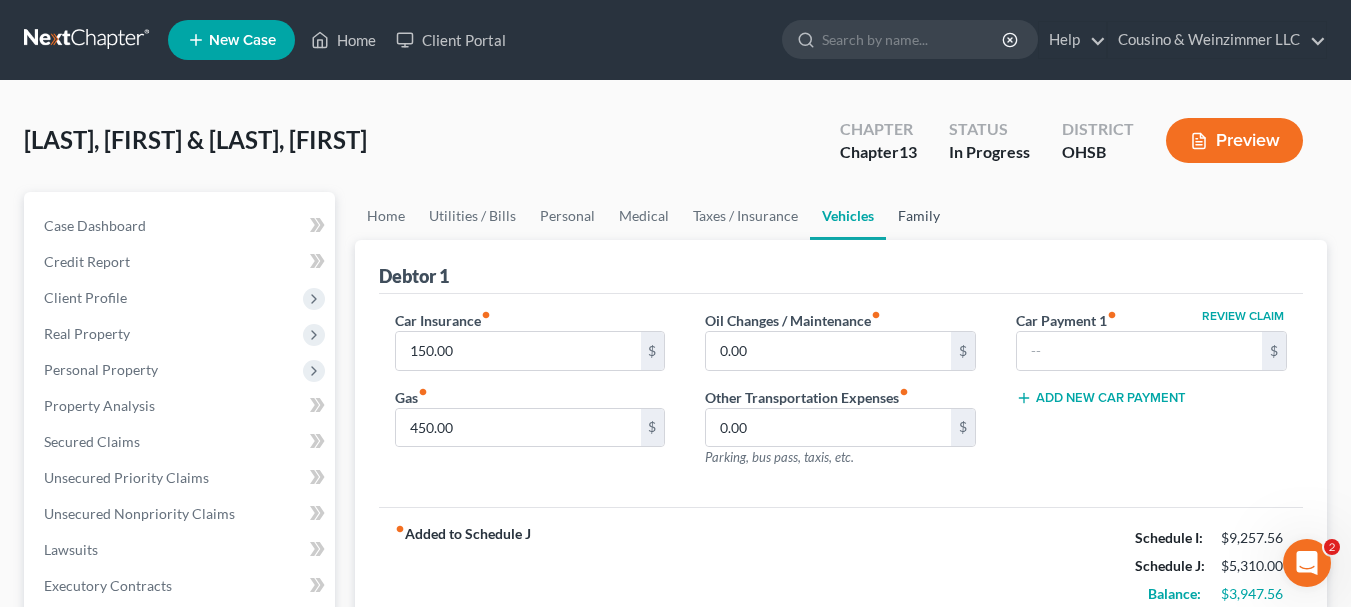 click on "Family" at bounding box center (919, 216) 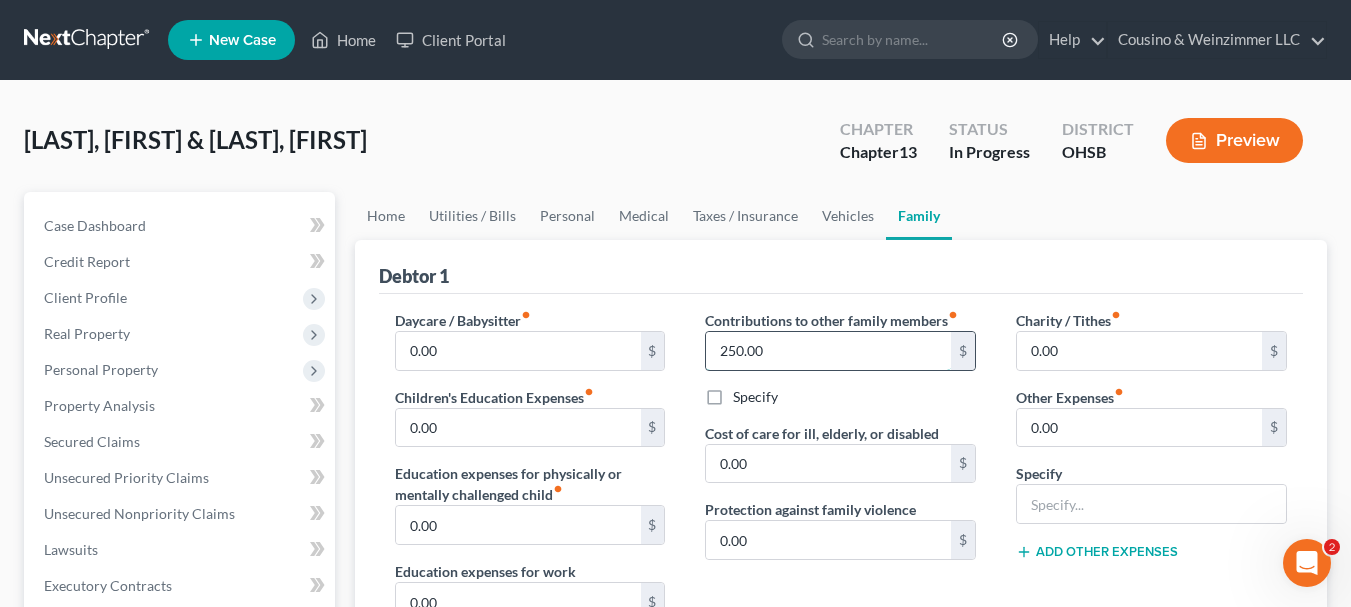 click on "250.00" at bounding box center [828, 351] 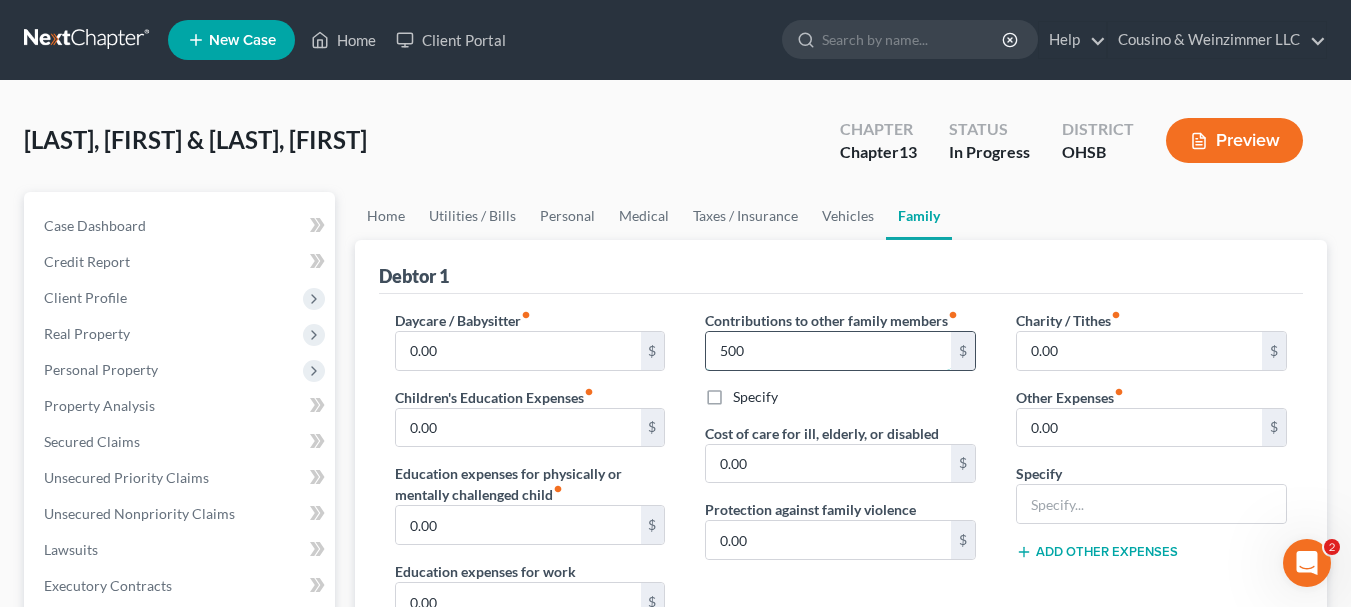 type on "500" 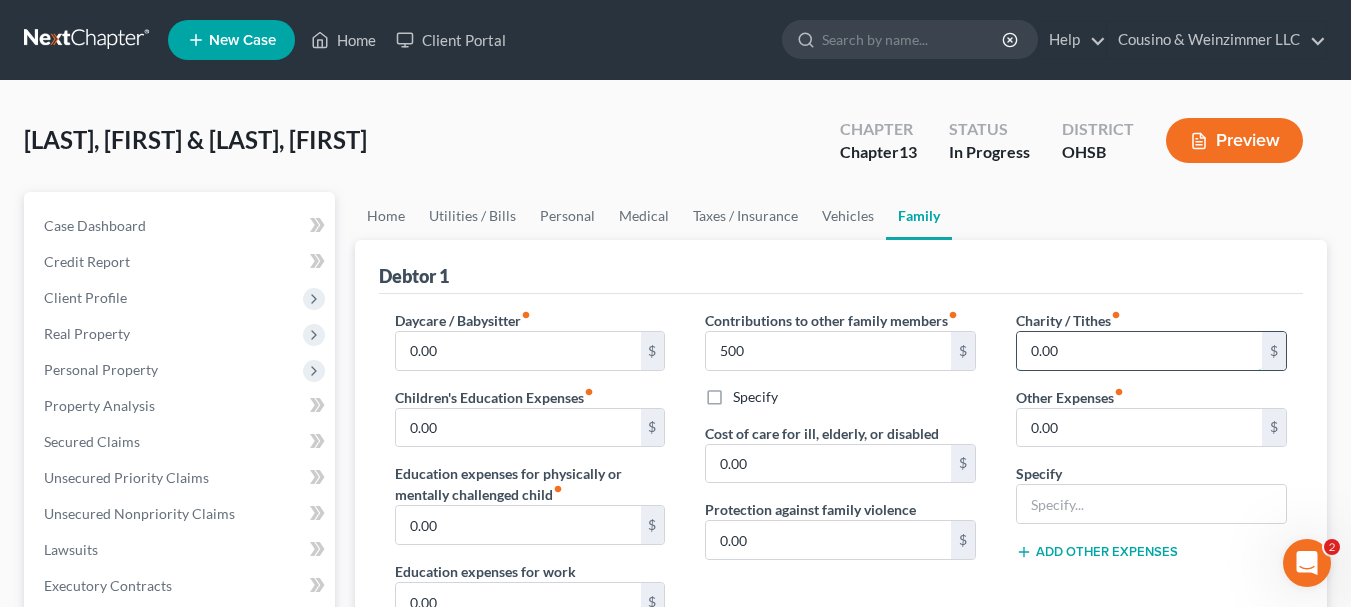 click on "0.00" at bounding box center (1139, 351) 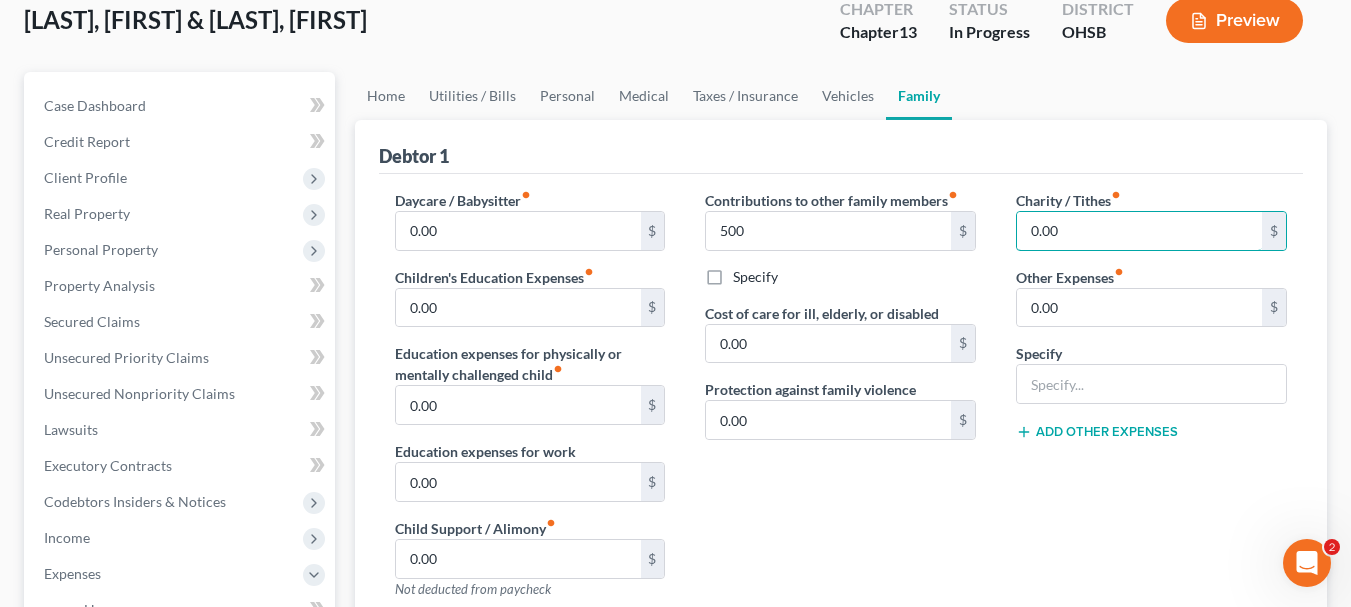 scroll, scrollTop: 100, scrollLeft: 0, axis: vertical 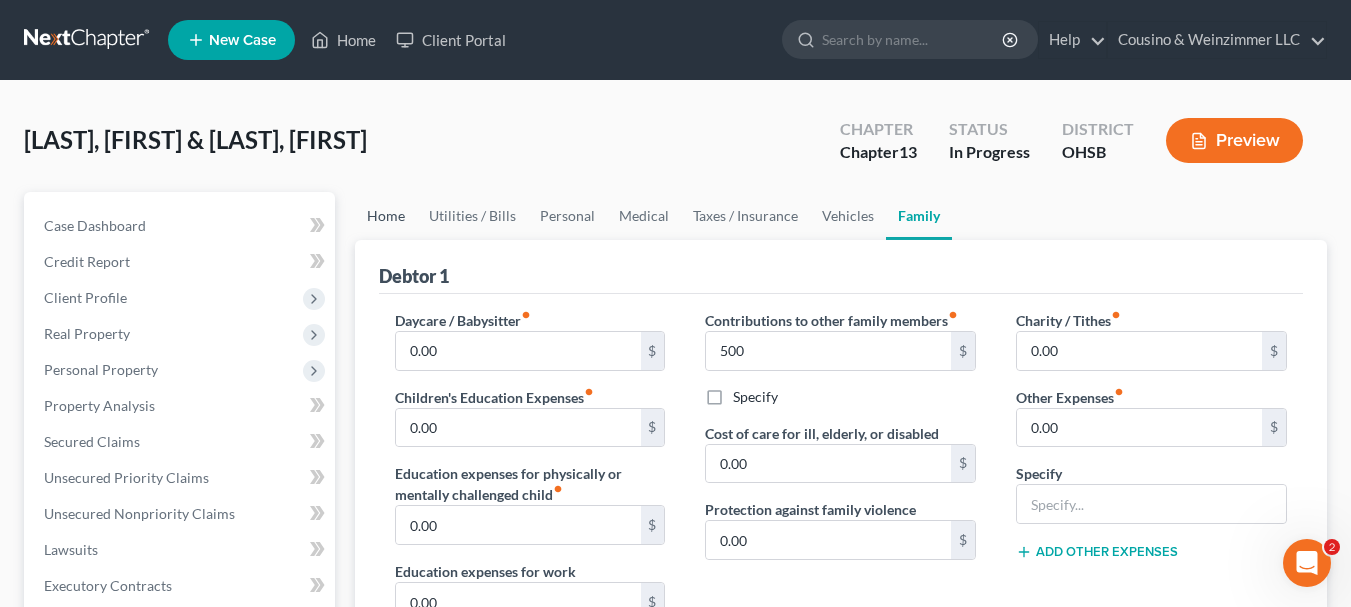 click on "Home" at bounding box center (386, 216) 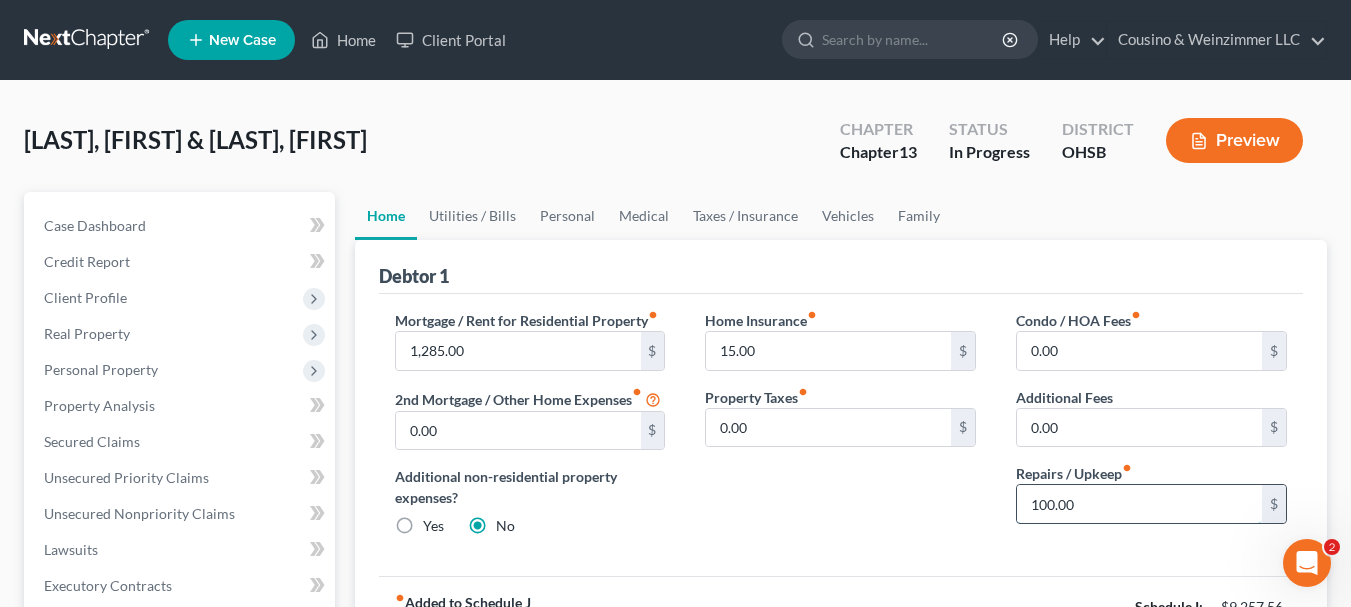 click on "100.00" at bounding box center [1139, 504] 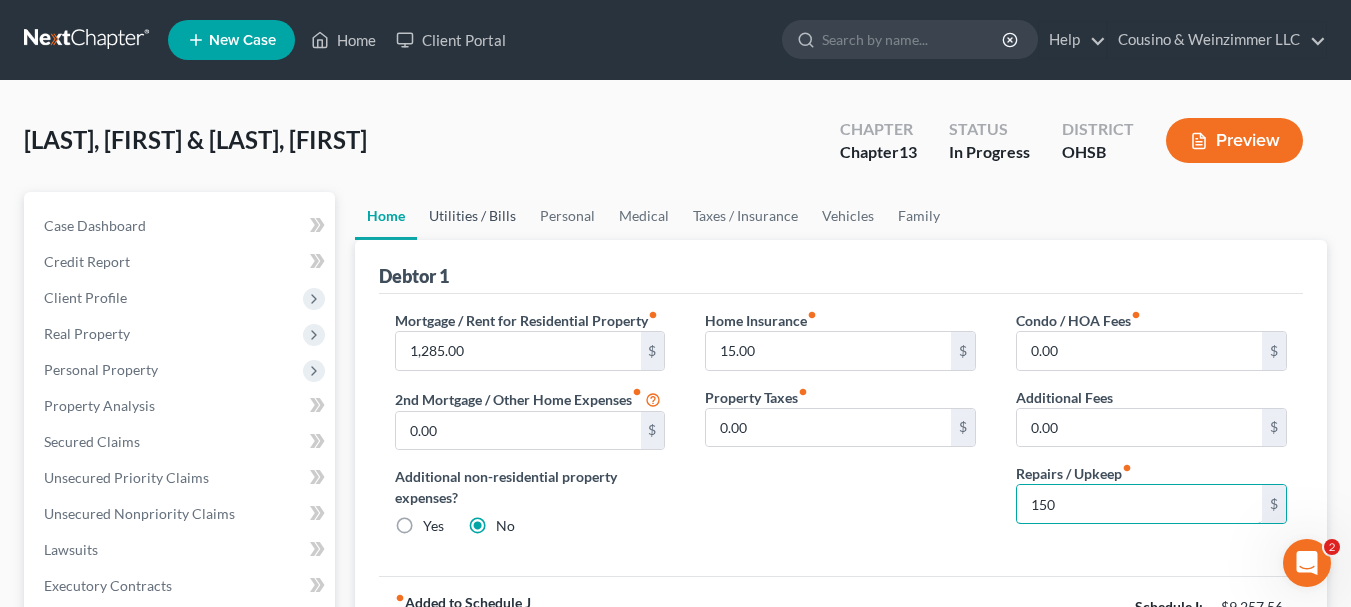 type on "150" 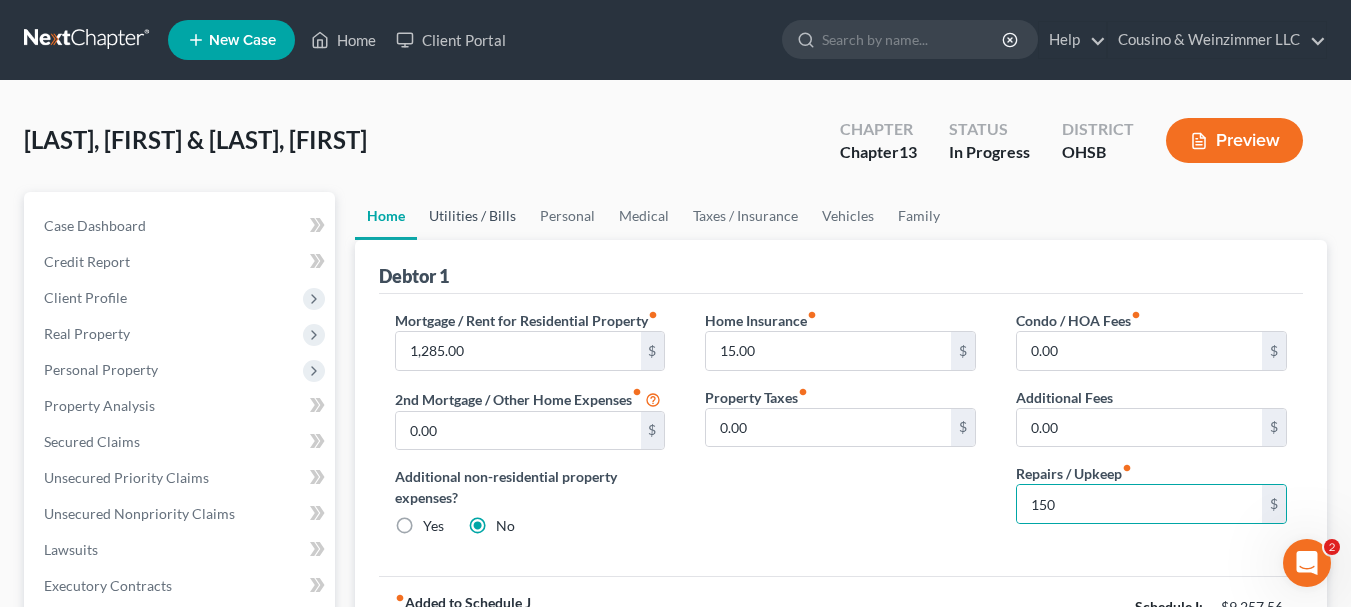 click on "Utilities / Bills" at bounding box center [472, 216] 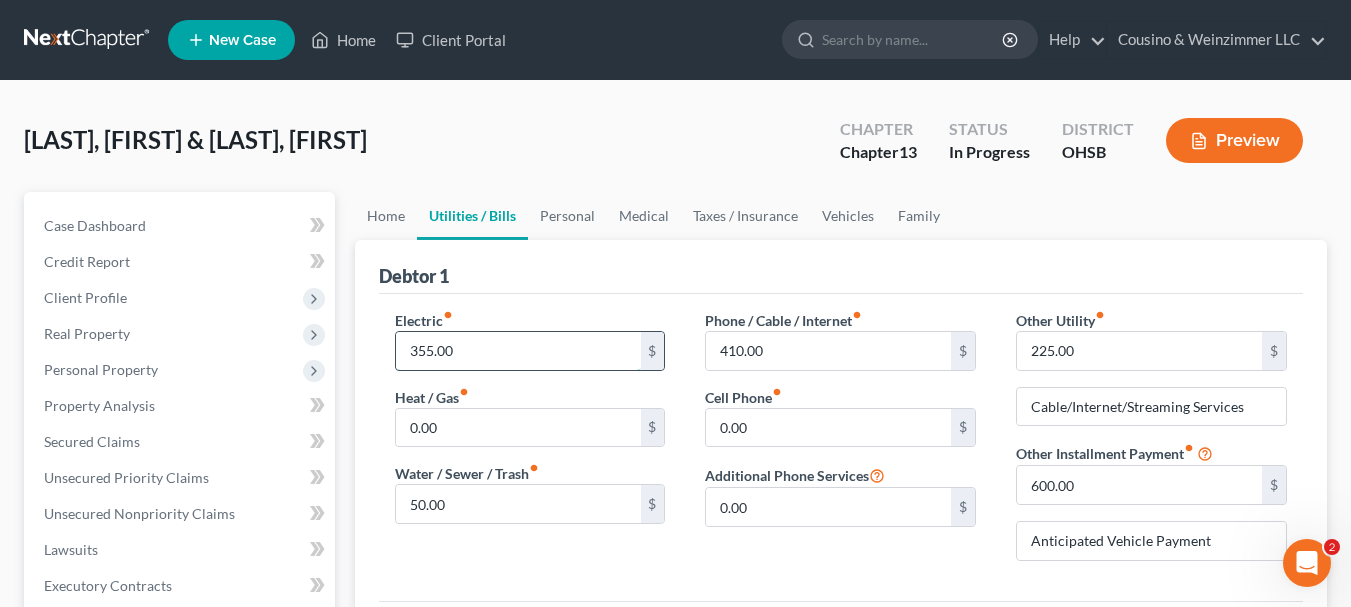 click on "355.00" at bounding box center [518, 351] 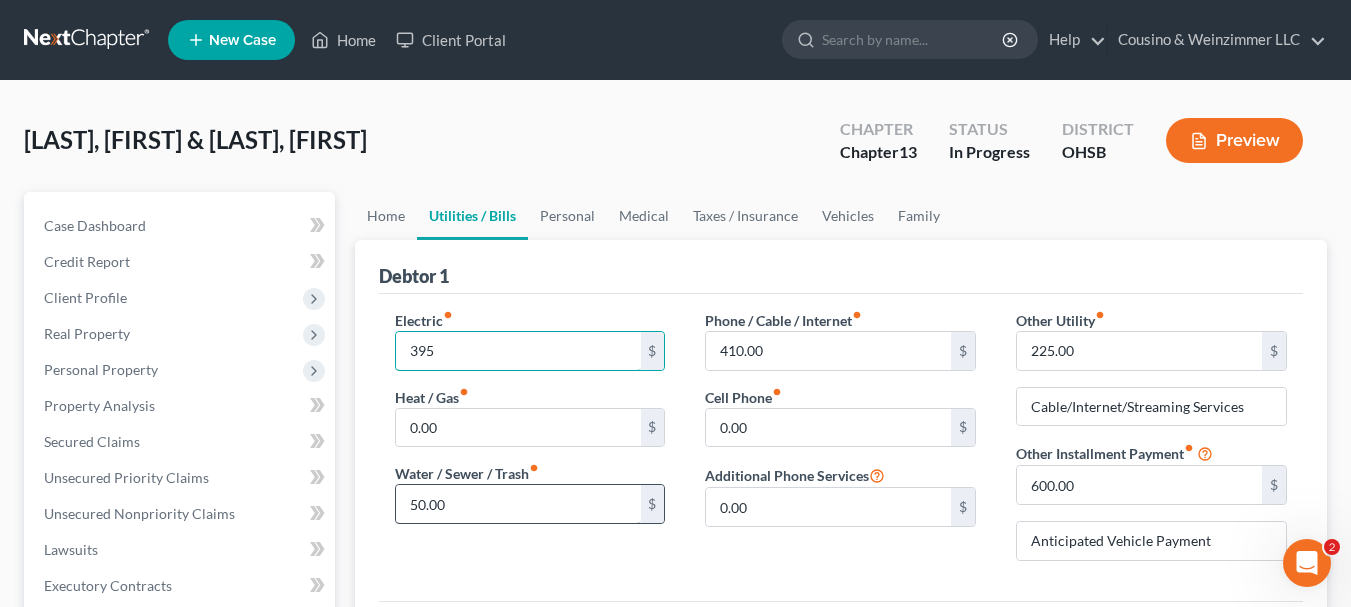 type on "395" 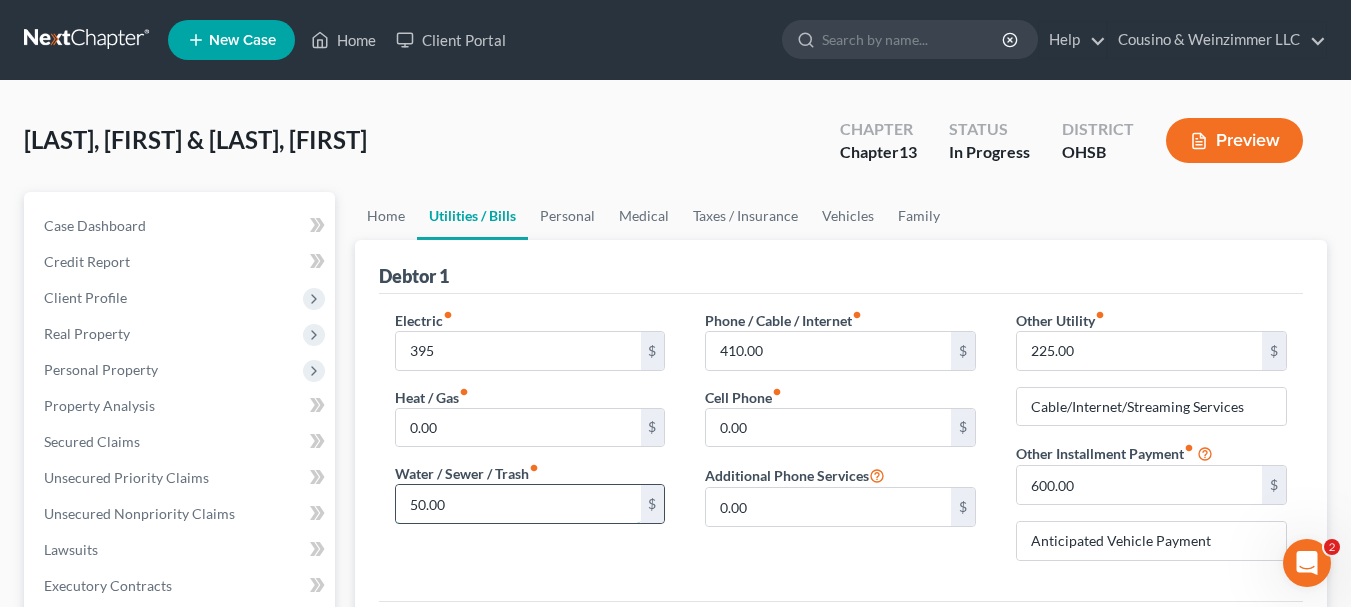 click on "50.00" at bounding box center (518, 504) 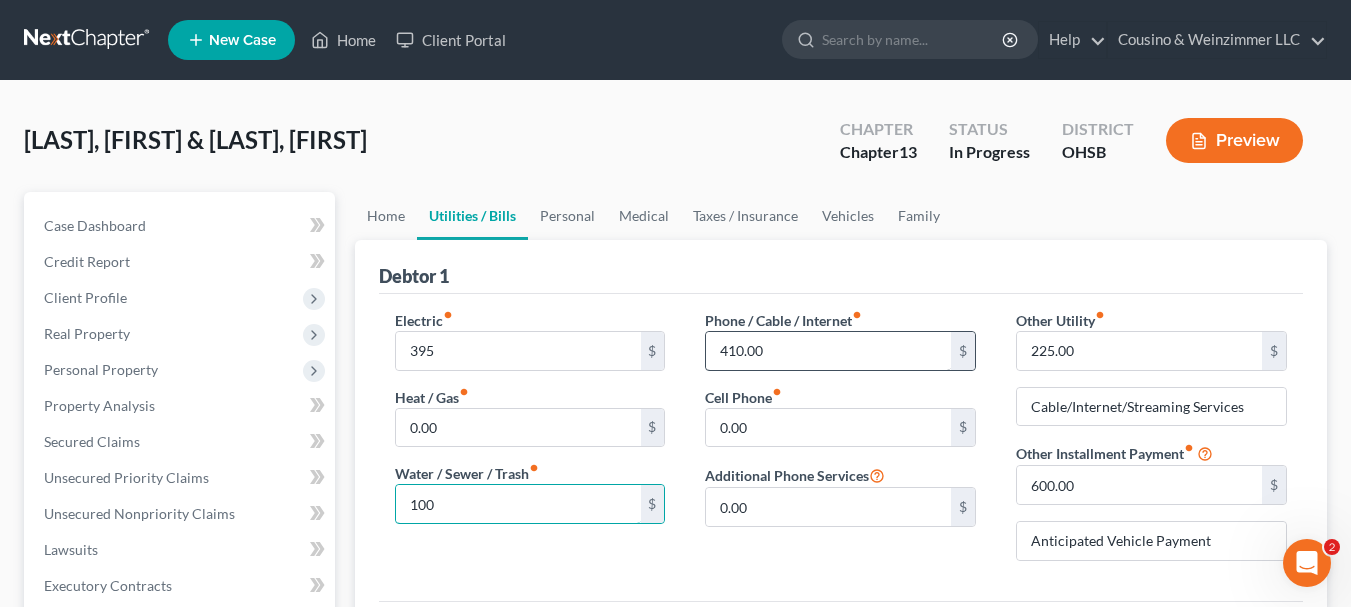 type on "100" 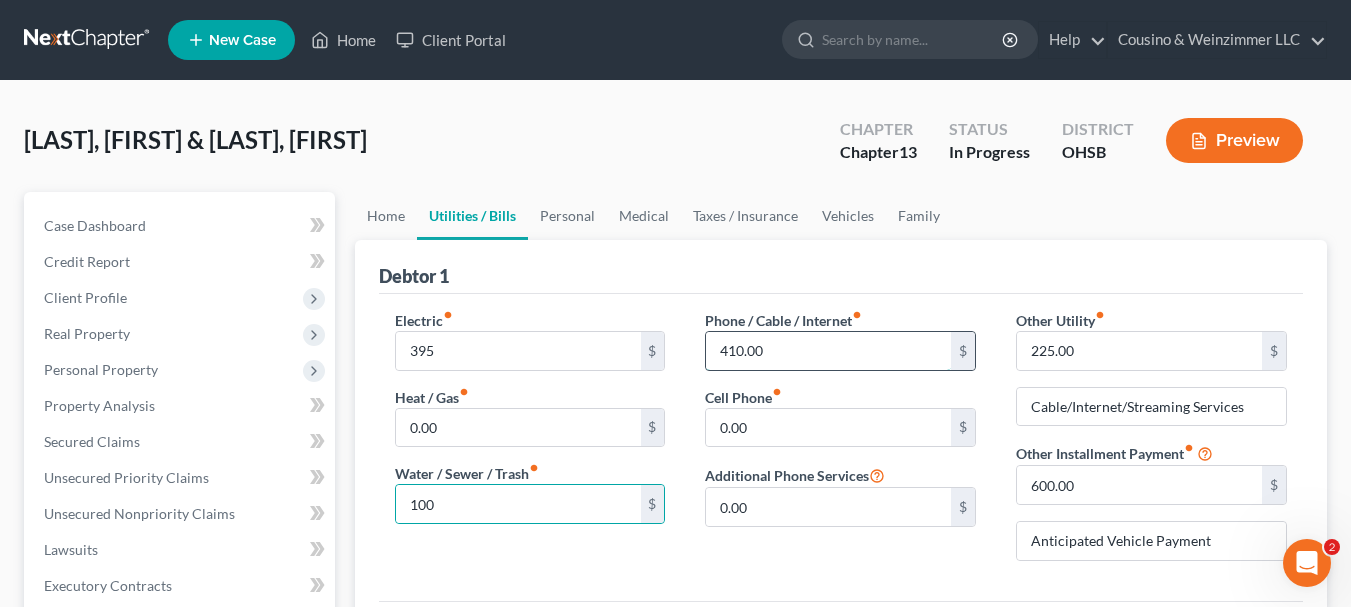 click on "410.00" at bounding box center [828, 351] 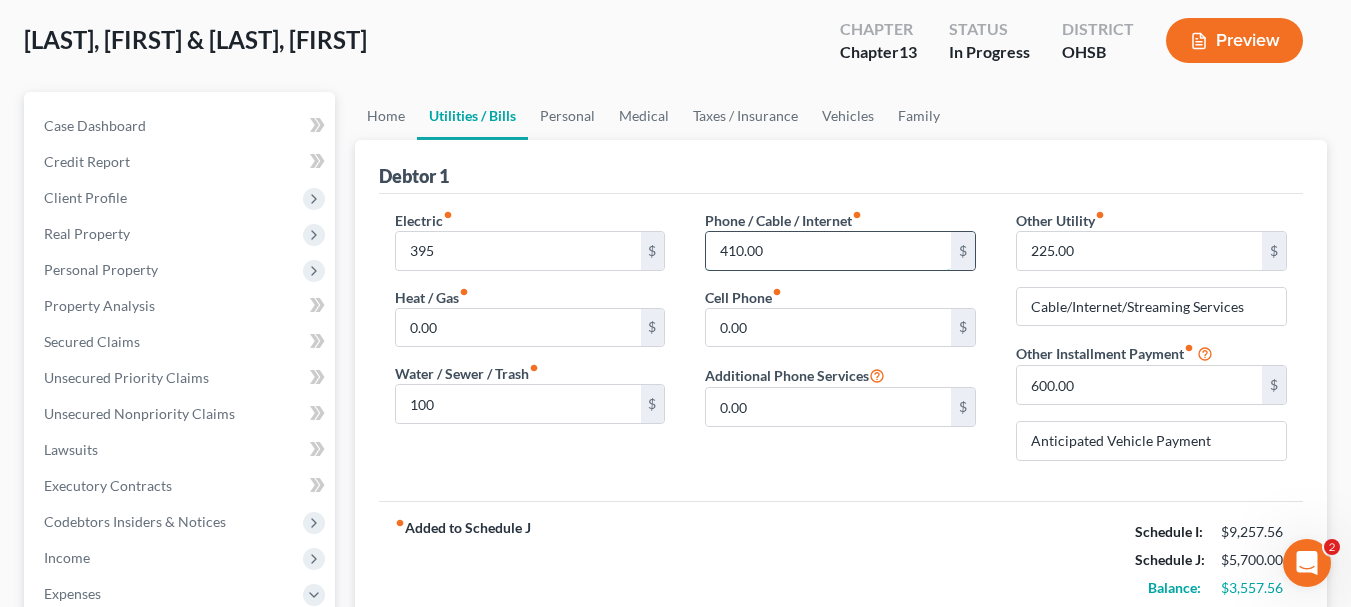 scroll, scrollTop: 0, scrollLeft: 0, axis: both 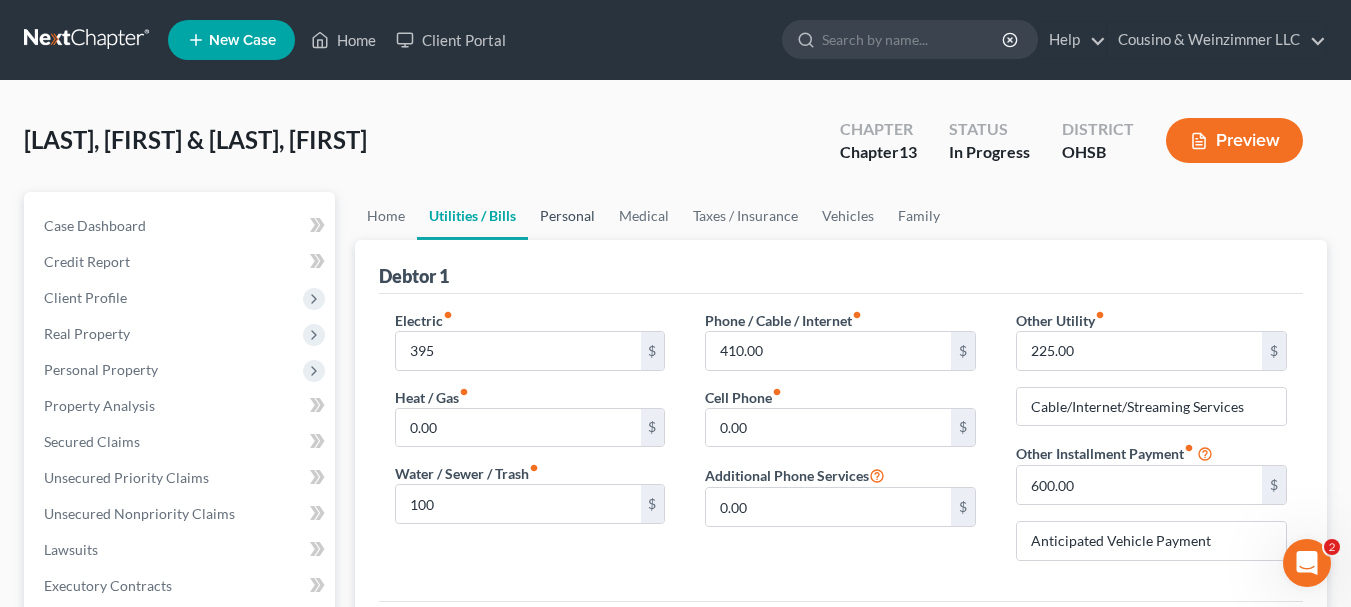 click on "Personal" at bounding box center (567, 216) 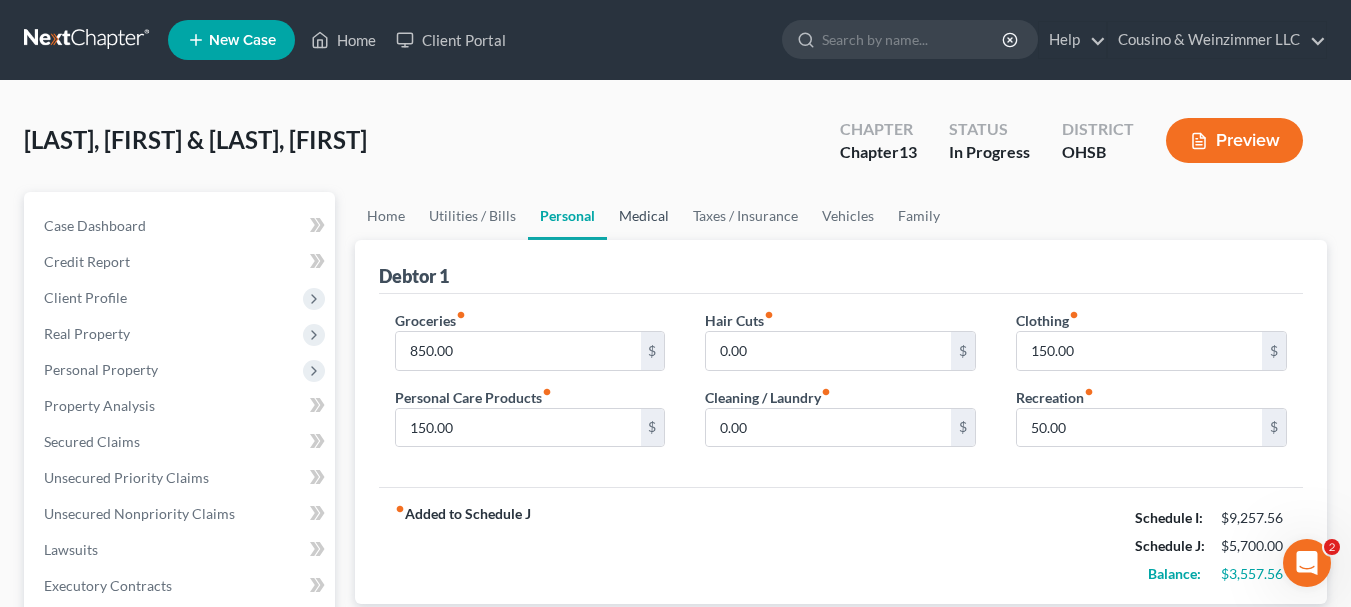 click on "Medical" at bounding box center (644, 216) 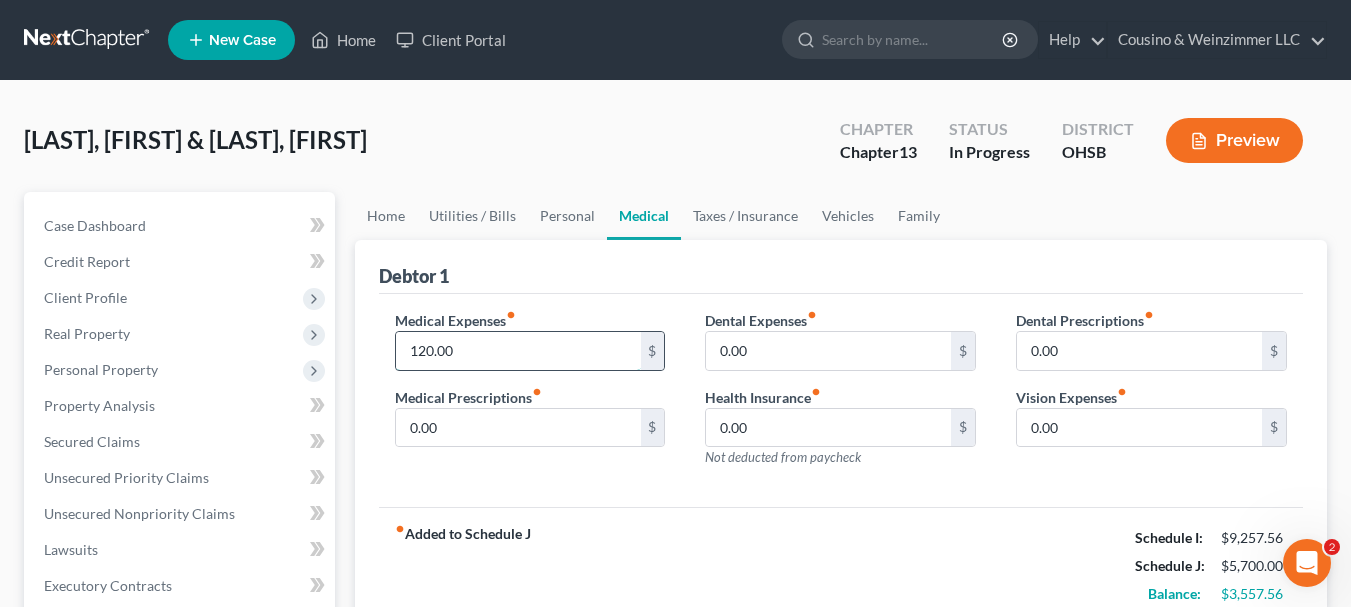 click on "120.00" at bounding box center (518, 351) 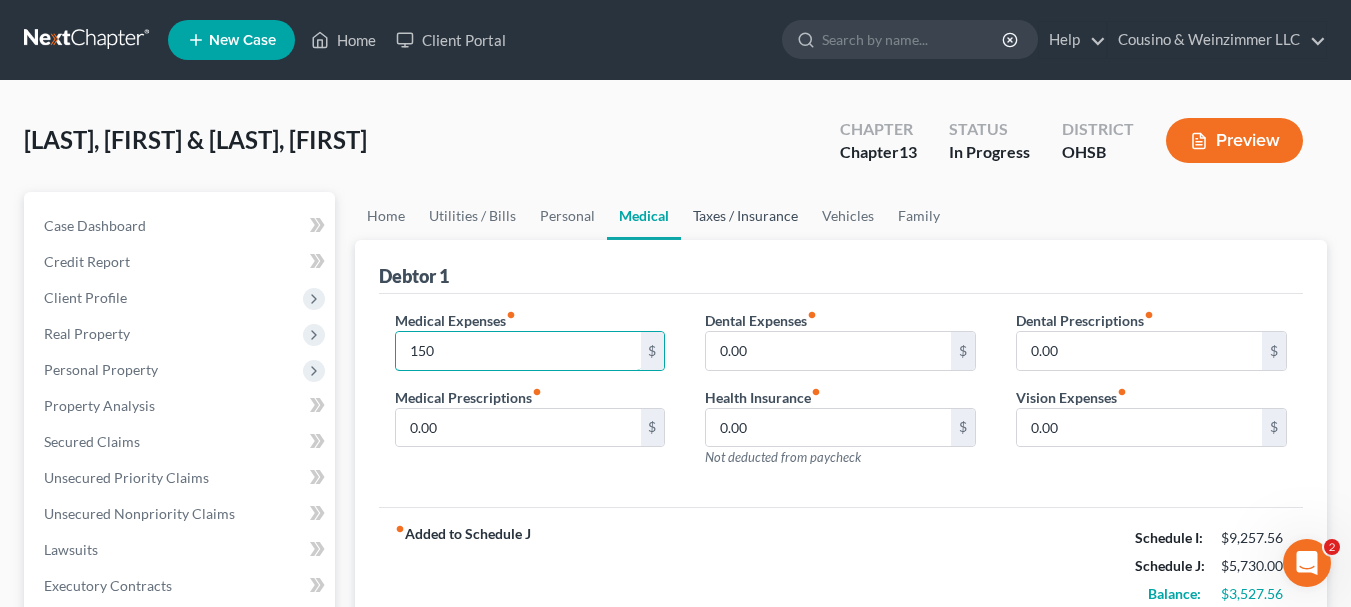 type on "150" 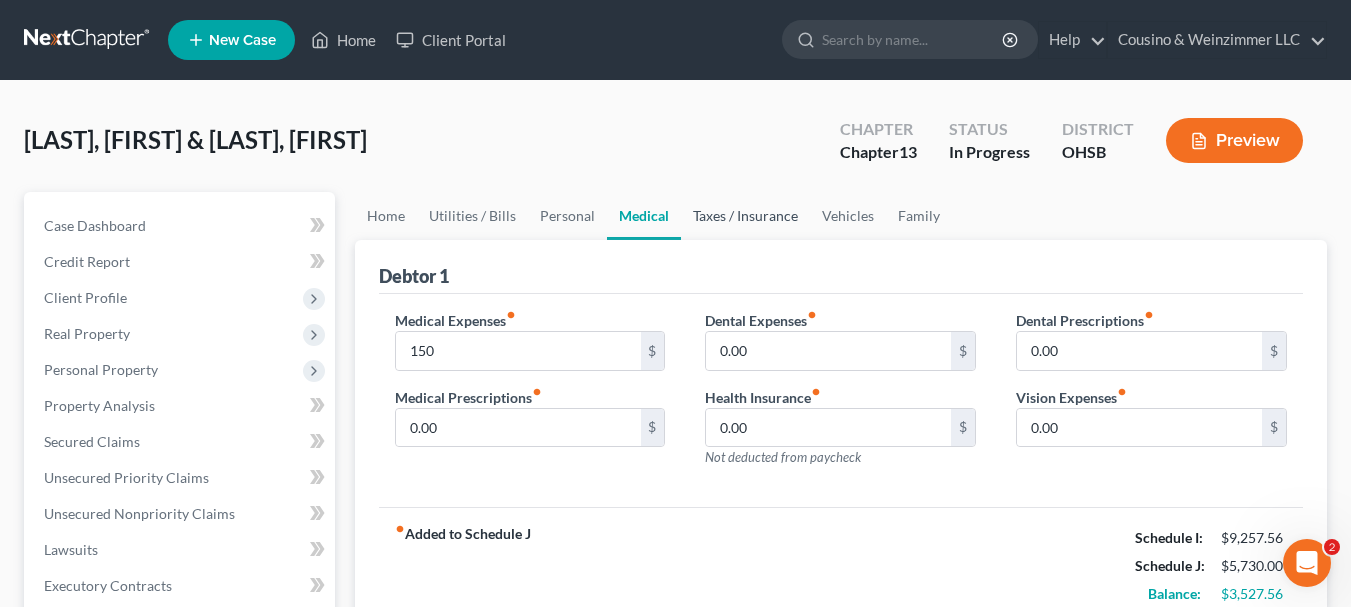 click on "Taxes / Insurance" at bounding box center (745, 216) 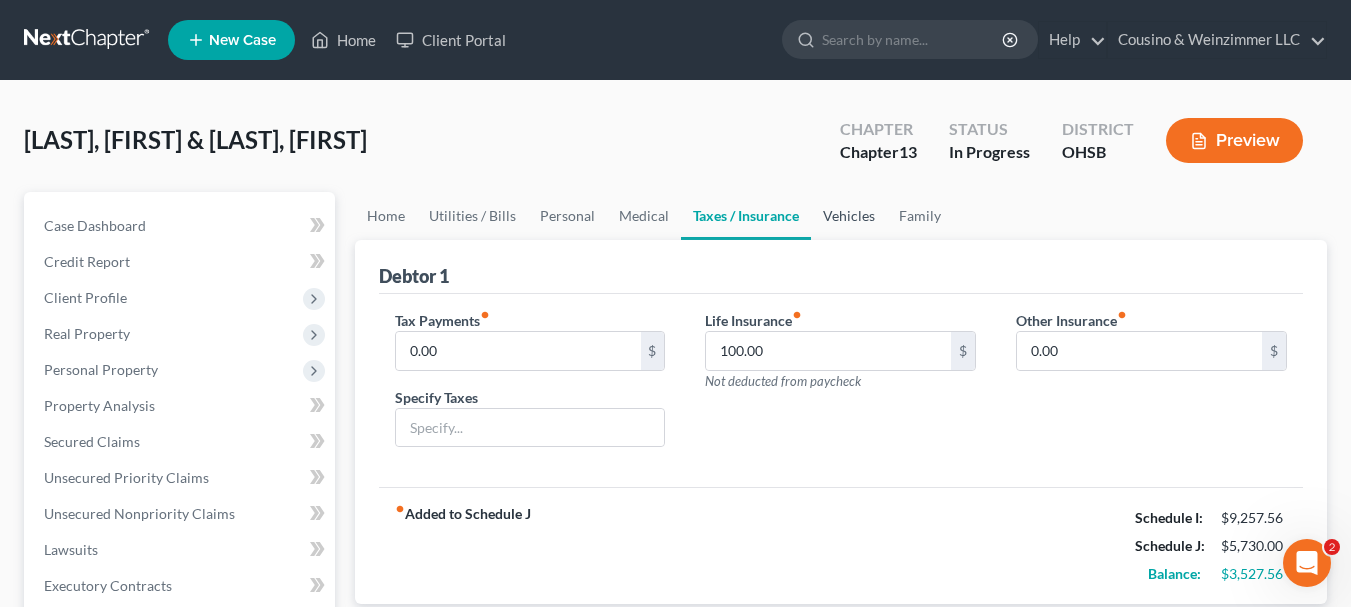 click on "Vehicles" at bounding box center (849, 216) 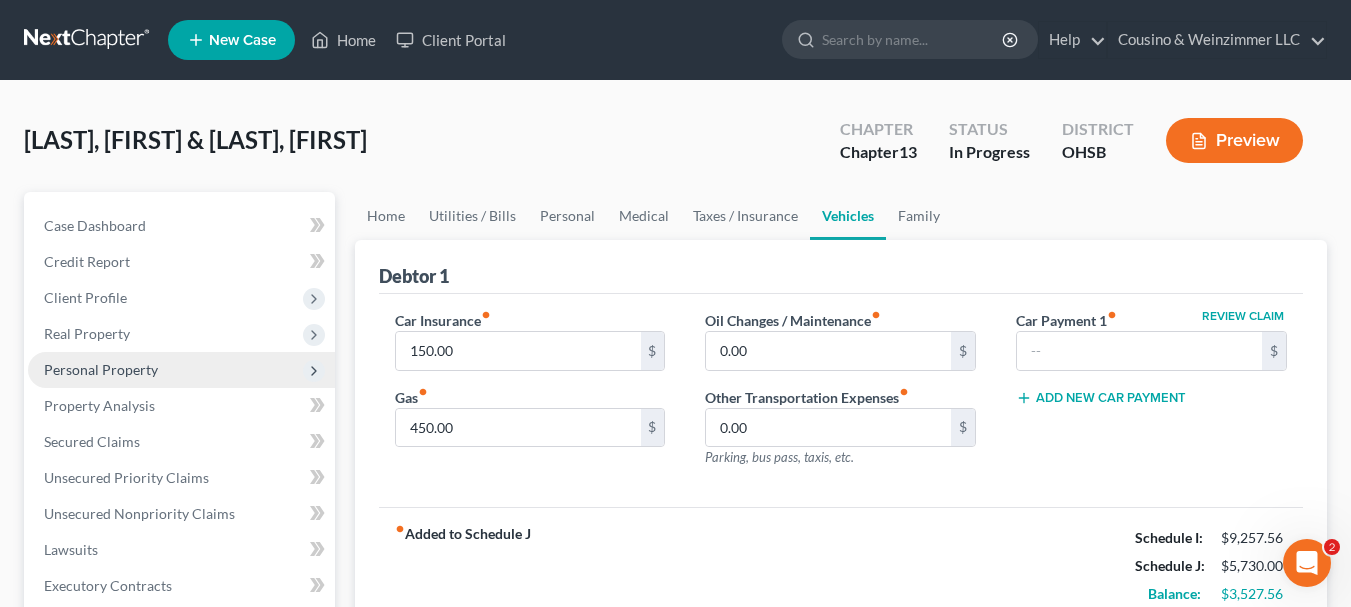 click on "Personal Property" at bounding box center (101, 369) 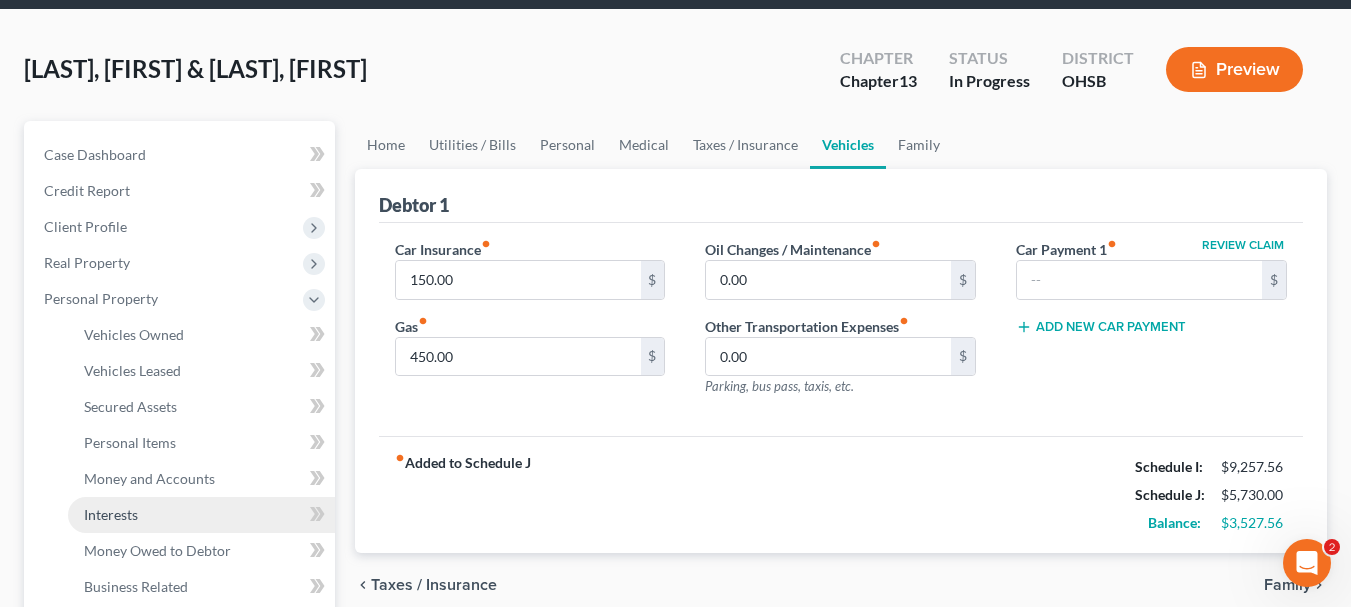 scroll, scrollTop: 100, scrollLeft: 0, axis: vertical 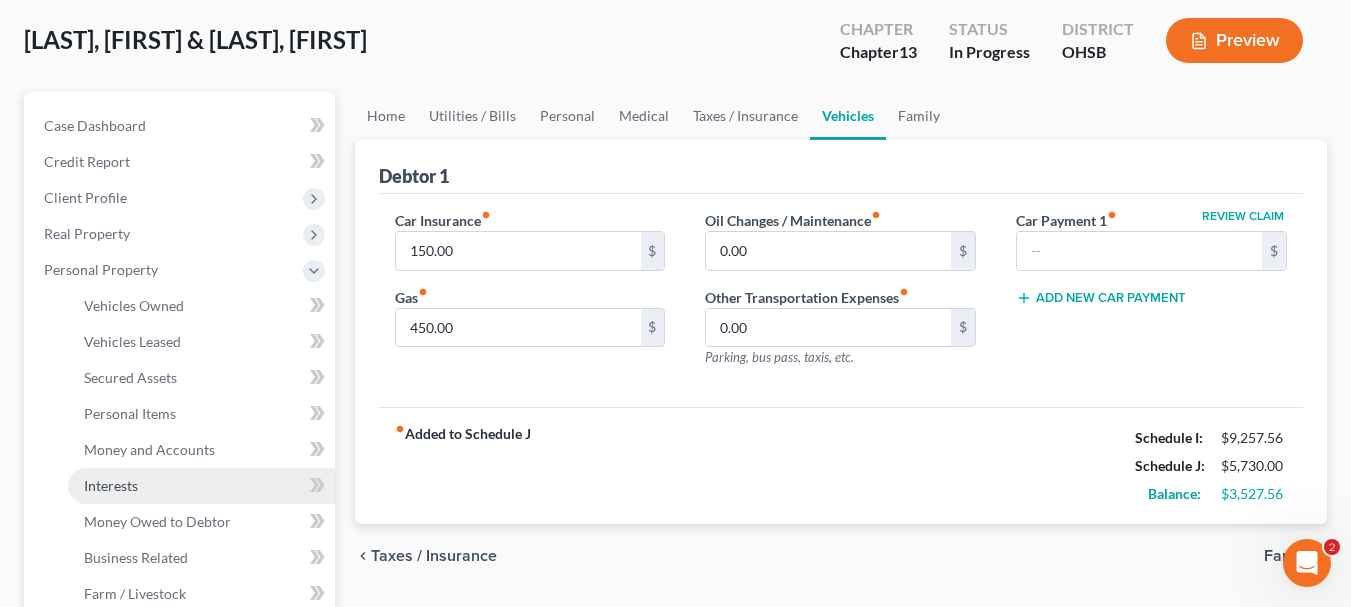 click on "Interests" at bounding box center [111, 485] 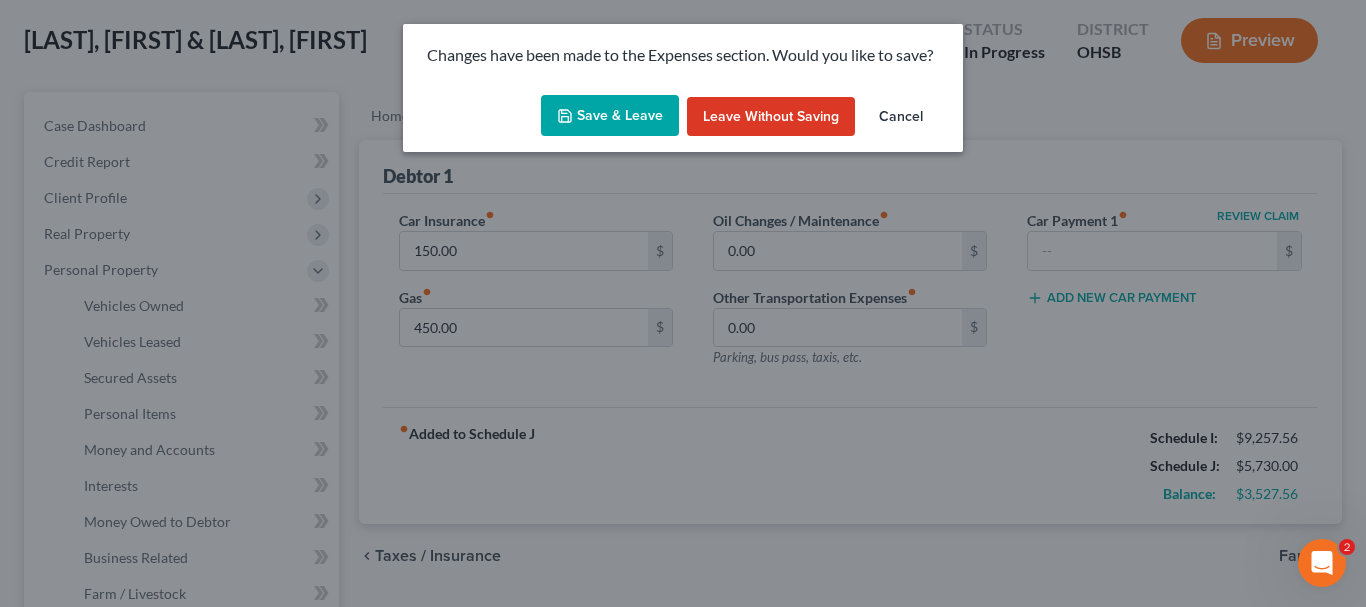 click on "Save & Leave" at bounding box center (610, 116) 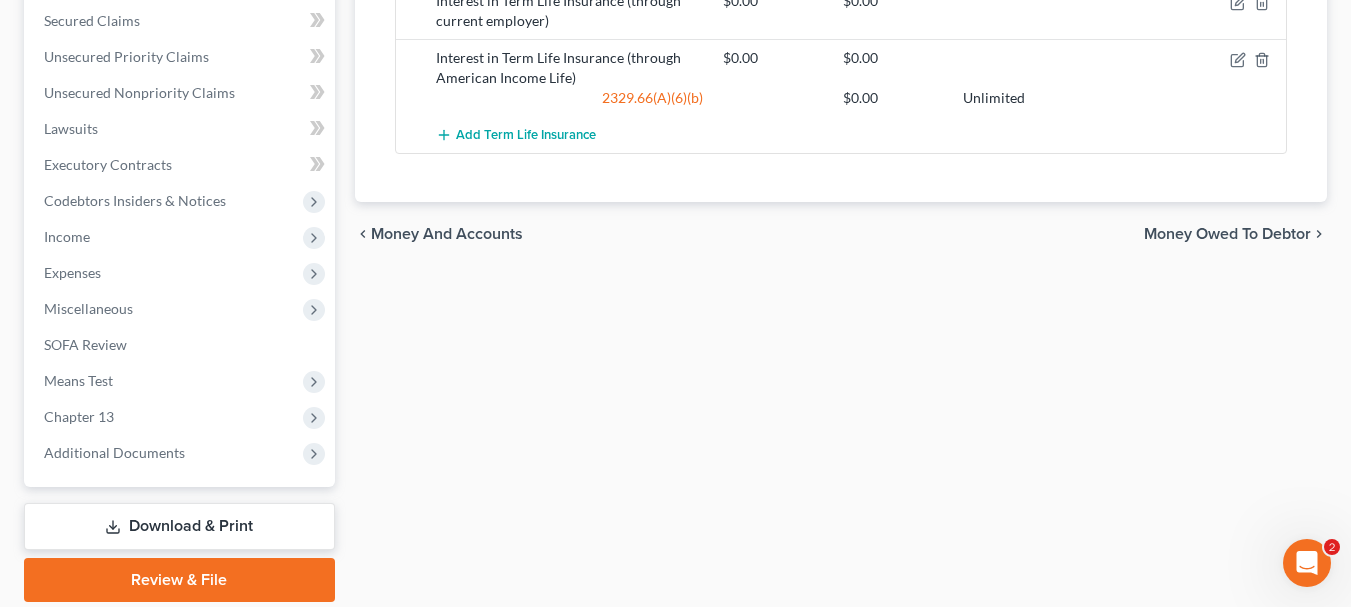 scroll, scrollTop: 800, scrollLeft: 0, axis: vertical 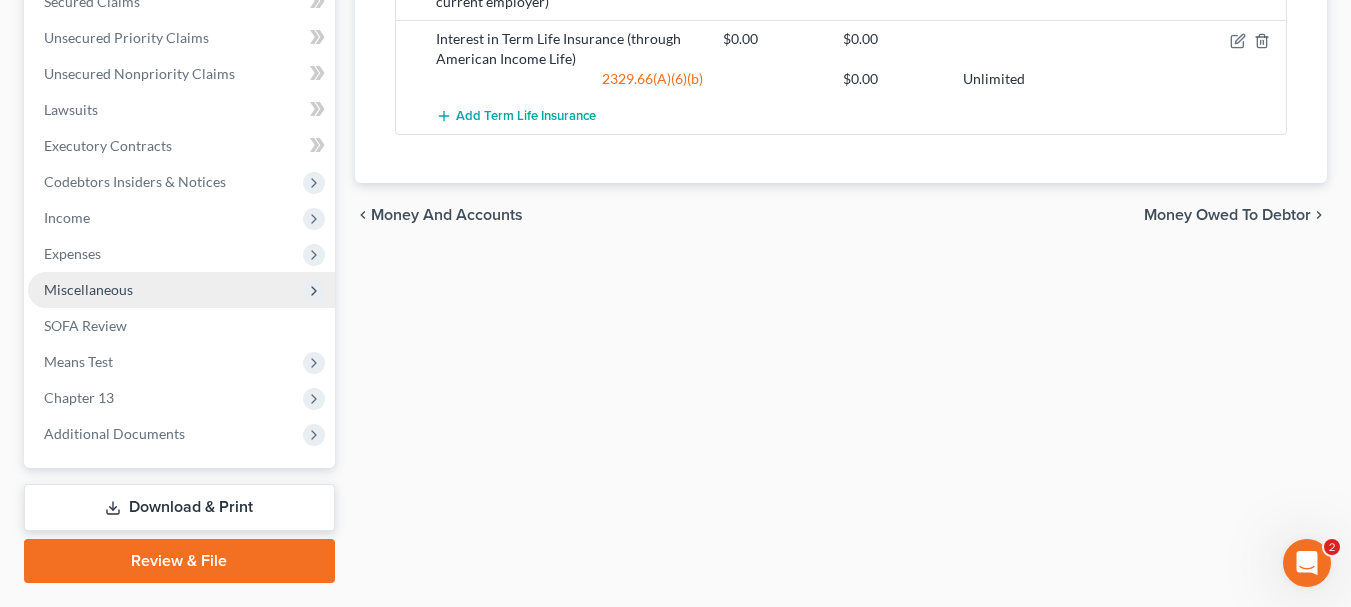 drag, startPoint x: 92, startPoint y: 260, endPoint x: 96, endPoint y: 271, distance: 11.7046995 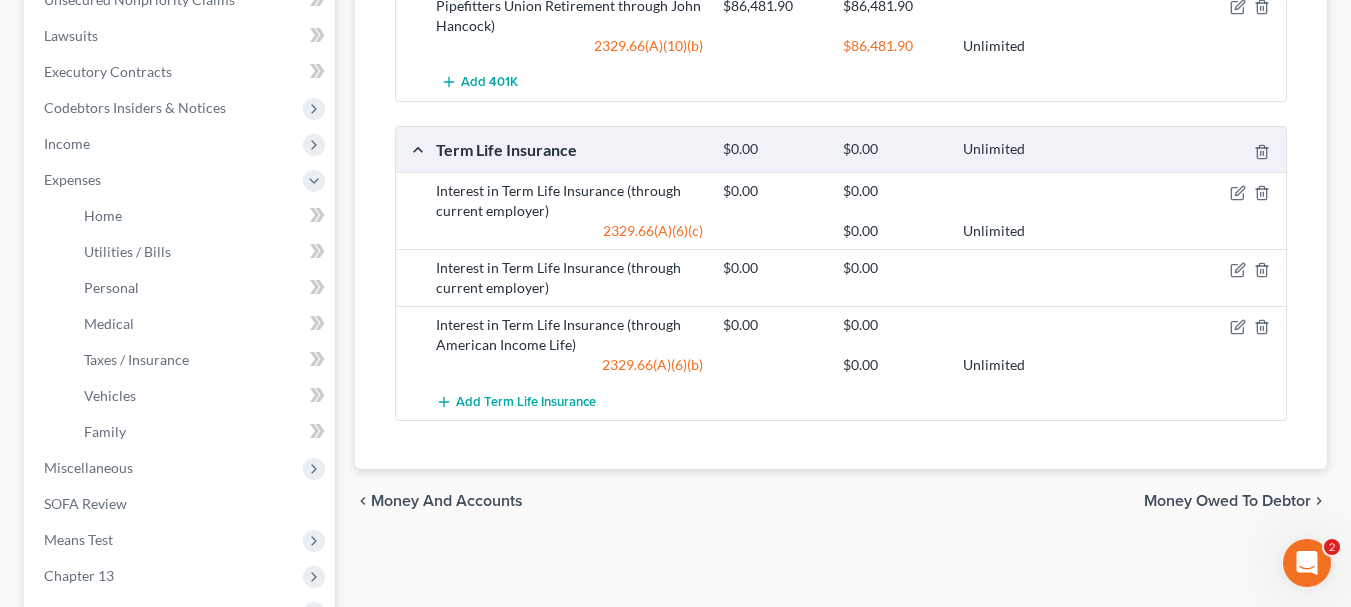 scroll, scrollTop: 740, scrollLeft: 0, axis: vertical 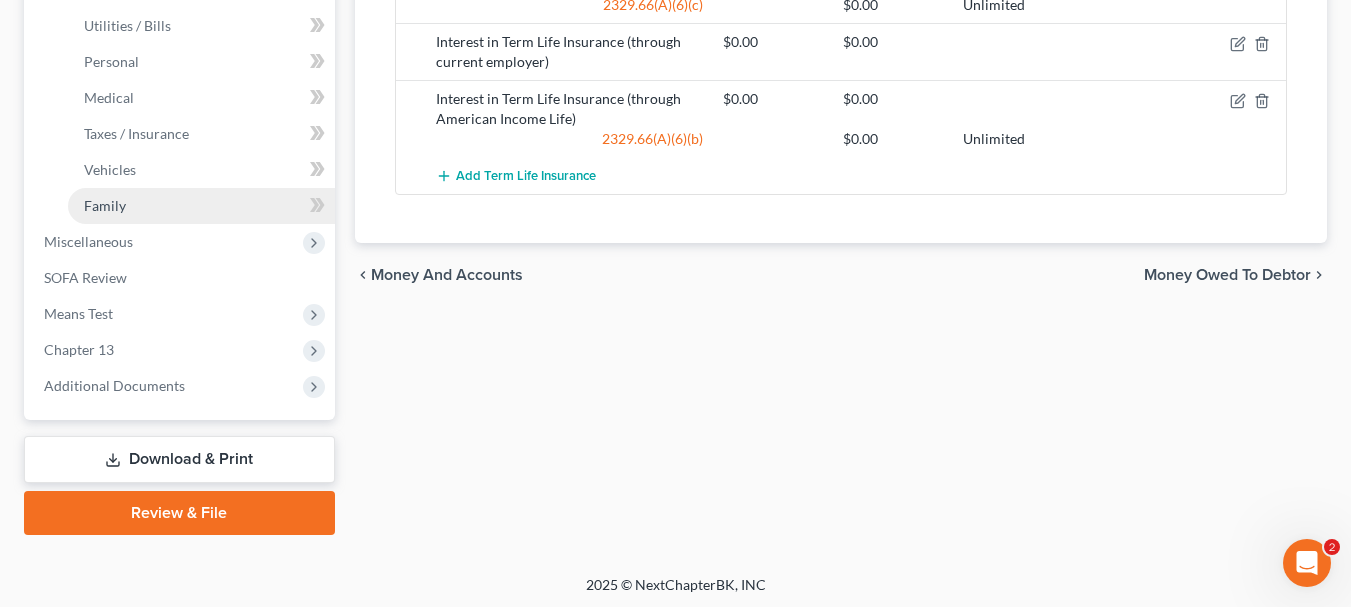 click on "Family" at bounding box center (105, 205) 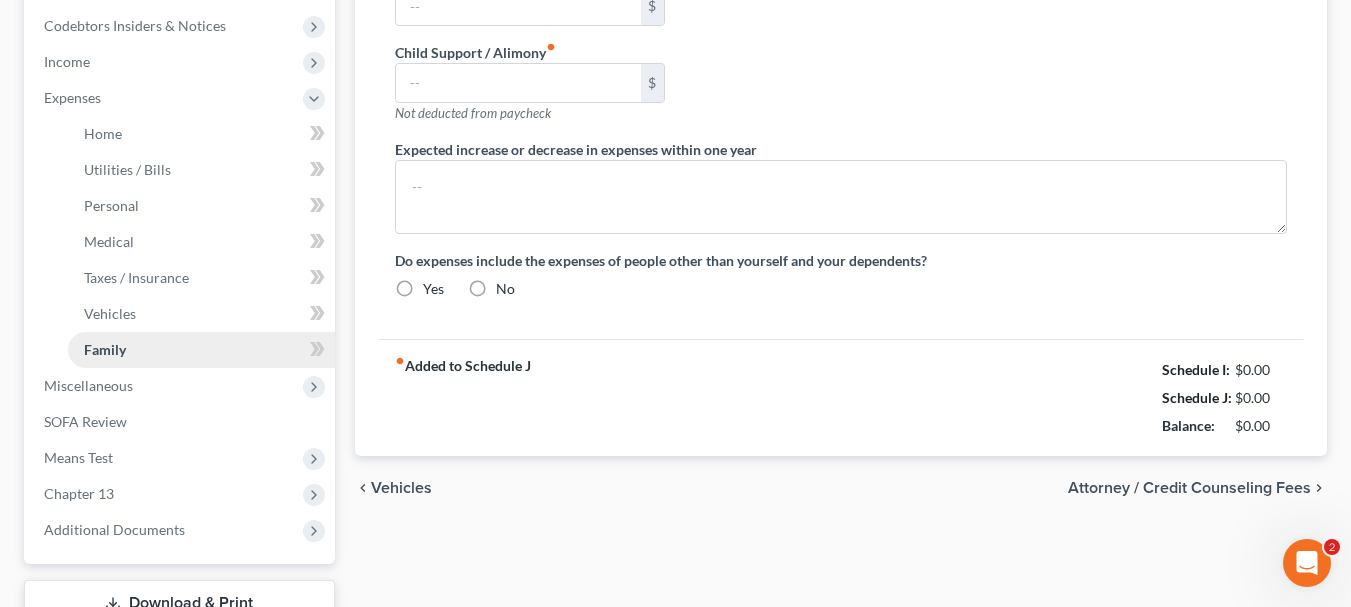 type on "0.00" 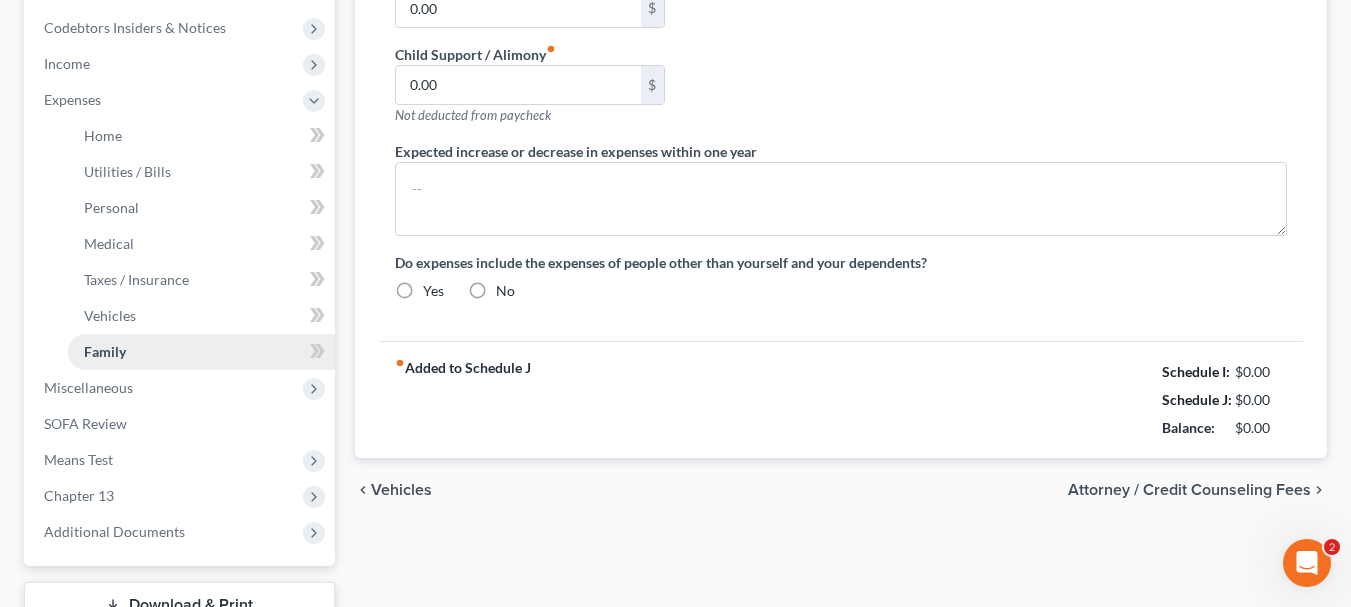 radio on "true" 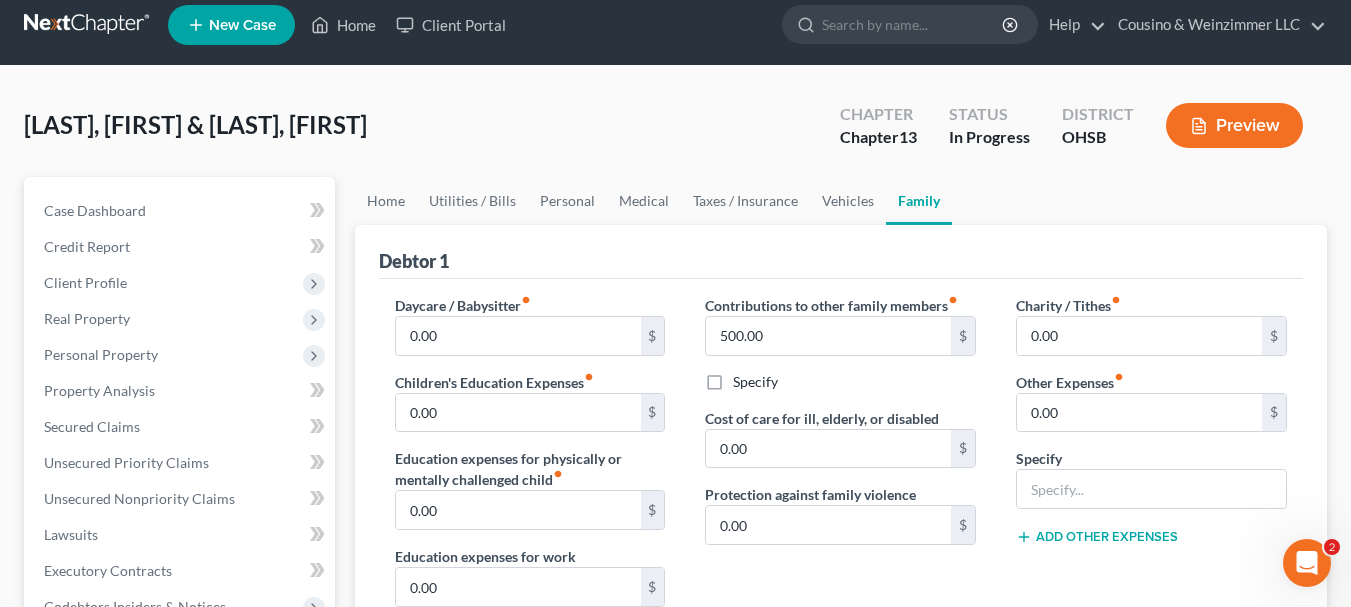 scroll, scrollTop: 0, scrollLeft: 0, axis: both 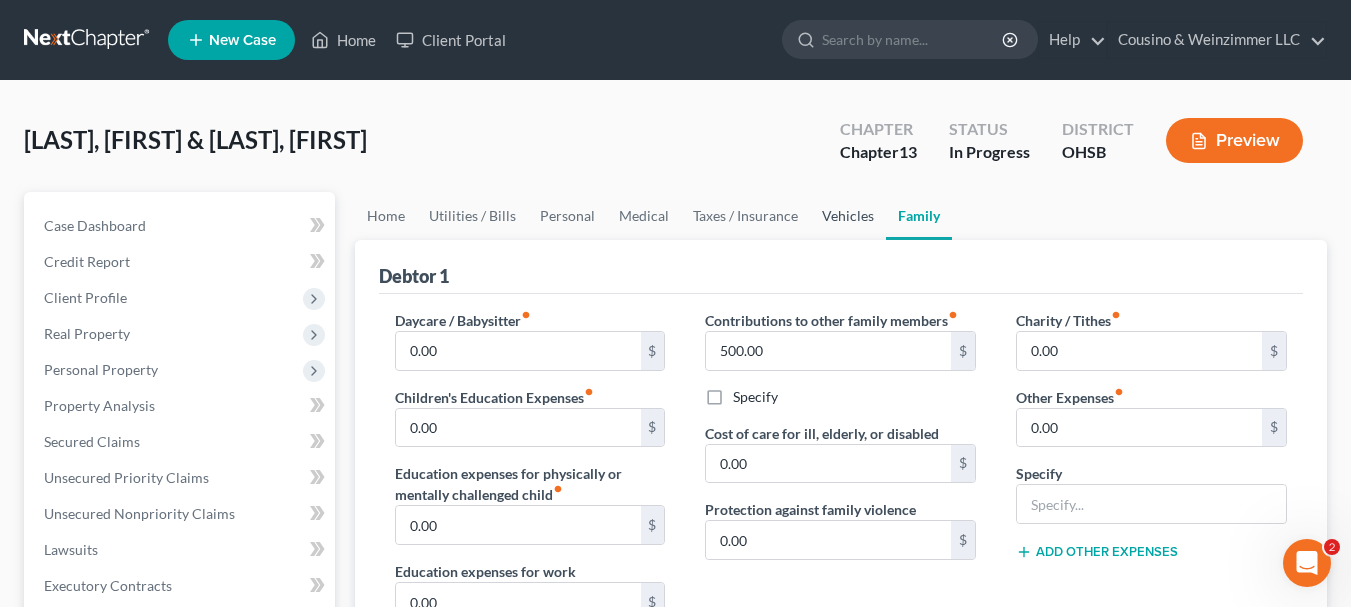 click on "Vehicles" at bounding box center [848, 216] 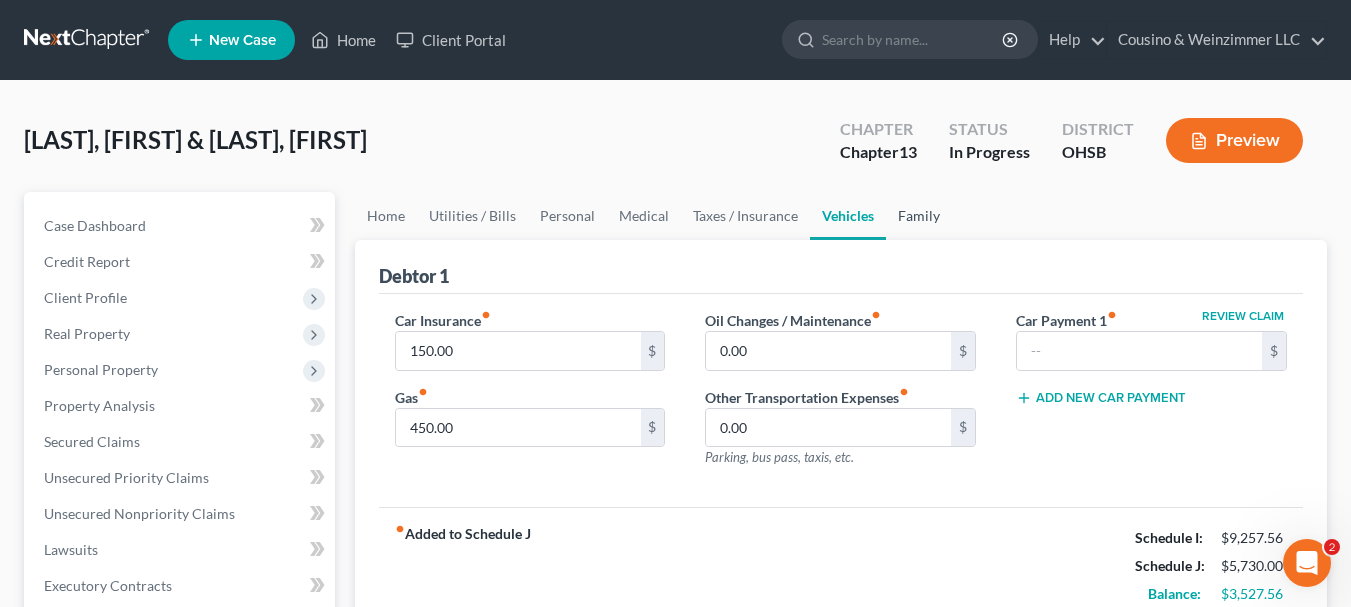 click on "Family" at bounding box center [919, 216] 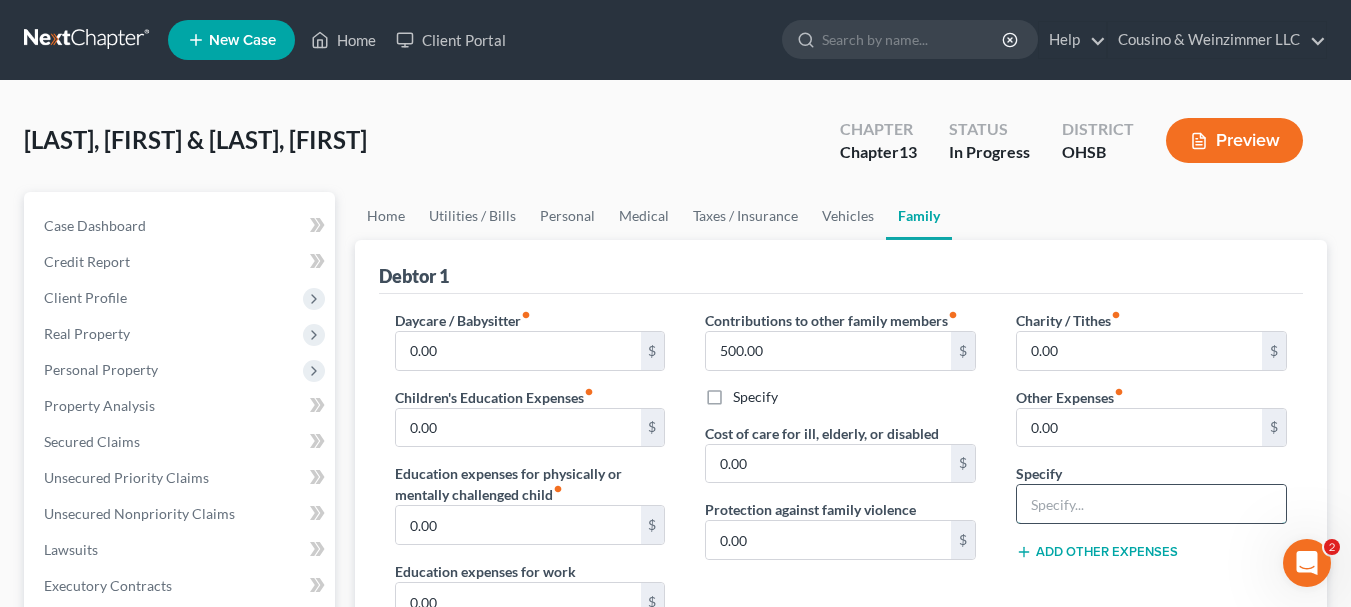 click at bounding box center [1151, 504] 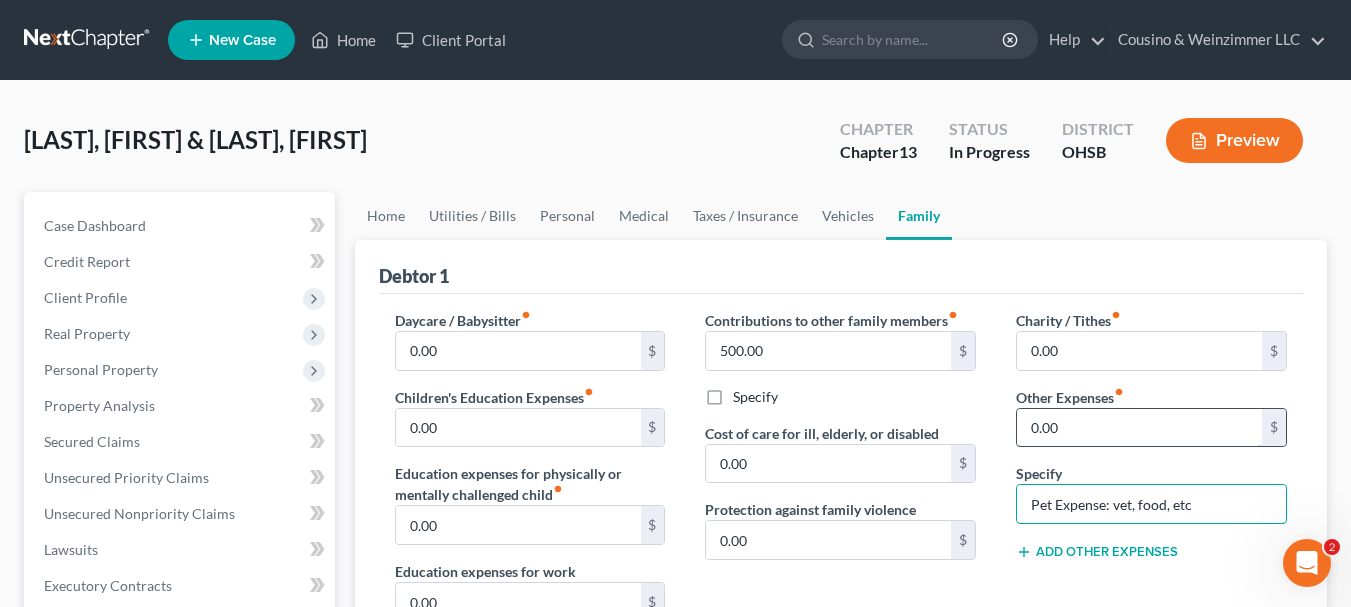 type on "Pet Expense: vet, food, etc" 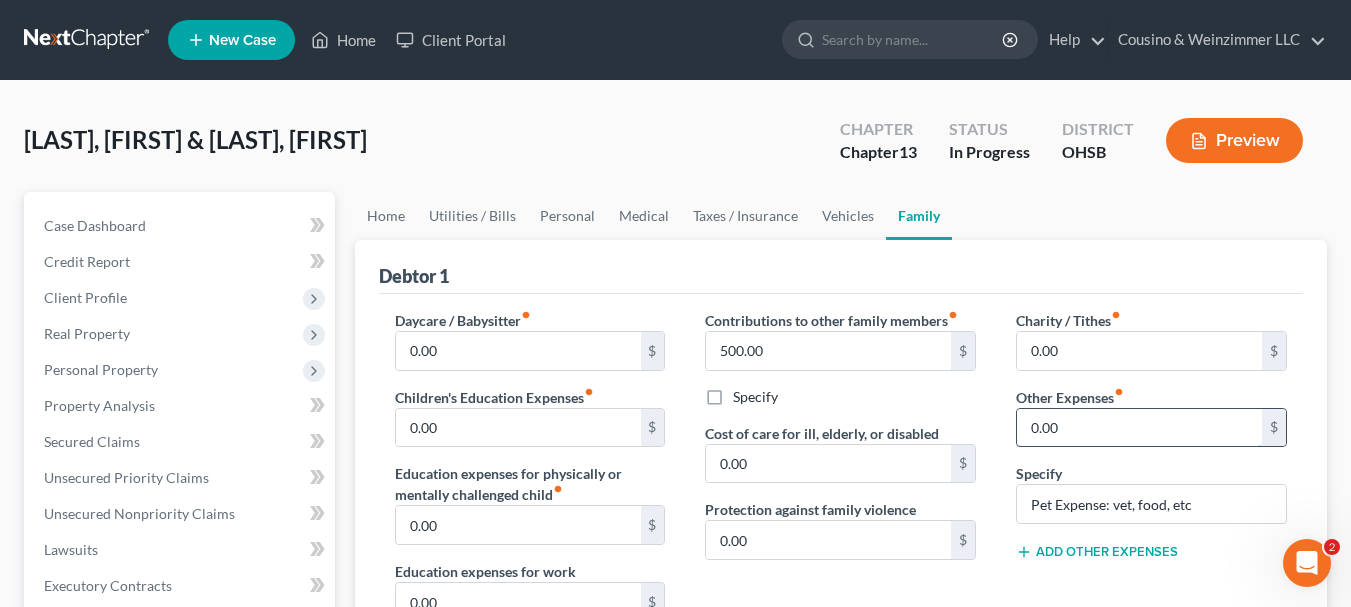 click on "0.00" at bounding box center (1139, 428) 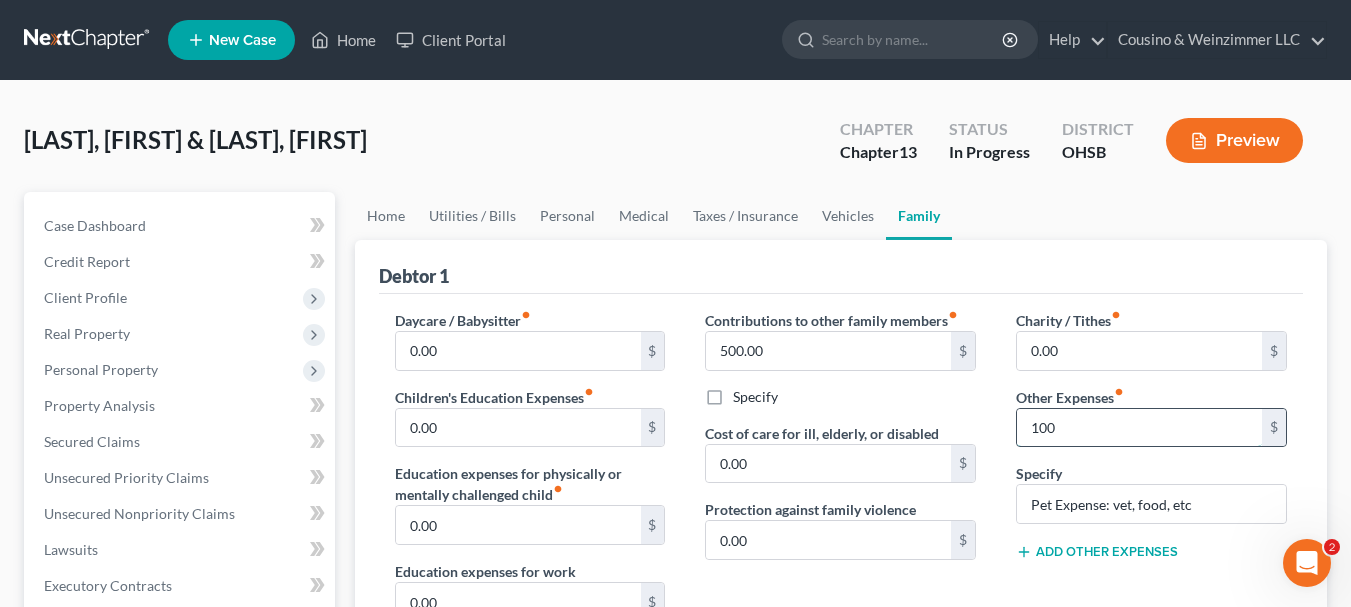 type on "100" 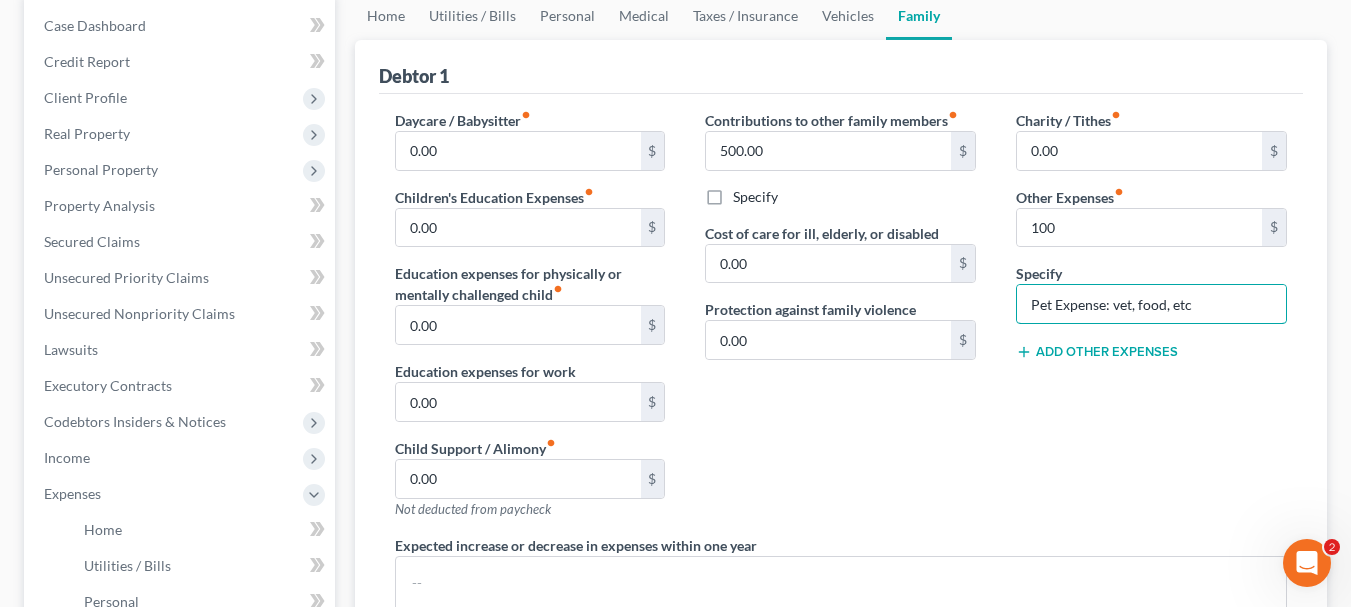 scroll, scrollTop: 100, scrollLeft: 0, axis: vertical 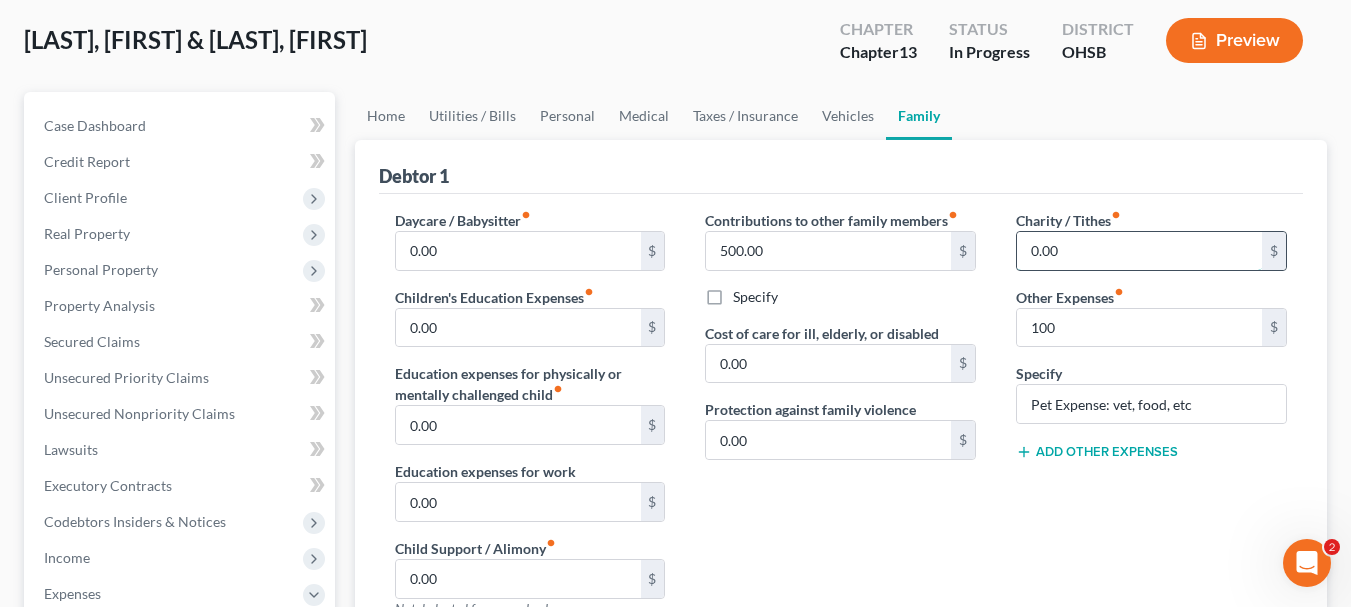 click on "0.00" at bounding box center [1139, 251] 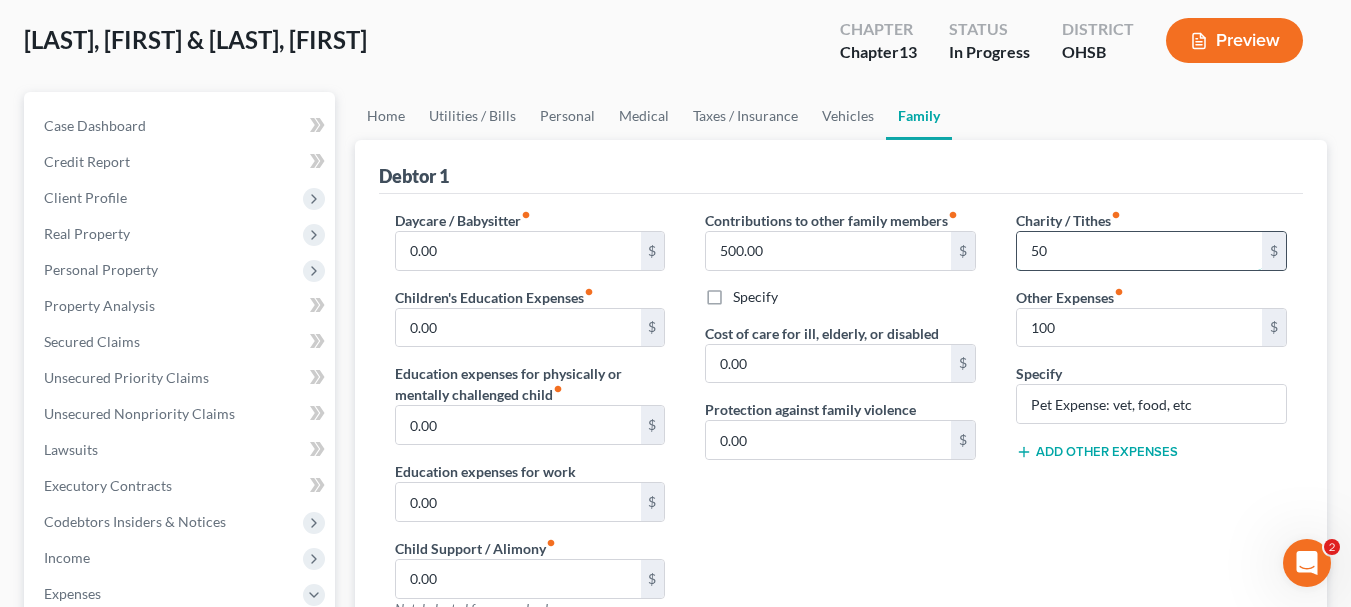 type on "50" 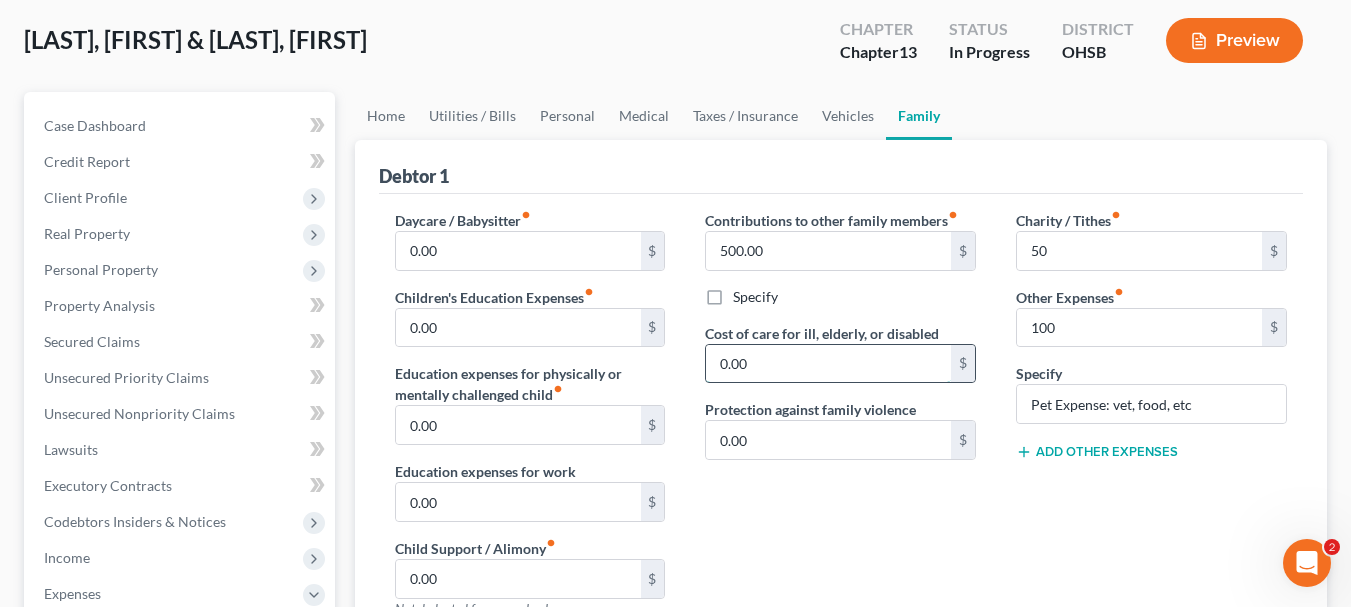 click on "0.00" at bounding box center (828, 364) 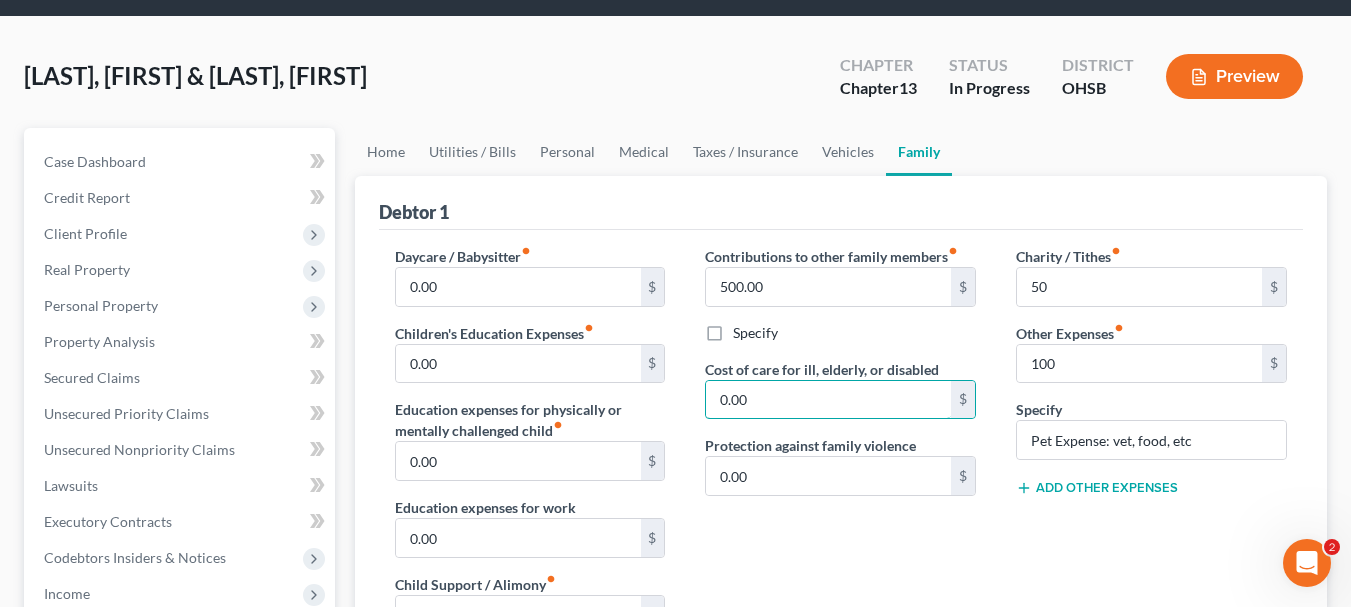 scroll, scrollTop: 0, scrollLeft: 0, axis: both 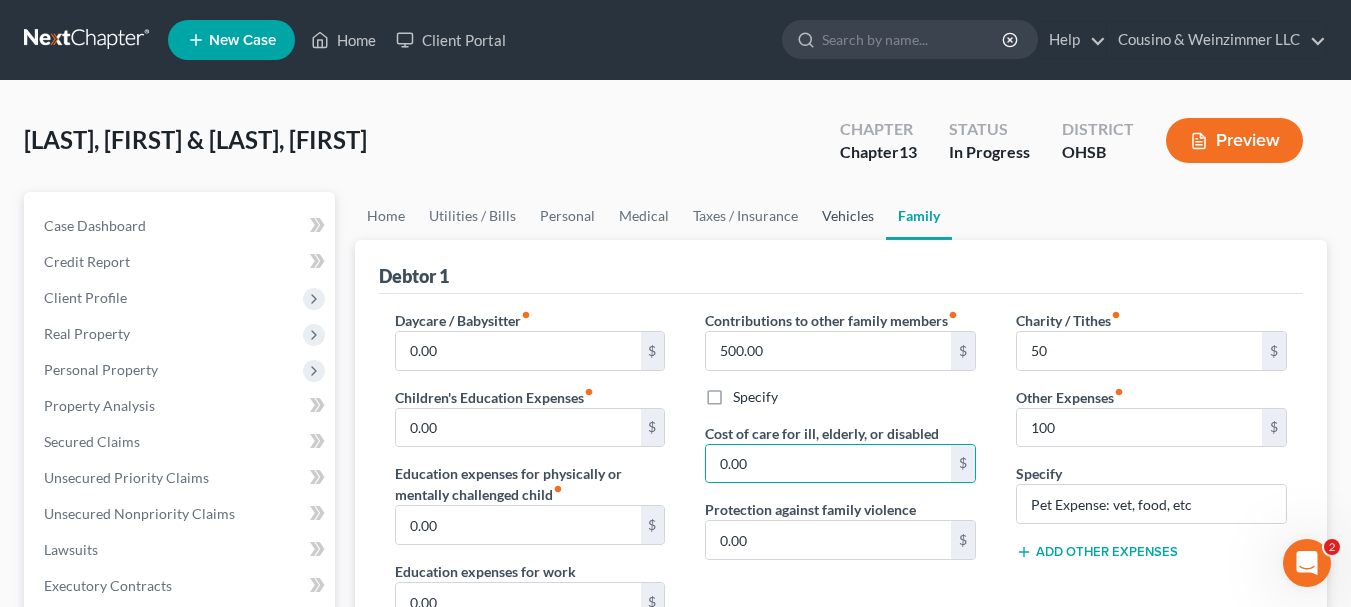 click on "Vehicles" at bounding box center [848, 216] 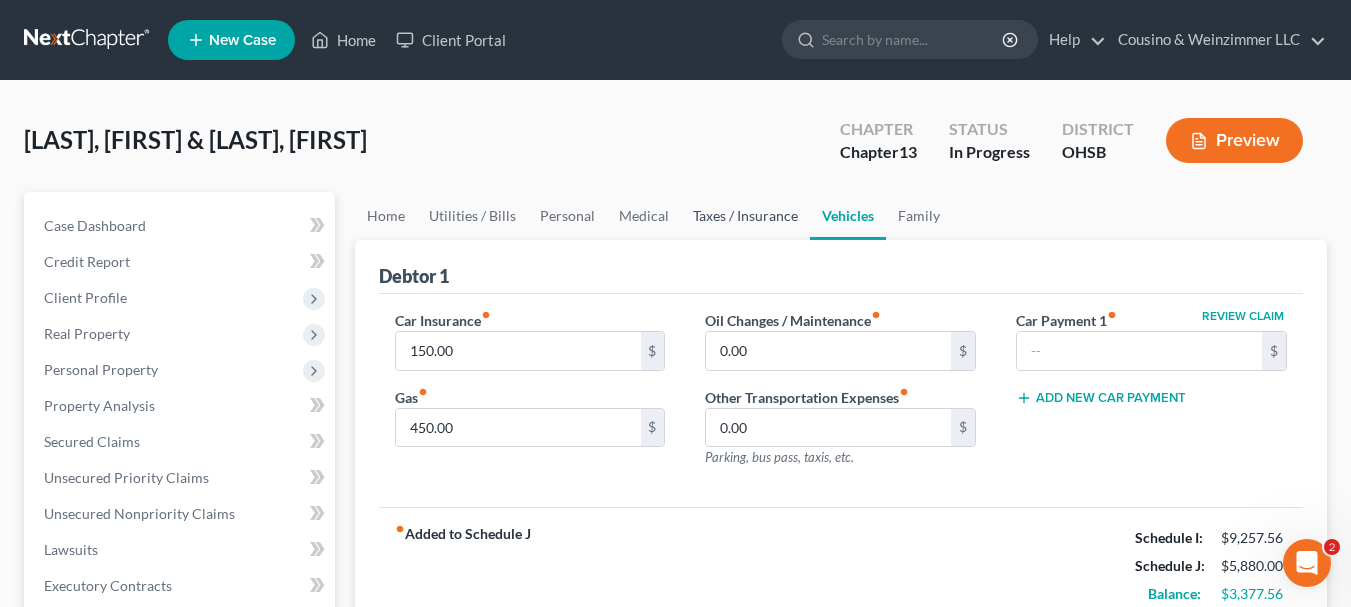 click on "Taxes / Insurance" at bounding box center (745, 216) 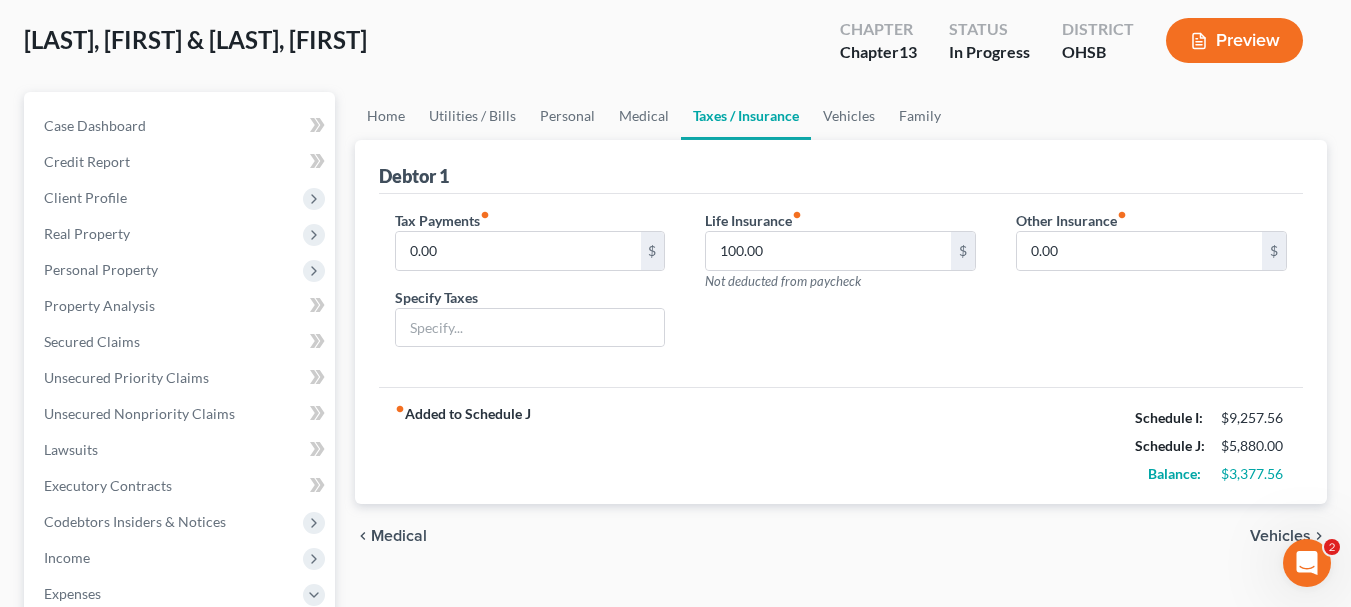 scroll, scrollTop: 200, scrollLeft: 0, axis: vertical 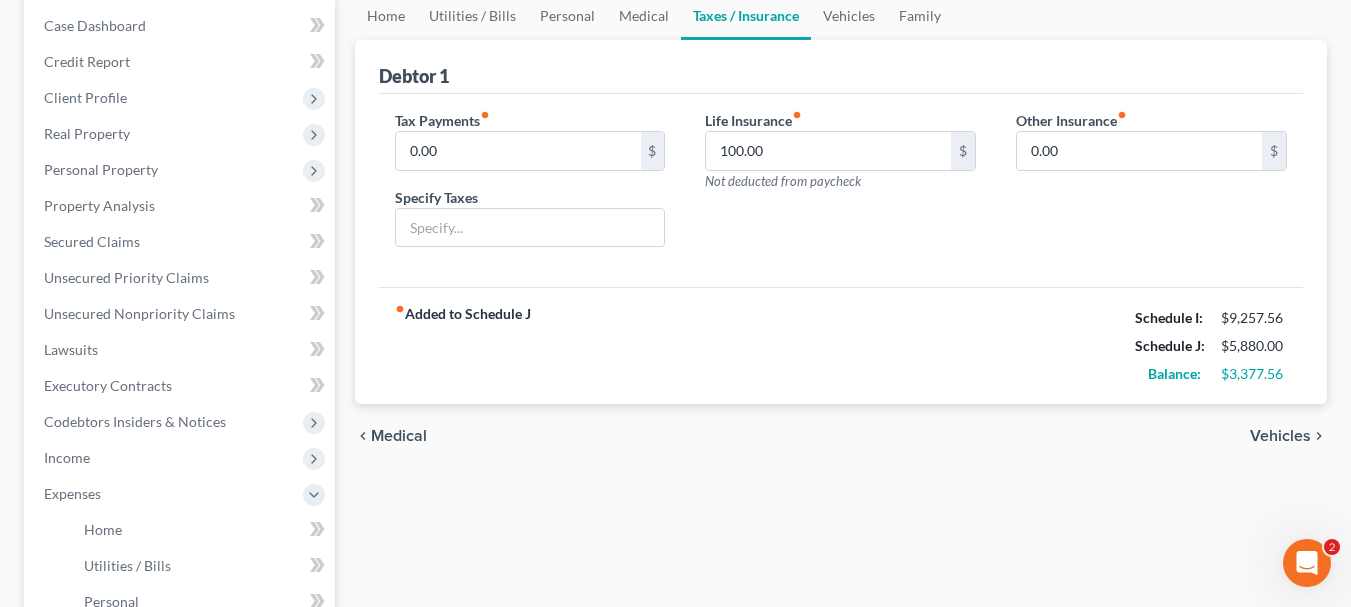 click on "Vehicles" at bounding box center (1280, 436) 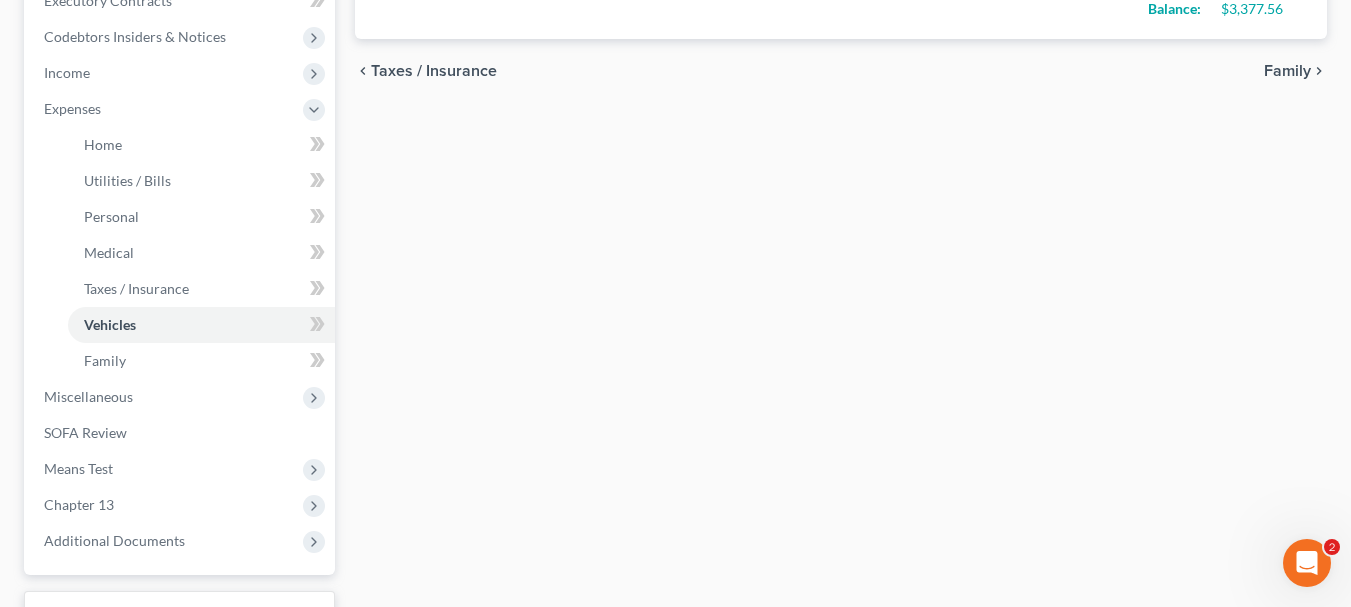 scroll, scrollTop: 600, scrollLeft: 0, axis: vertical 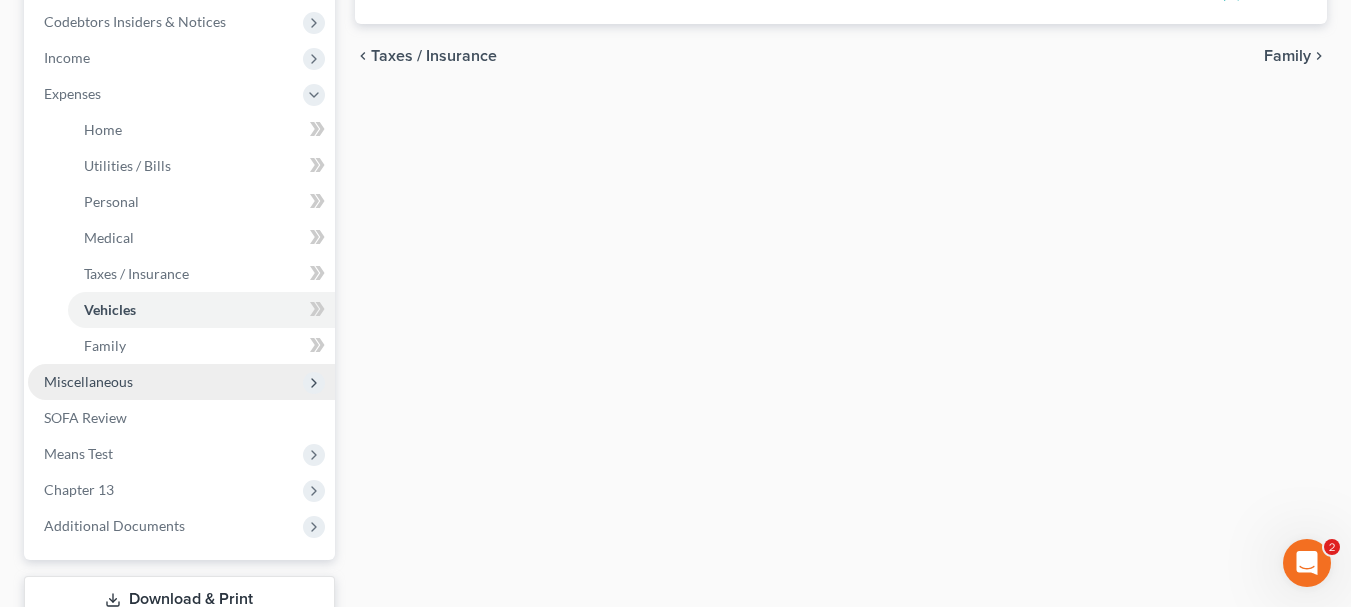 click on "Miscellaneous" at bounding box center (181, 382) 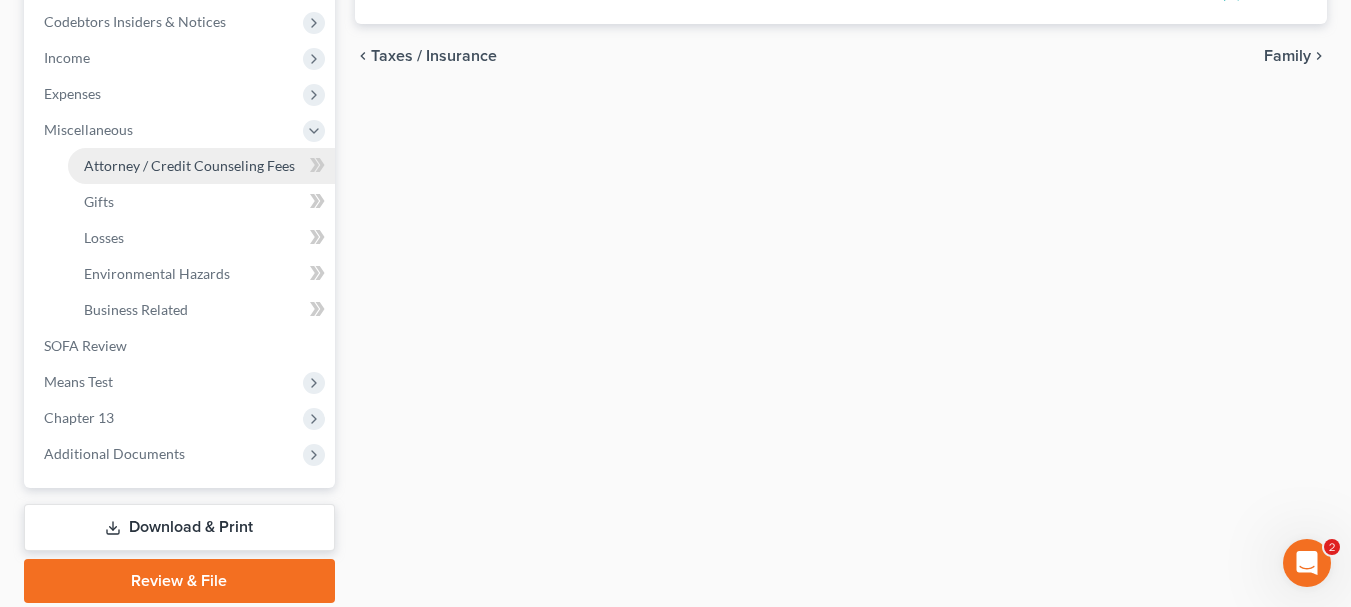 click on "Attorney / Credit Counseling Fees" at bounding box center [189, 165] 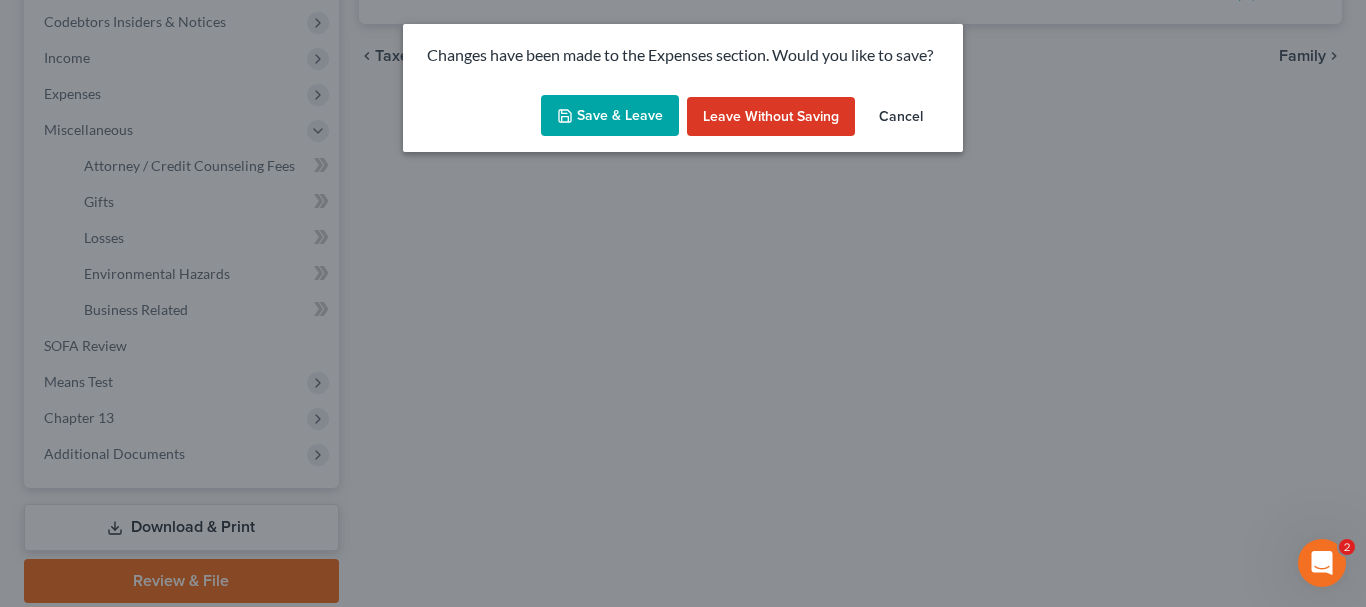 click 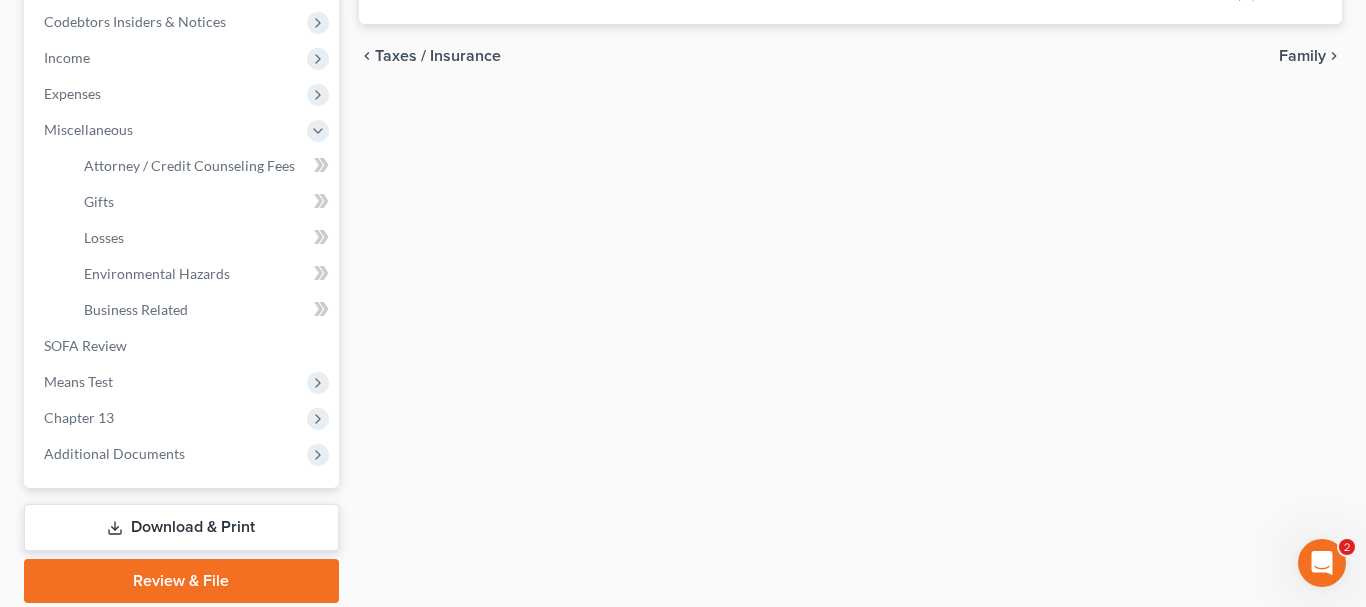 select on "1" 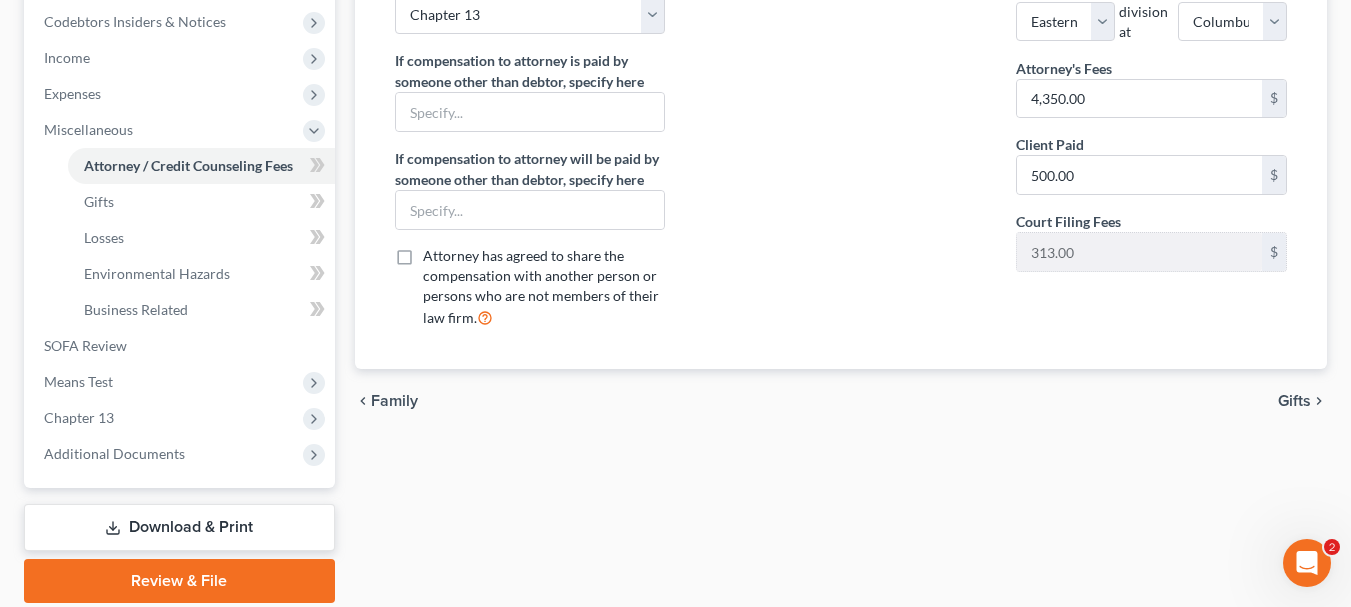scroll, scrollTop: 0, scrollLeft: 0, axis: both 